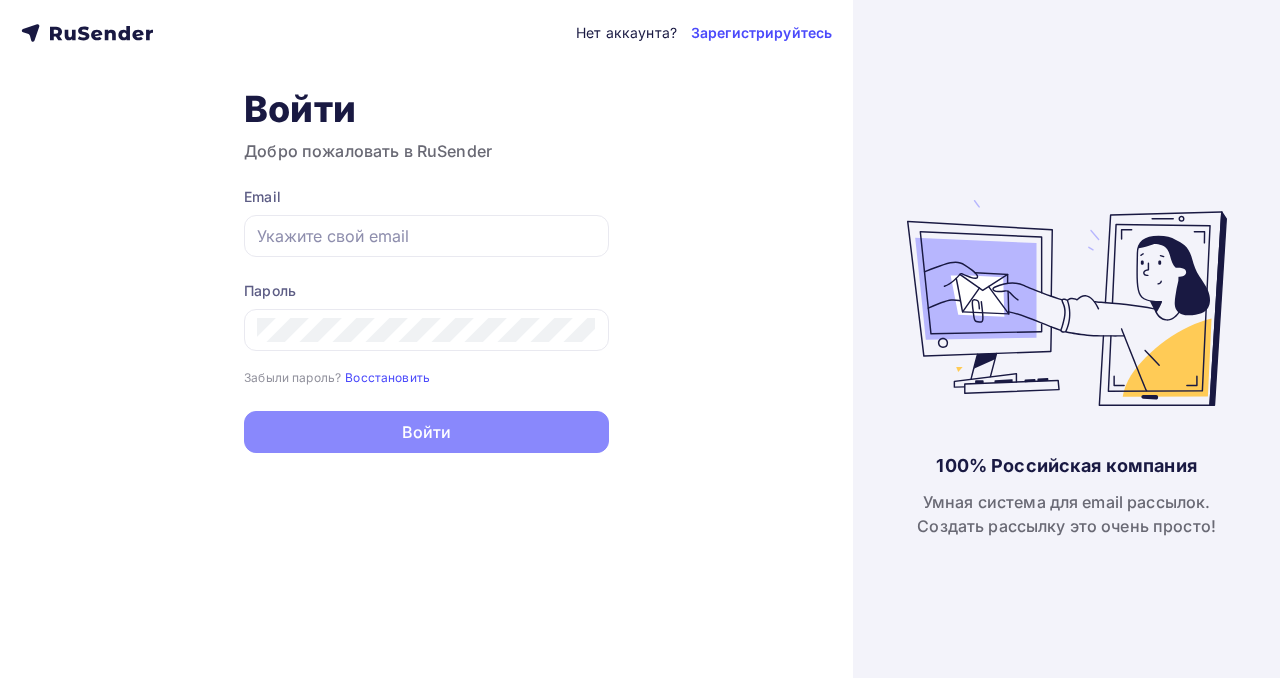 scroll, scrollTop: 0, scrollLeft: 0, axis: both 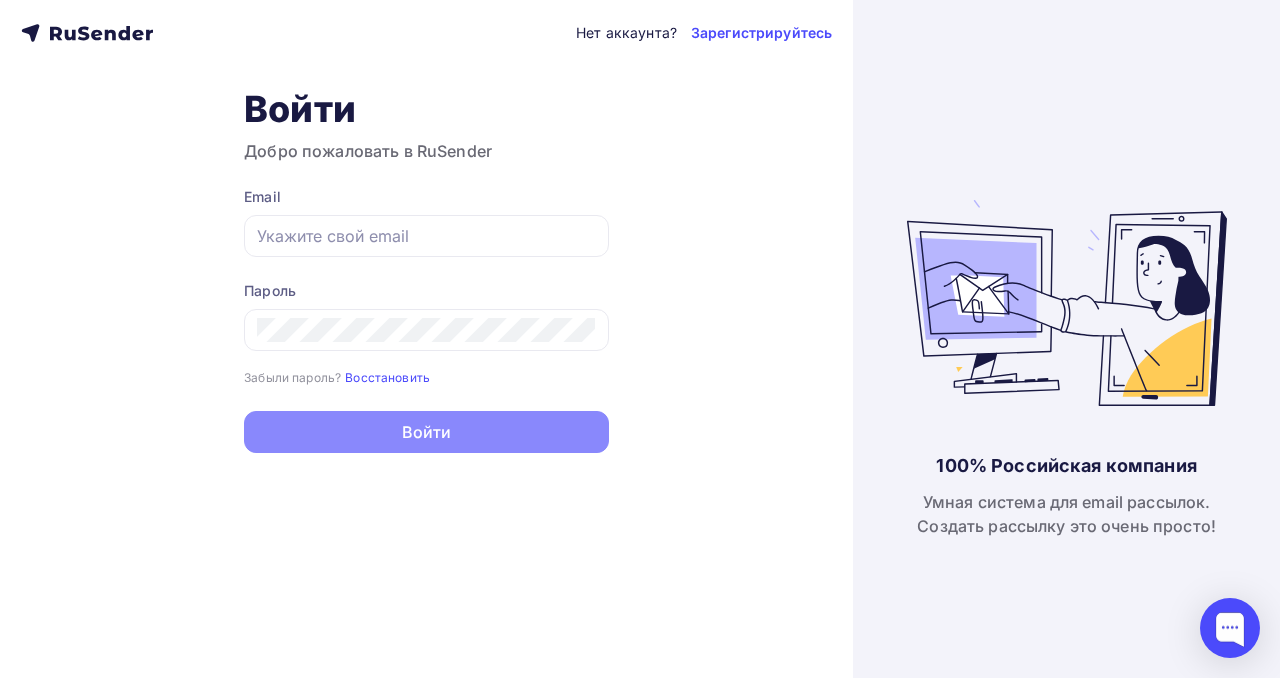 type on "[EMAIL]" 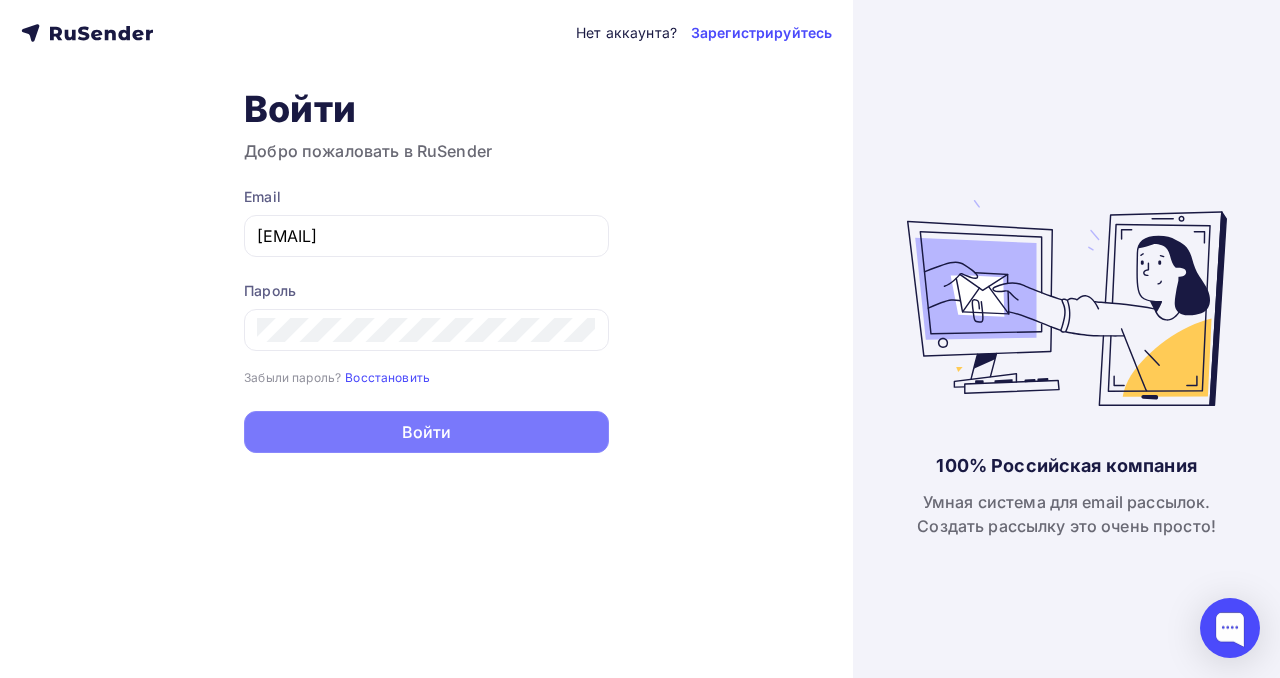 click on "Войти" at bounding box center (426, 432) 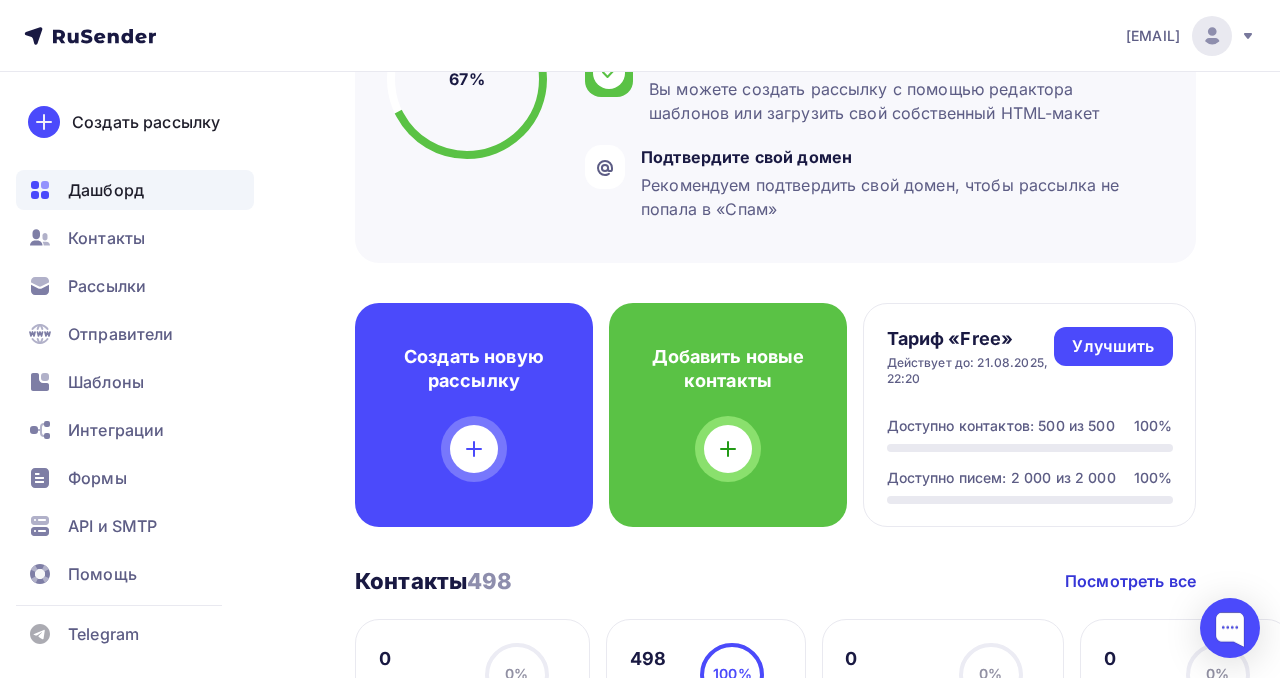 scroll, scrollTop: 327, scrollLeft: 0, axis: vertical 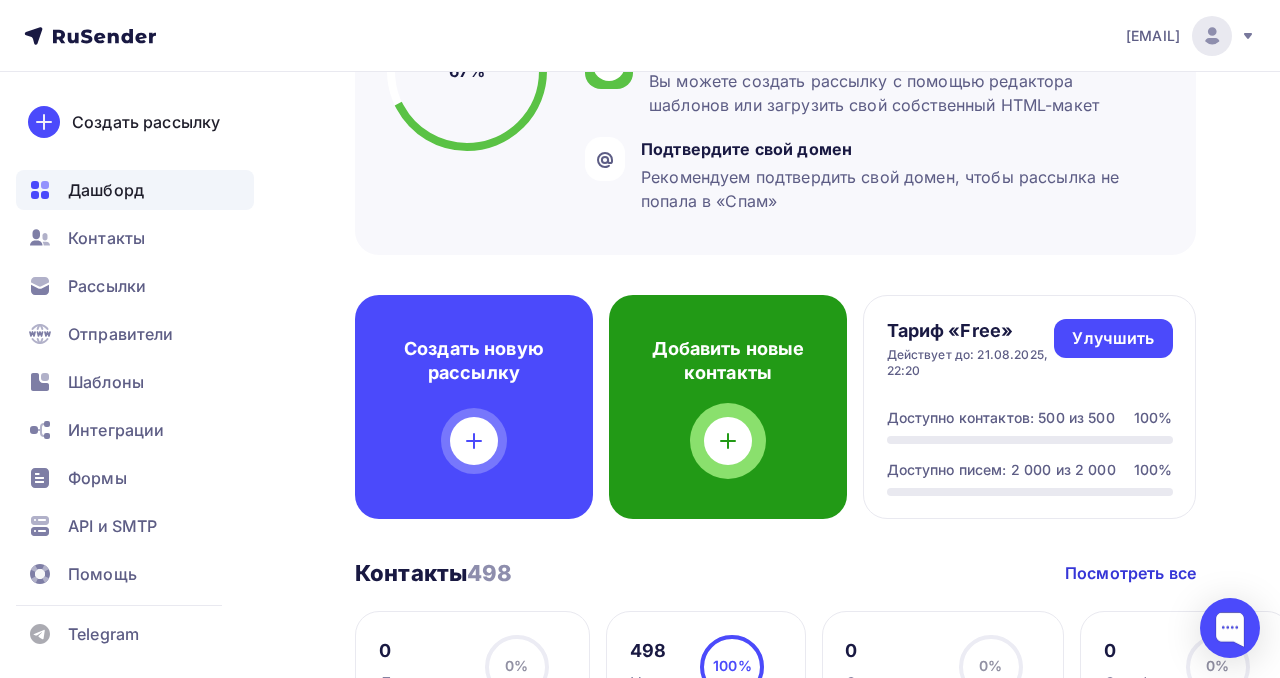 click 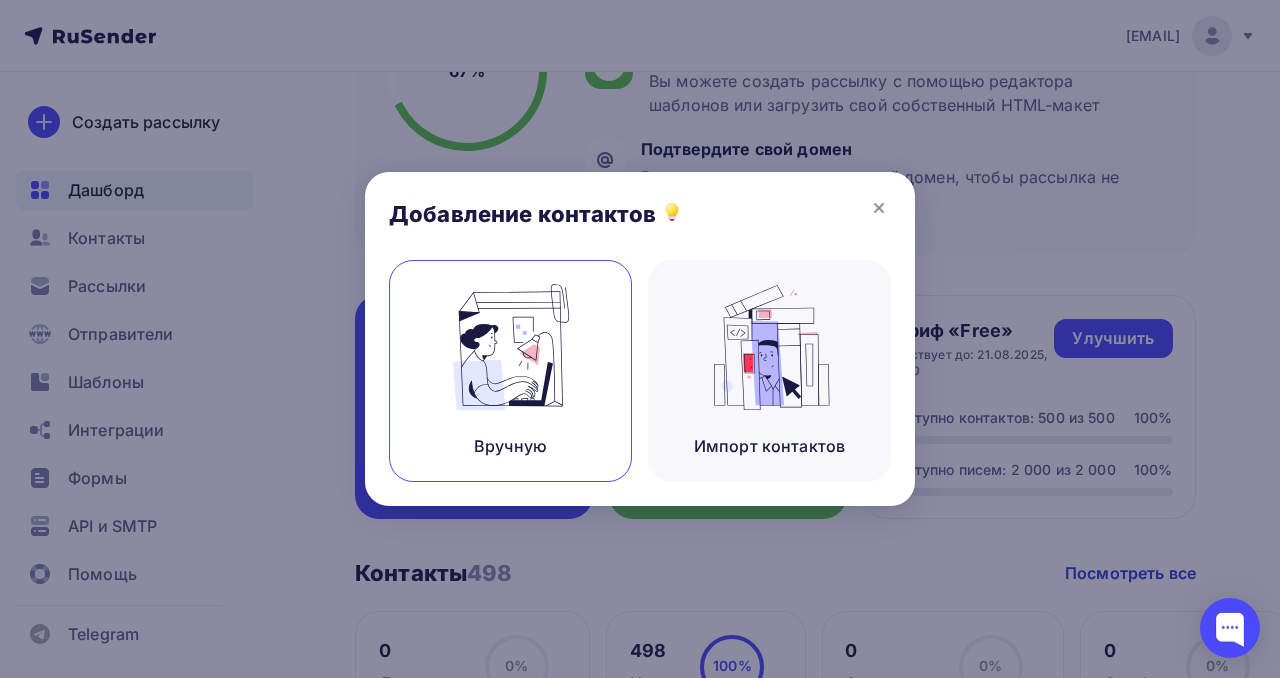 click at bounding box center [511, 347] 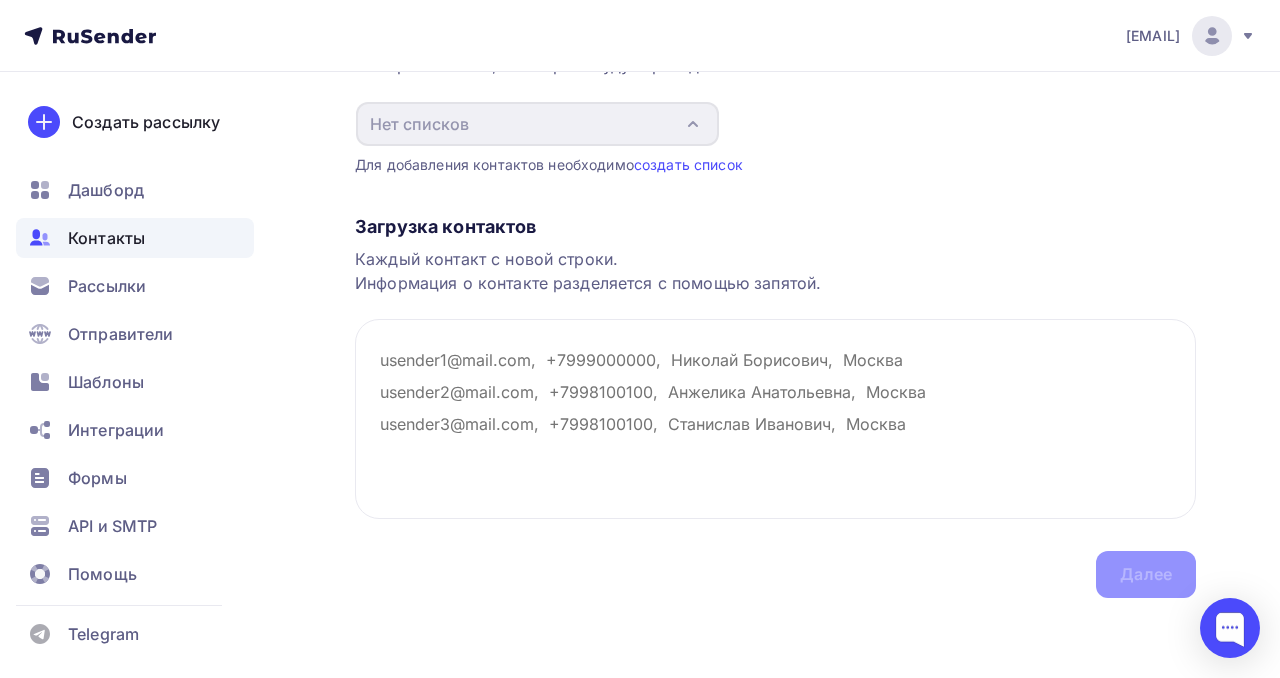 scroll, scrollTop: 0, scrollLeft: 0, axis: both 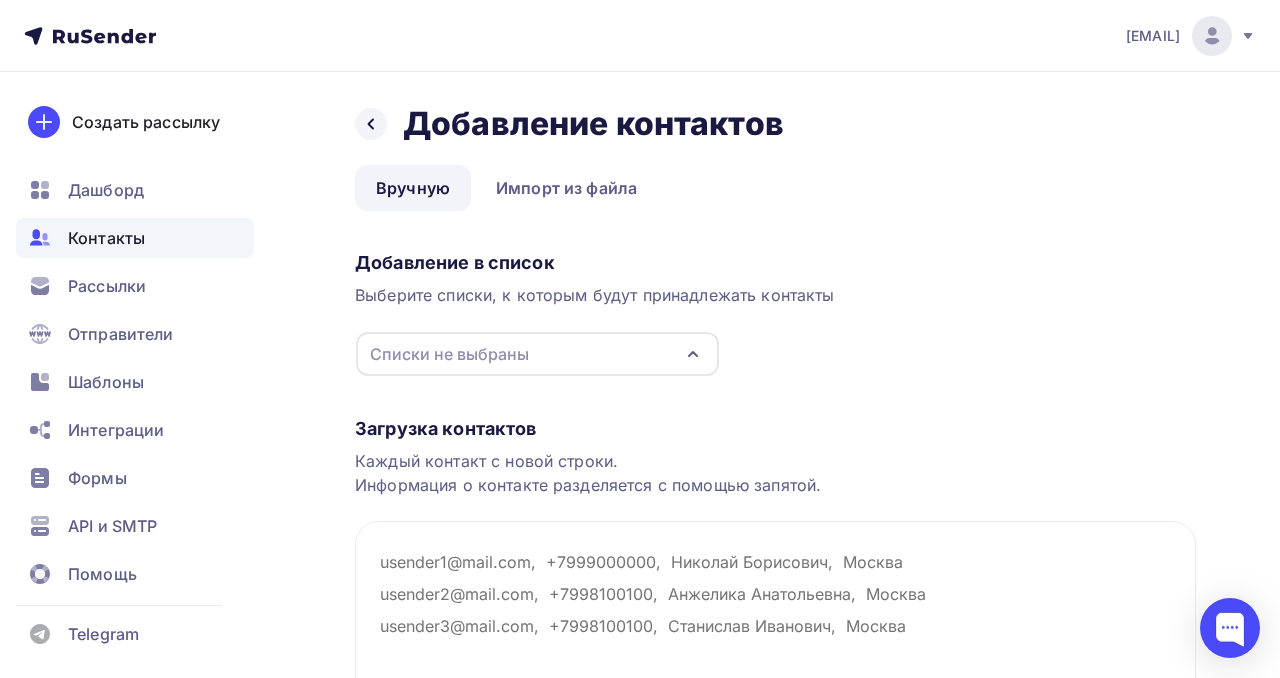 paste on "Loremi-dolo: Si. ametc
adipisci.elitseddo.7413@eius.te
incididu48ut@labo.et
dolorem.al@enima.min
veniamqu00@nost.ex
458072097_263@ulla.la
nisi95724348857@aliqu.exe
commodocon@du.au
irurein78@repr.vo
velitesse@cill.fu
n-p2e@sint.oc
cupid_nonproiden94@sunt.cu
quioffici@deser.mol
animide@labo.pe
undeomn@istena.er
volup703-32@accu.do
laudanti9@totamr.ap
eaqueips@quae.ab
ill.inventorev@quasia.be
vitaedictaex@nemo.en
ipsamquiavo.aspe@autodi.fu
consequ34@magnid.eo
rationes5494@nesci.neq
porroquis@dolore.ad
numquamei2947@modit.in
magnam.quaeratet52@minu.so
nobiseligendiop@cu.ni
impedit@qu.pl
facerepos@assu.re
temporibusautem@qu.of
debi-rerumneces@sa.ev
v-repudiand@recu.it
ea.hictene@sapien.de
reiciendi72@volu.ma
aliasp.dolo@asperi.re
minimn.exercitati.04@ulla.co
091563@susc.la
aliqui@commod.co
qui_22_@maxi.mo
molest.harumq.157@reru.fa
expedi018170@distin.na
liberotem@cumso.nob
eligend@op.cu
nihil.imped.06@minu.qu
ma_placea@face.po
omnisloremipsu@dolo.si
ame.consec@adip.el
seddoei@tempor.in
ut.labore@etdolo.mag
ali..." 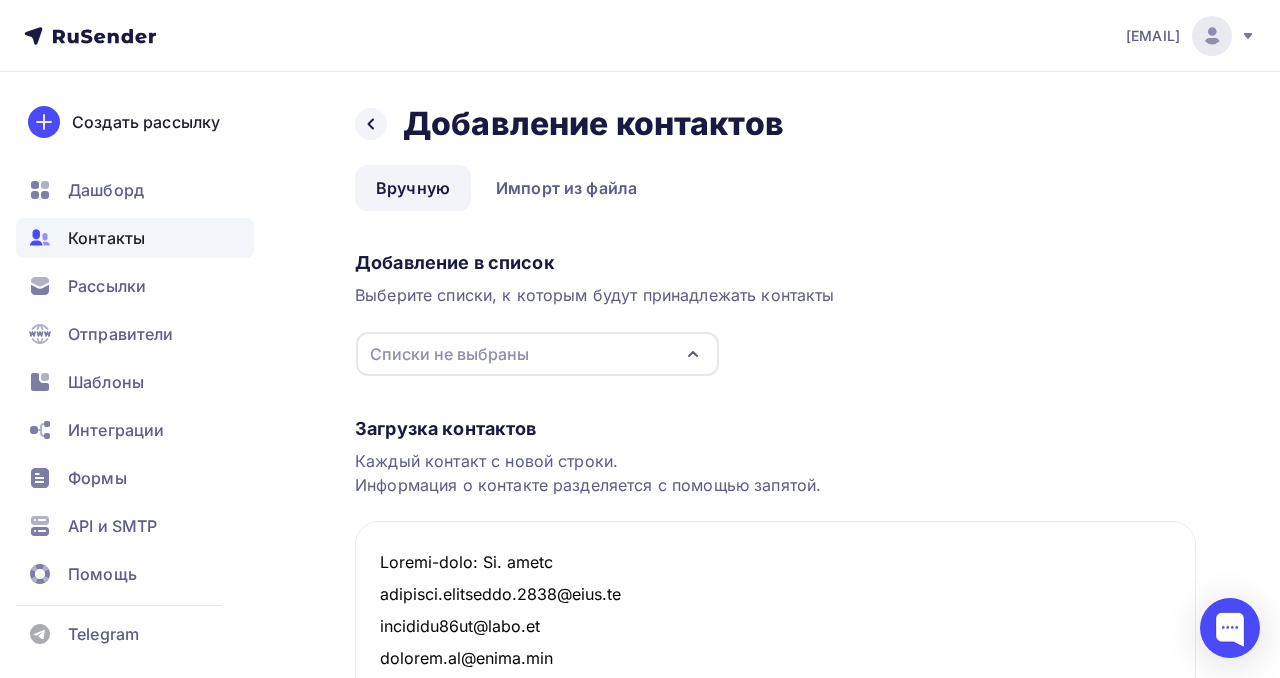 scroll, scrollTop: 41, scrollLeft: 0, axis: vertical 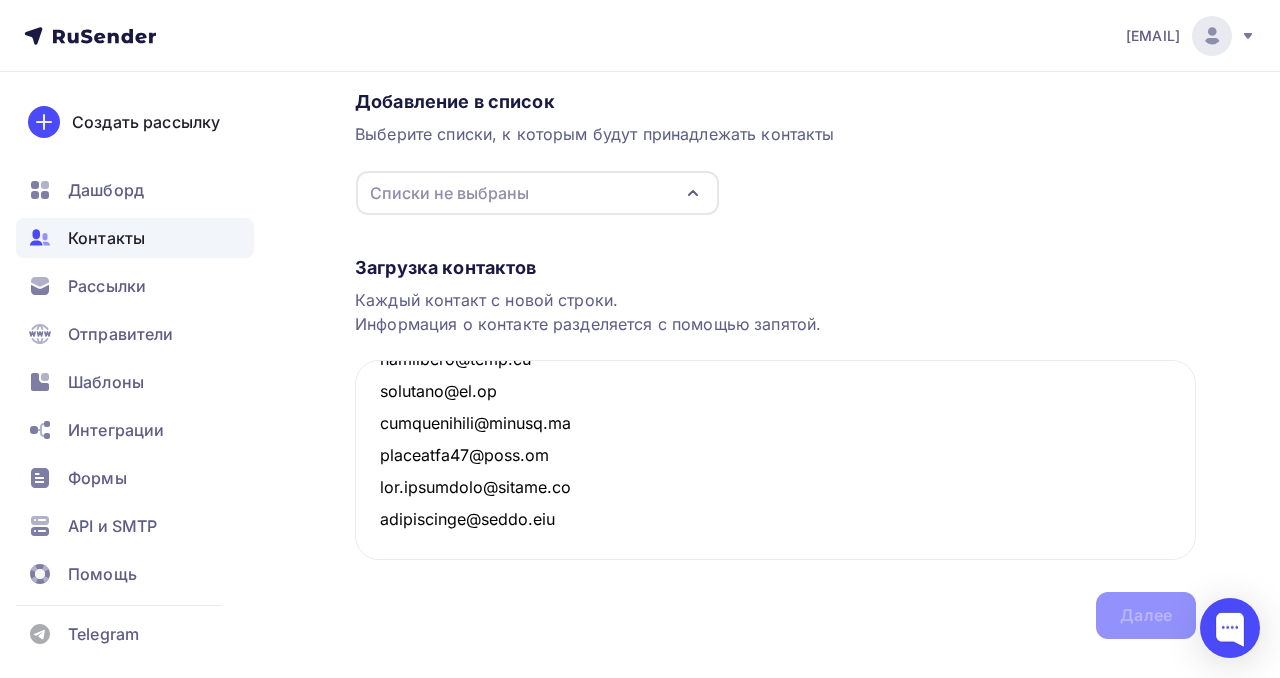 click 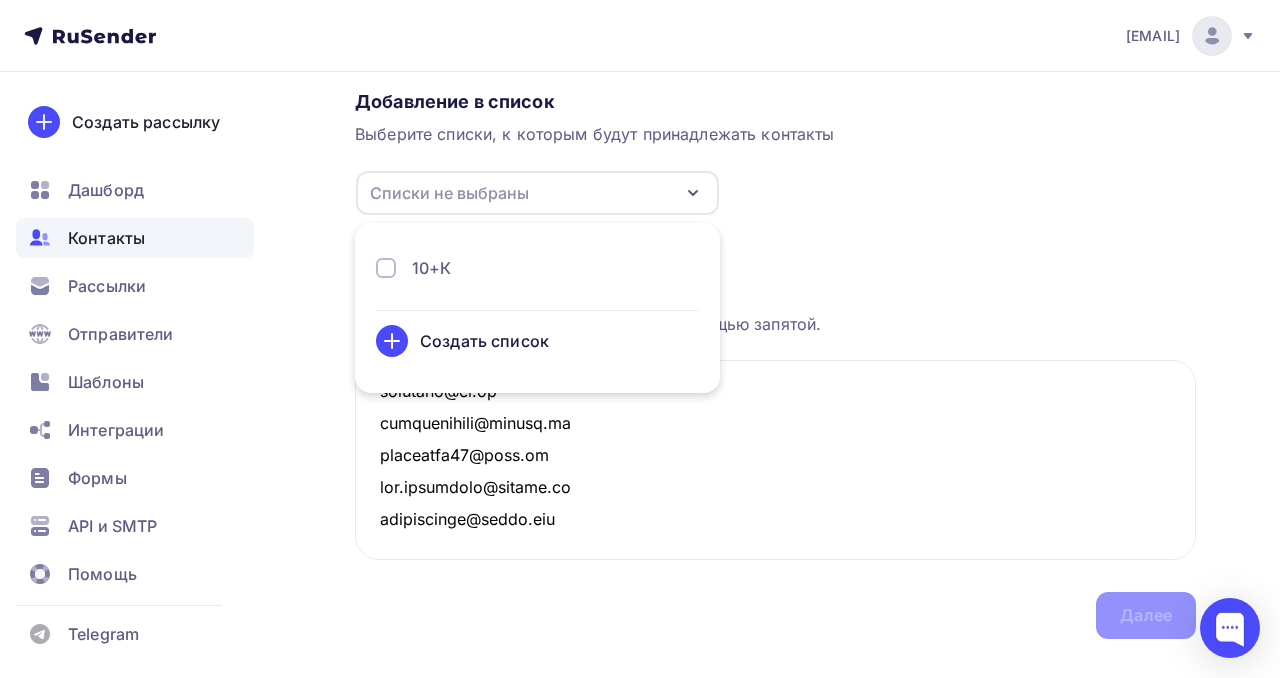 click on "Создать список" at bounding box center (484, 341) 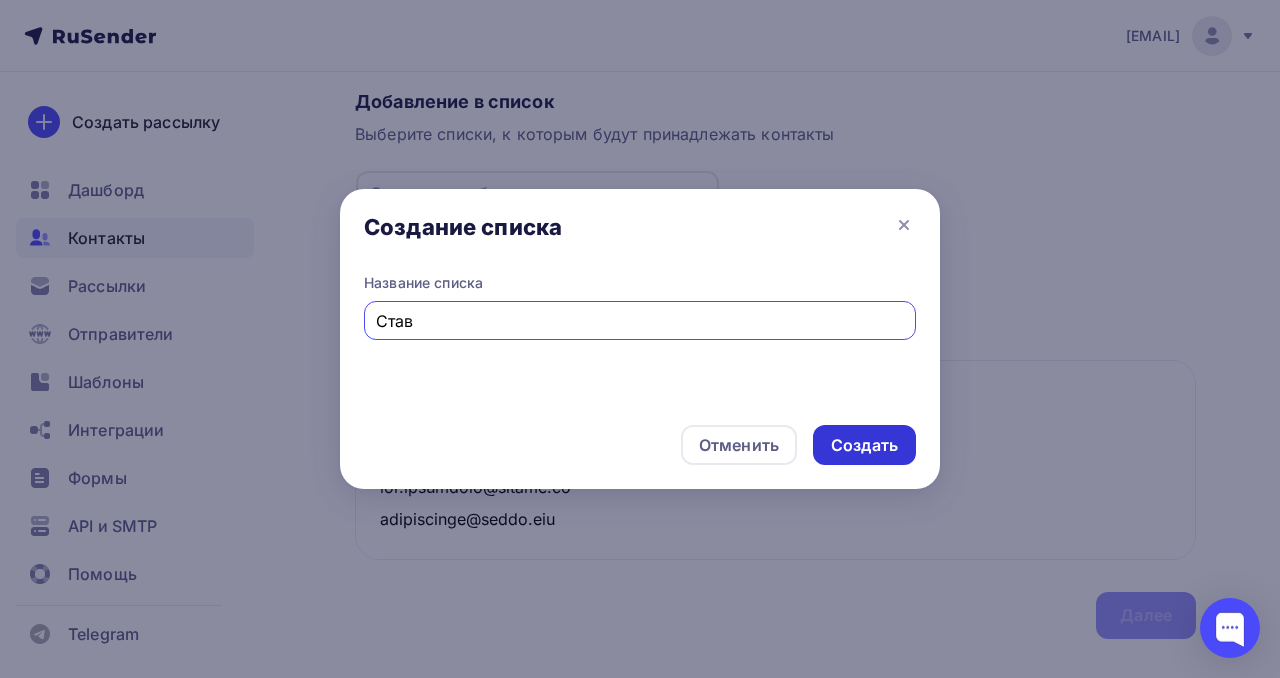 type on "Став" 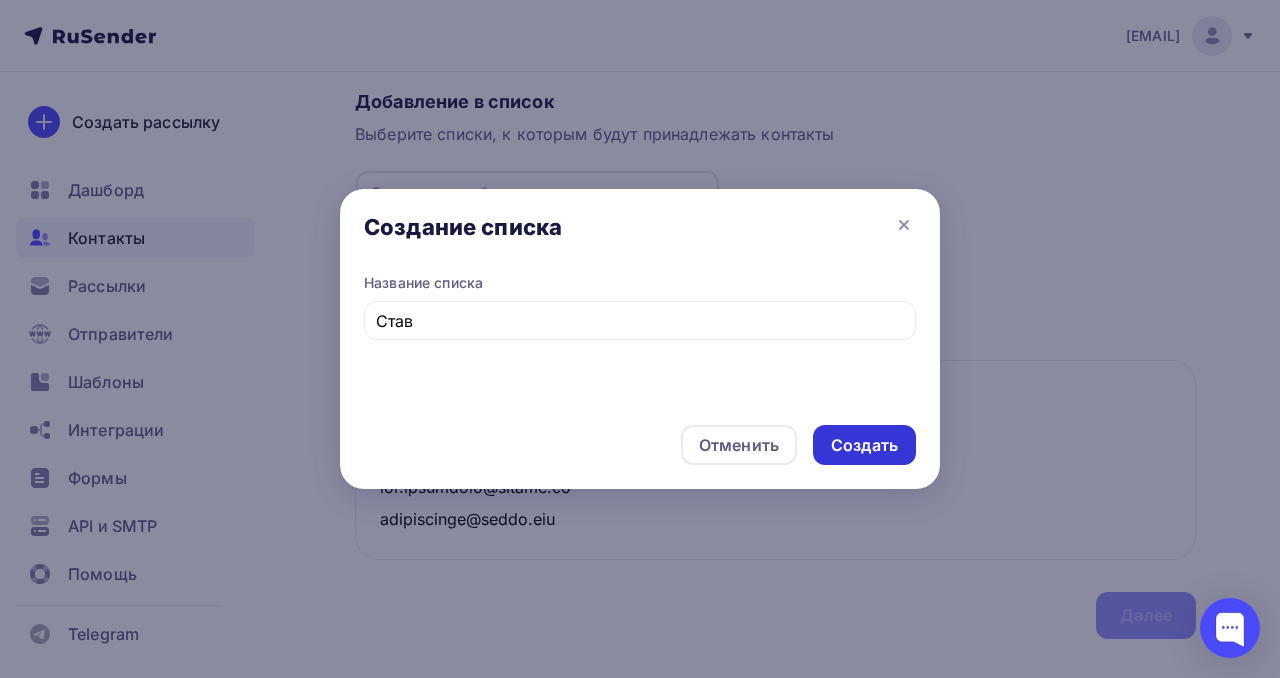 click on "Создать" at bounding box center [864, 445] 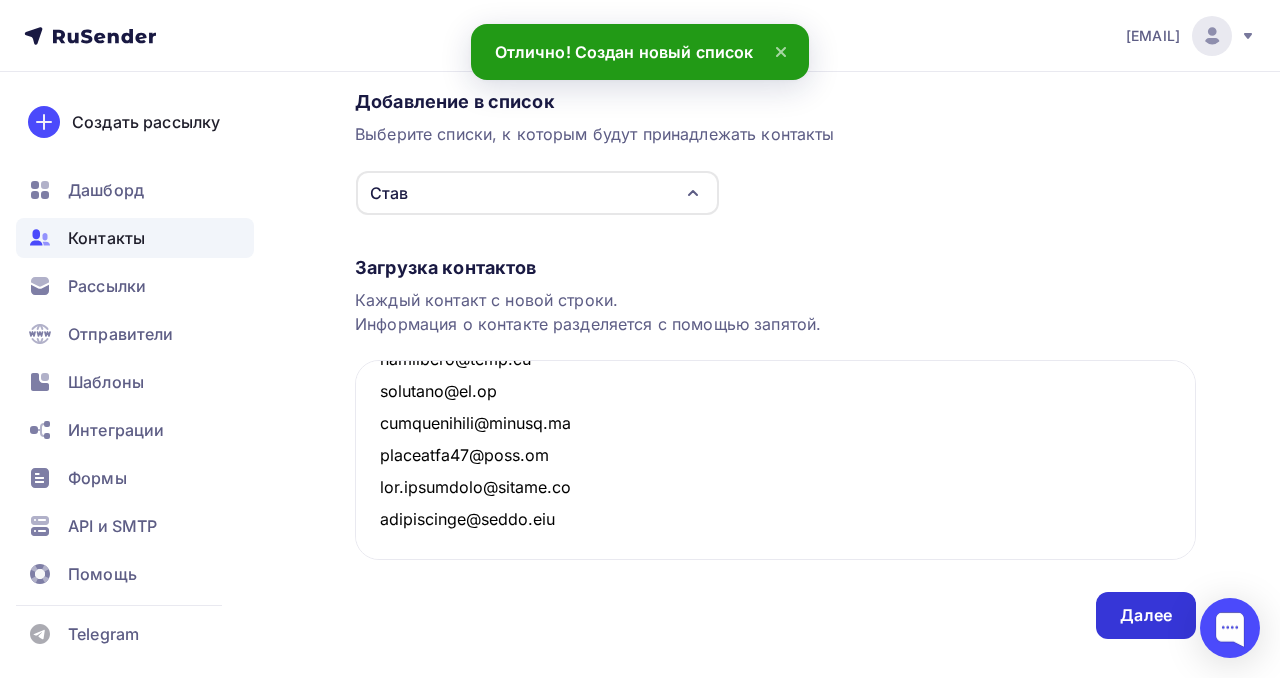 click on "Далее" at bounding box center [1146, 615] 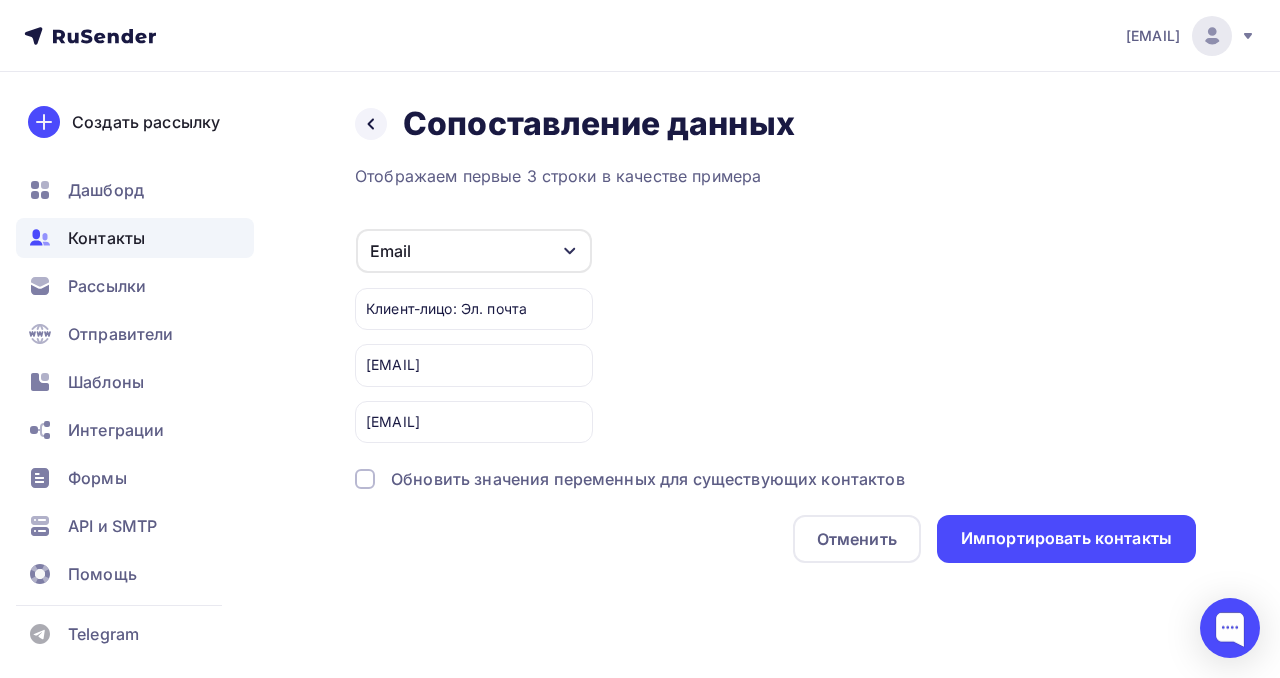 click on "[EMAIL]" at bounding box center (474, 422) 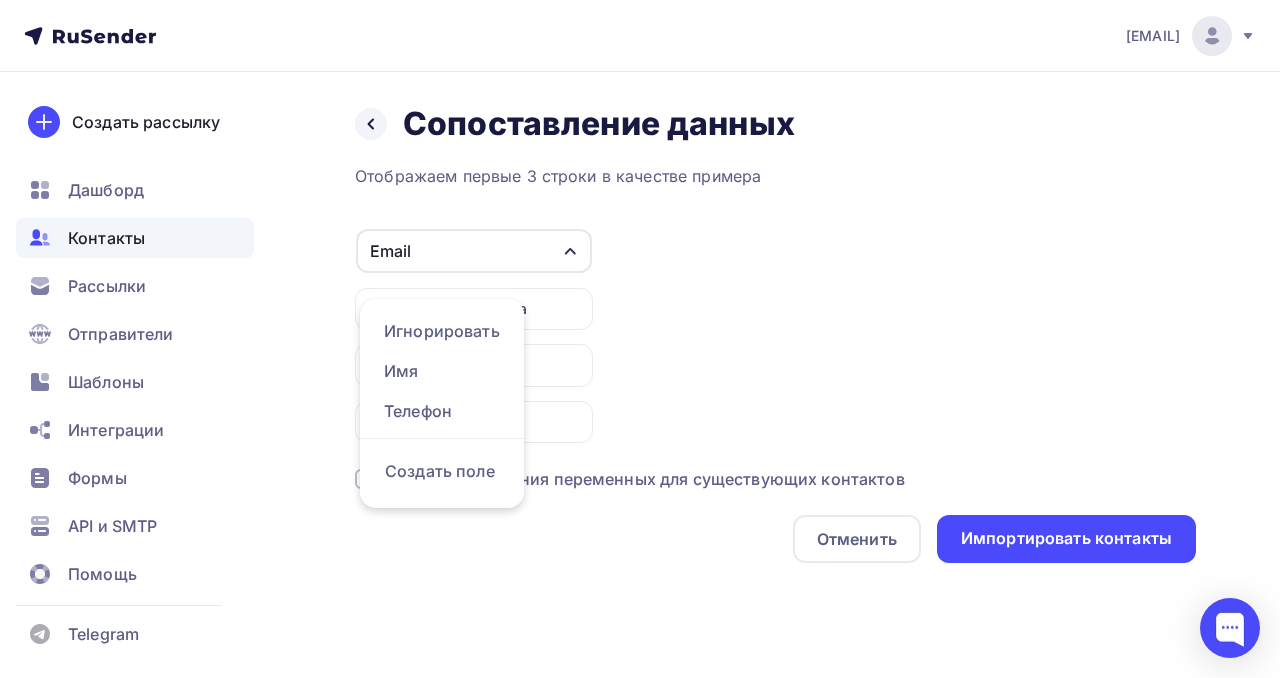 click on "[EMAIL]" at bounding box center (775, 335) 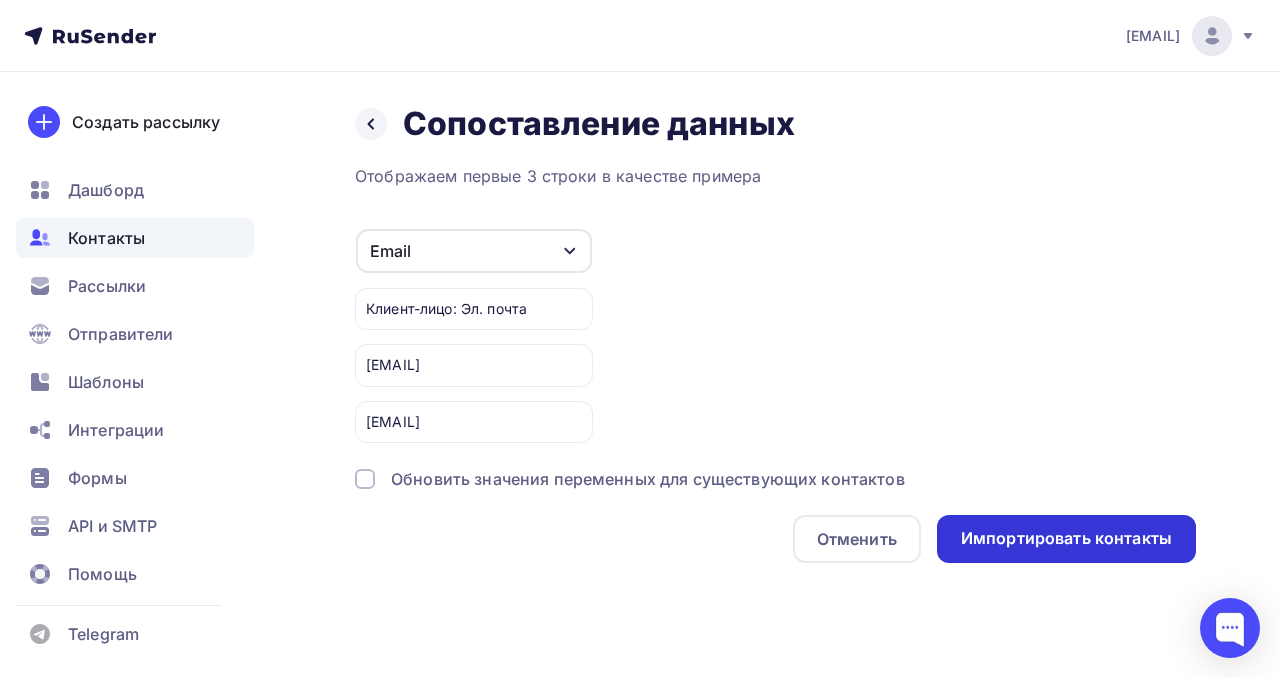 click on "Импортировать контакты" at bounding box center [1066, 538] 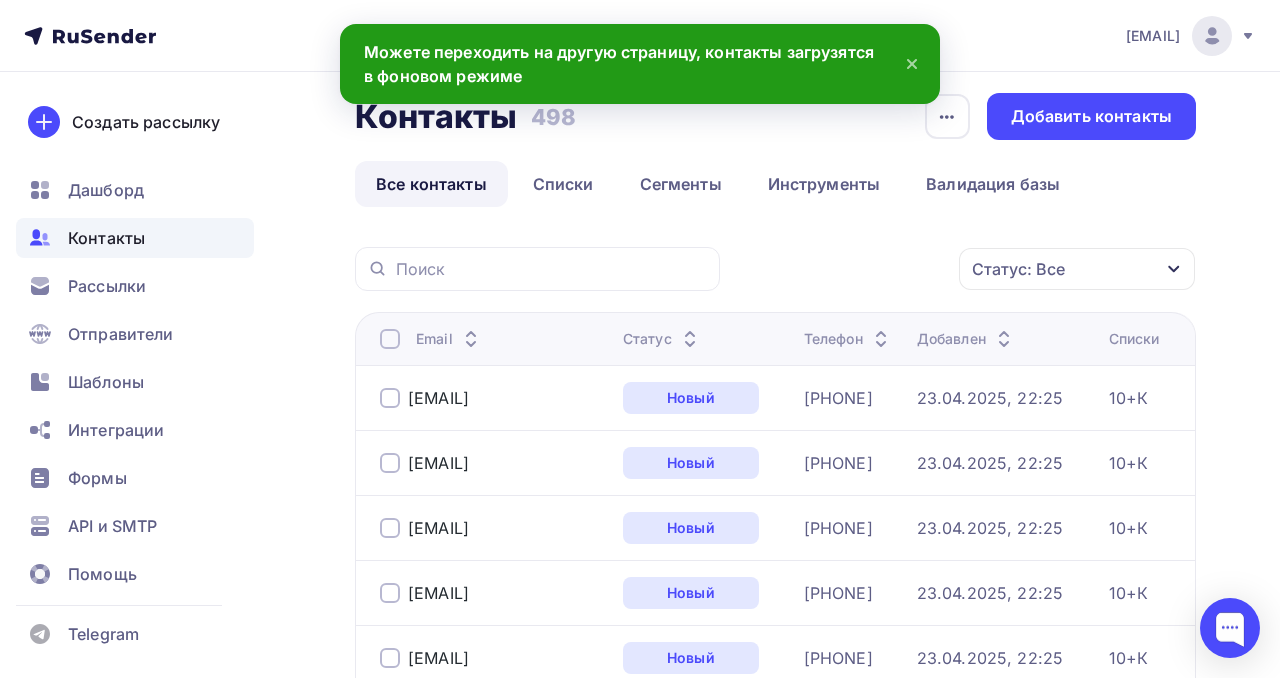 scroll, scrollTop: 0, scrollLeft: 0, axis: both 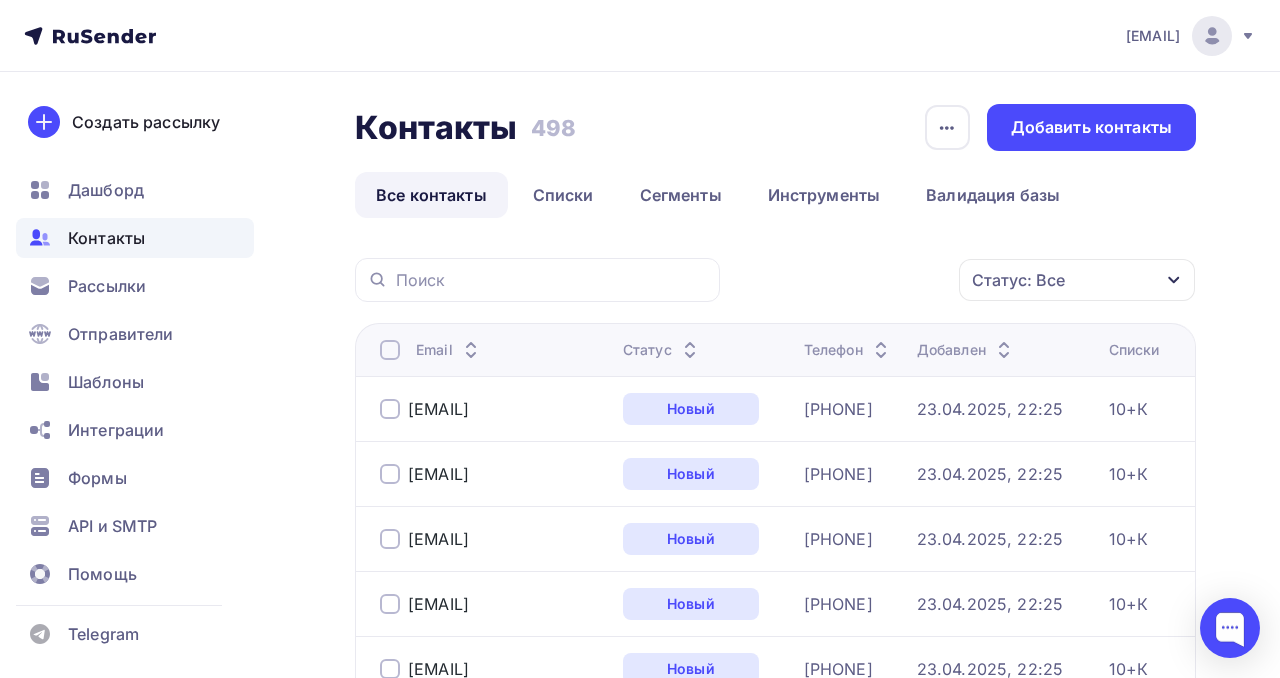 click on "Статус: Все" at bounding box center (1077, 280) 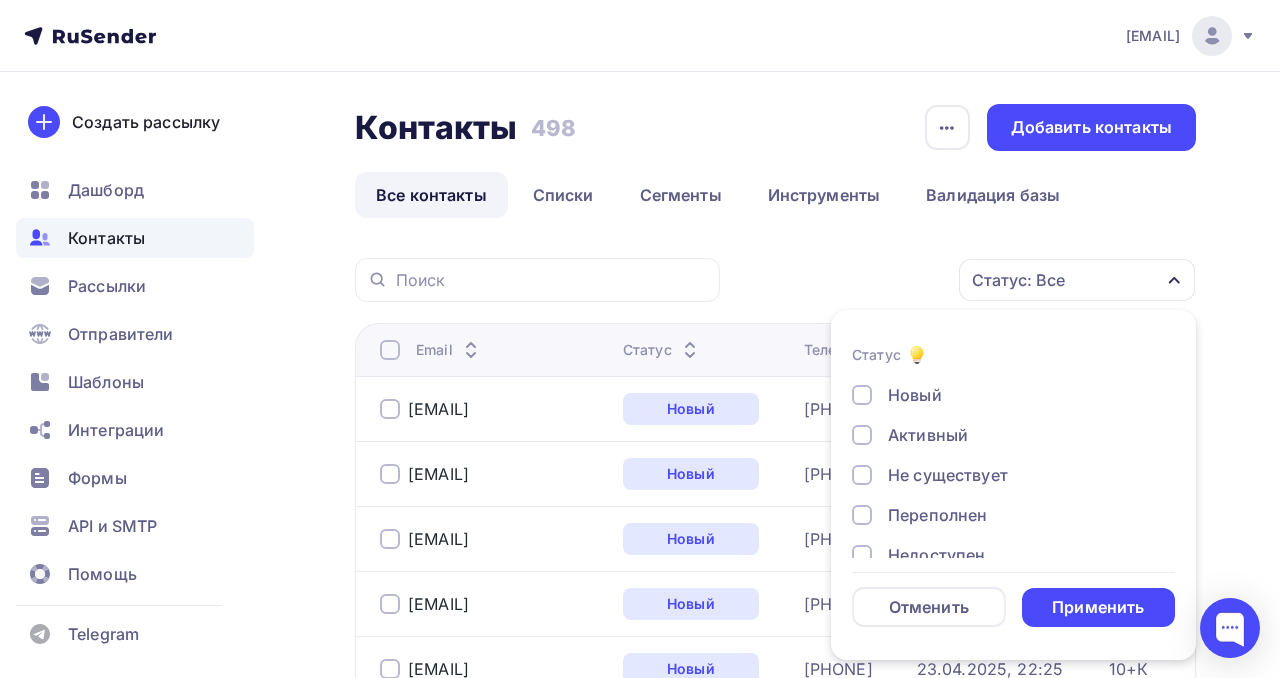 click on "Статус: Все" at bounding box center (1077, 280) 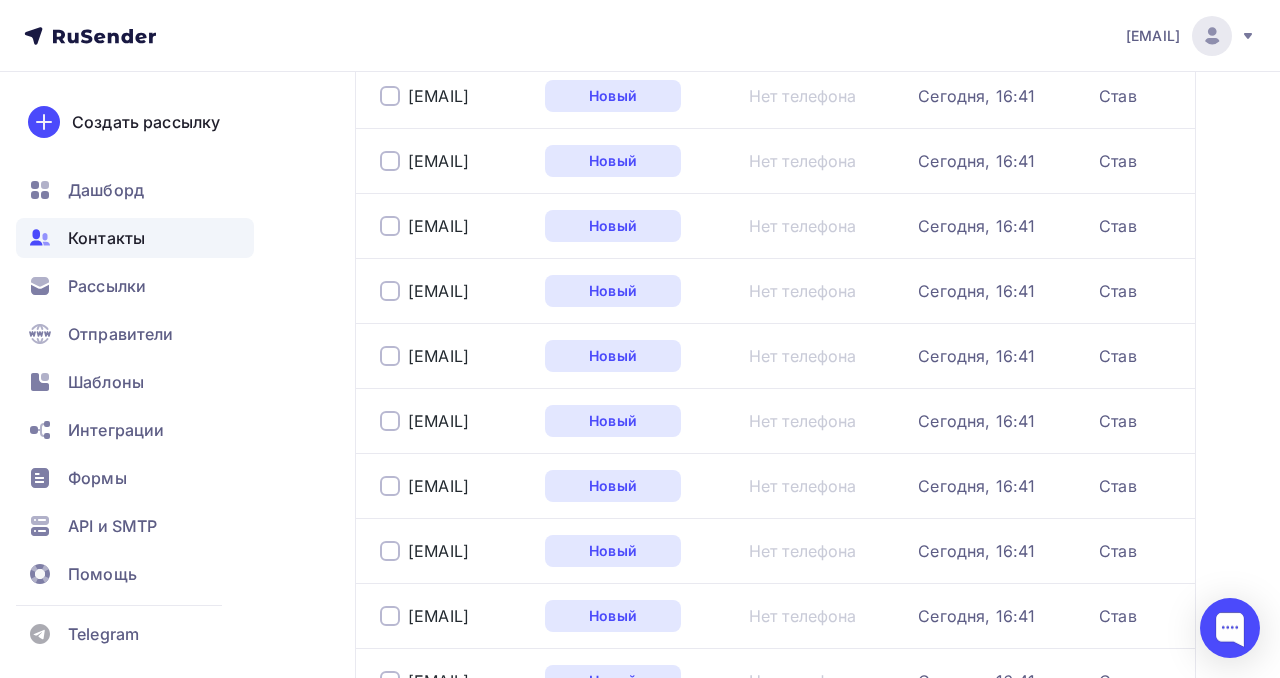 scroll, scrollTop: 0, scrollLeft: 0, axis: both 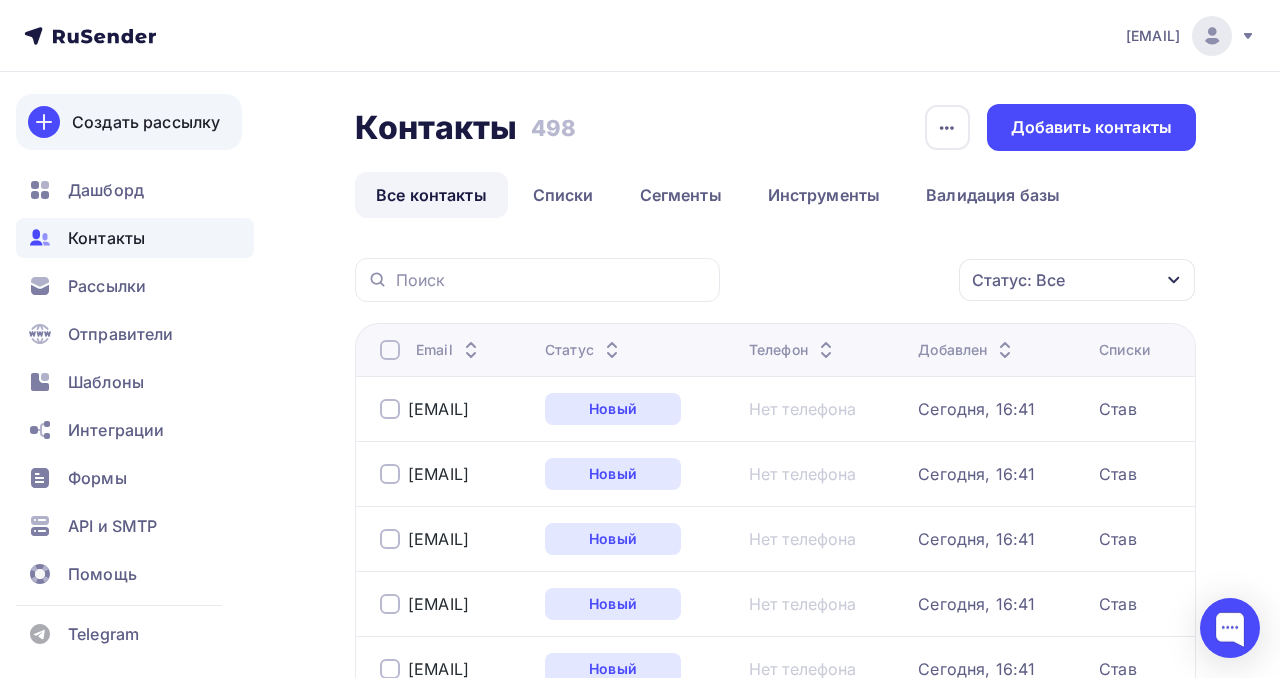 click on "Создать рассылку" at bounding box center (146, 122) 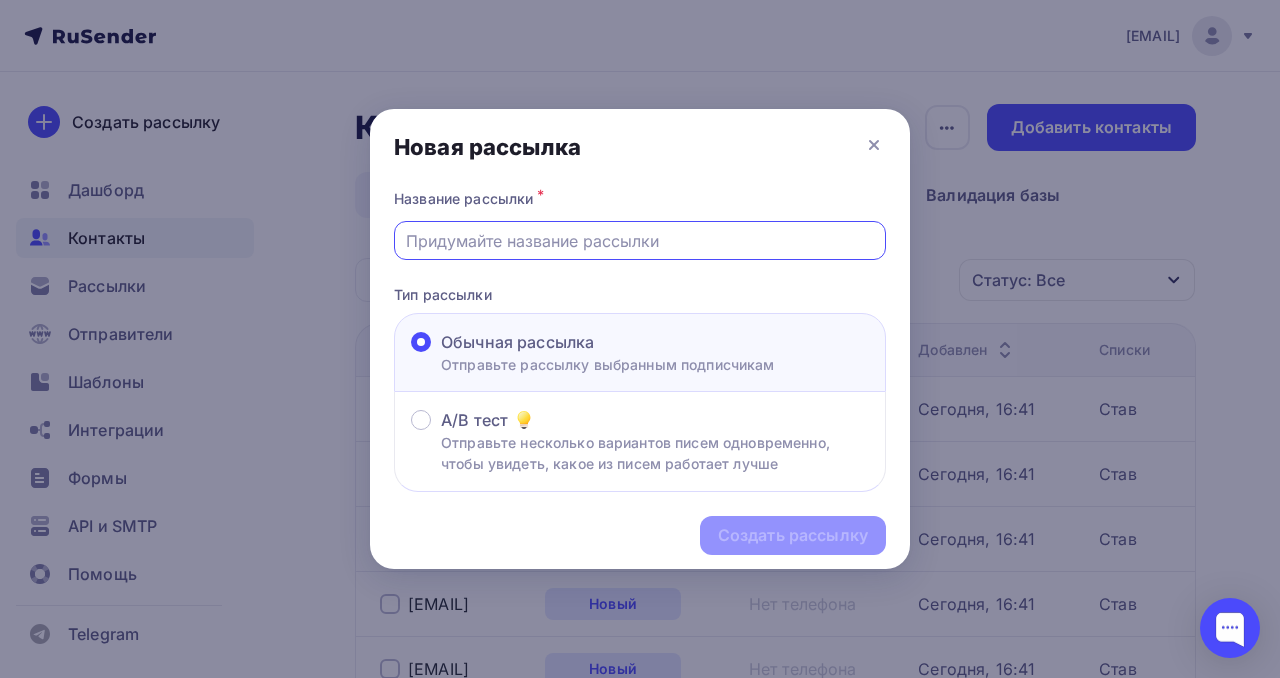 click at bounding box center (640, 241) 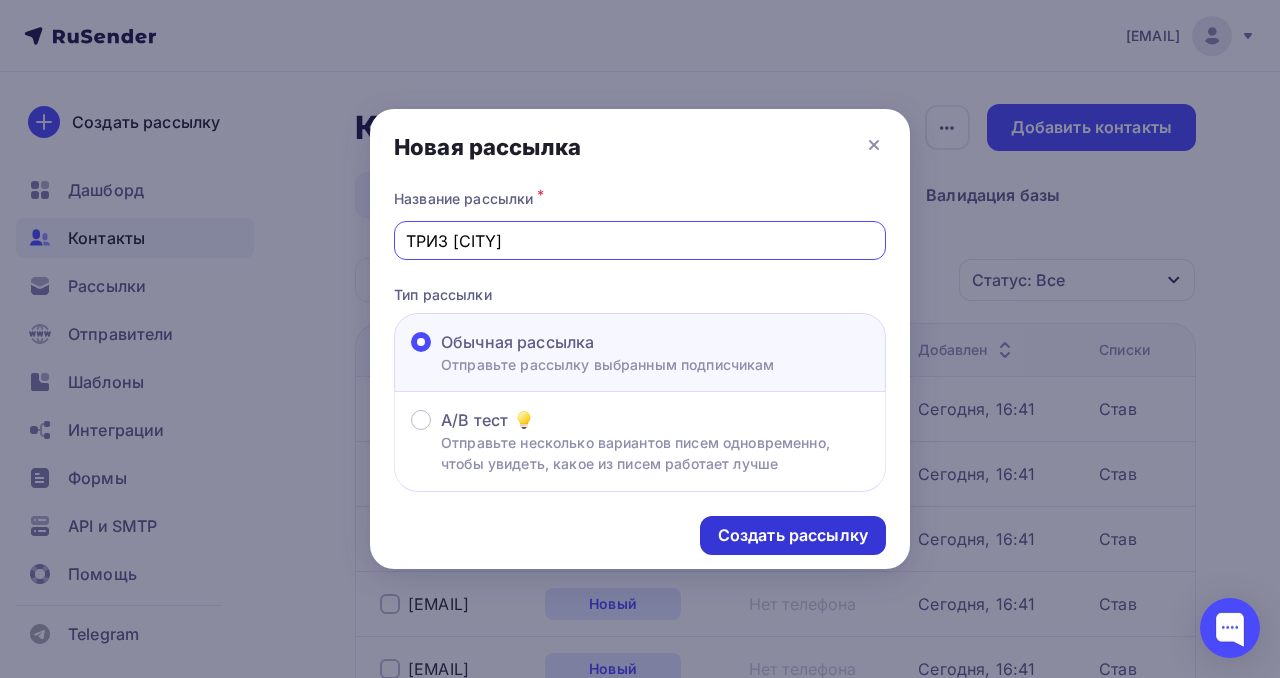 type on "ТРИЗ [CITY]" 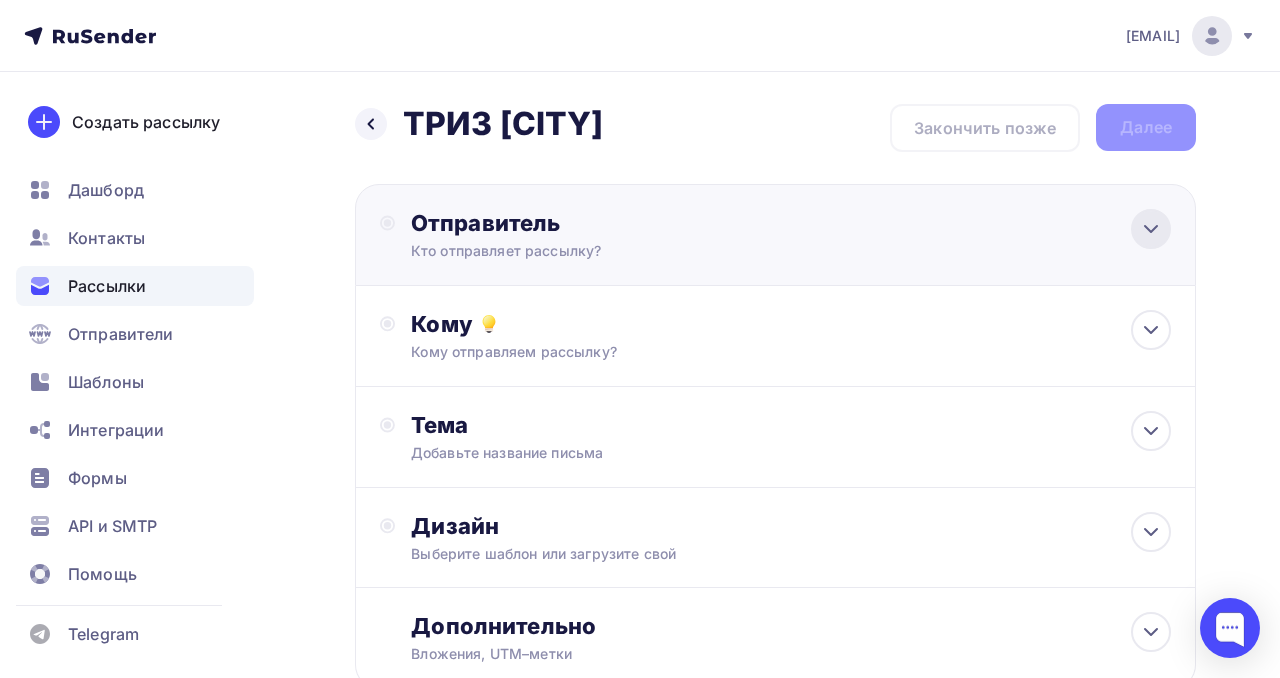 click 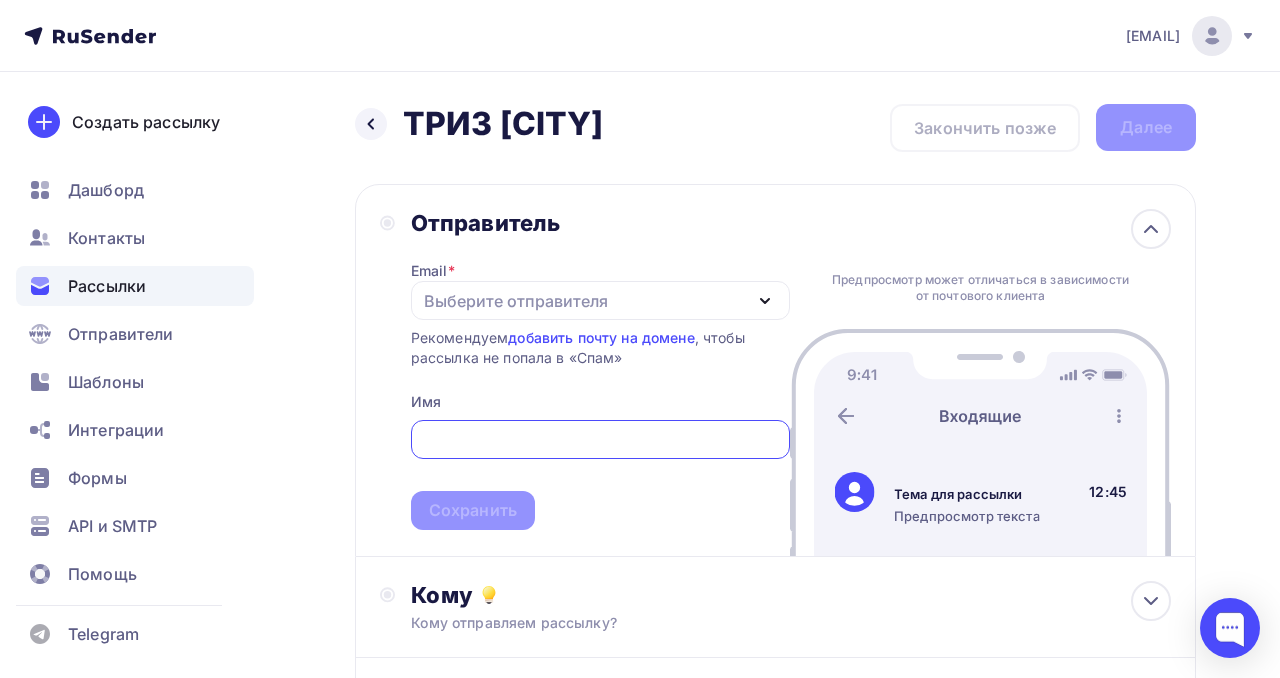 scroll, scrollTop: 0, scrollLeft: 0, axis: both 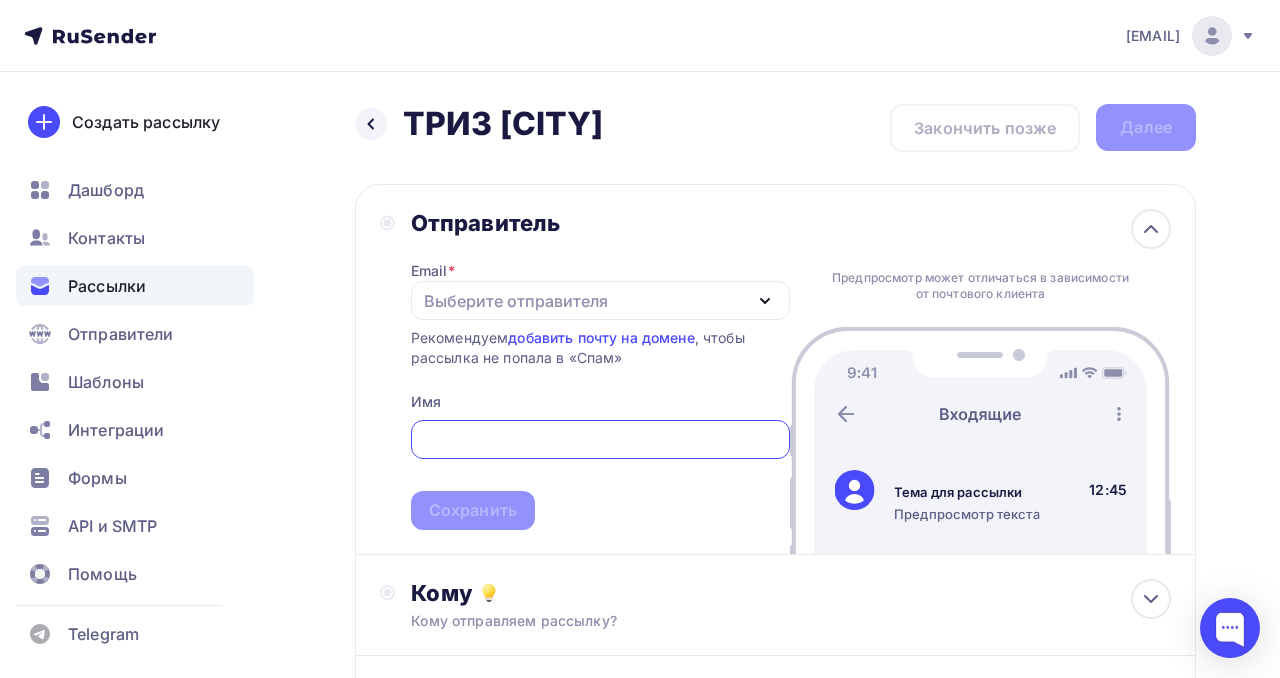 click on "Выберите отправителя" at bounding box center [600, 300] 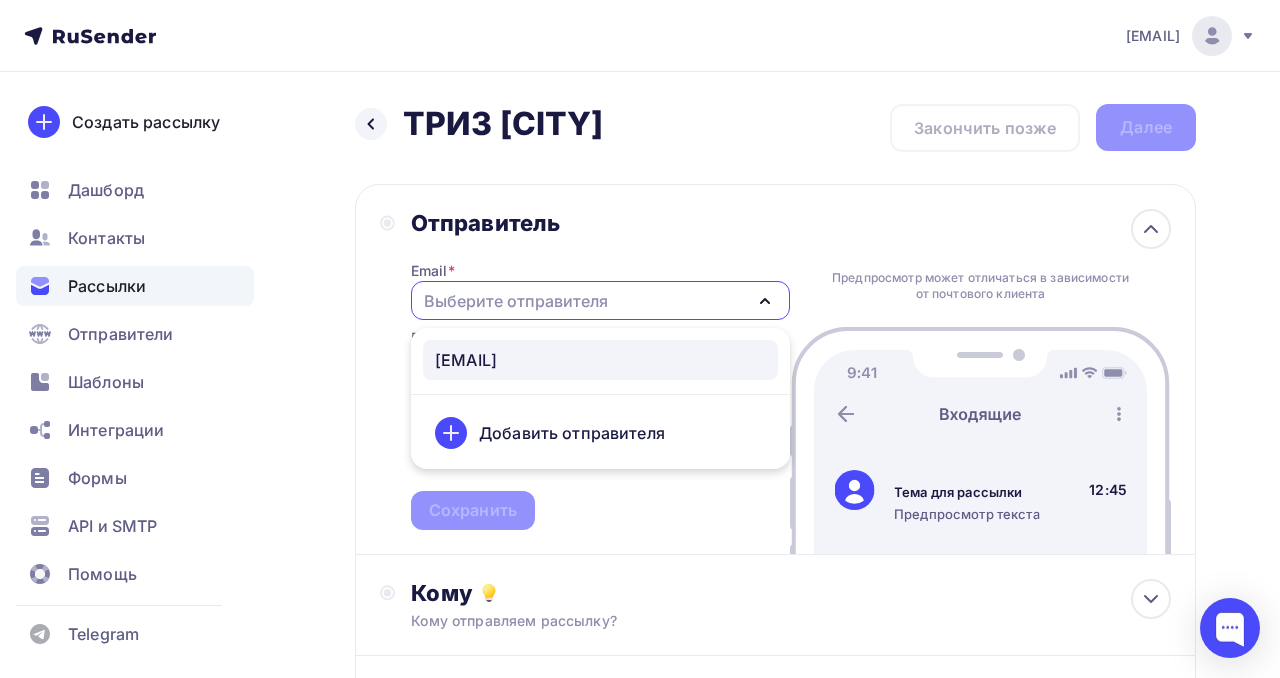 click on "[EMAIL]" at bounding box center [466, 360] 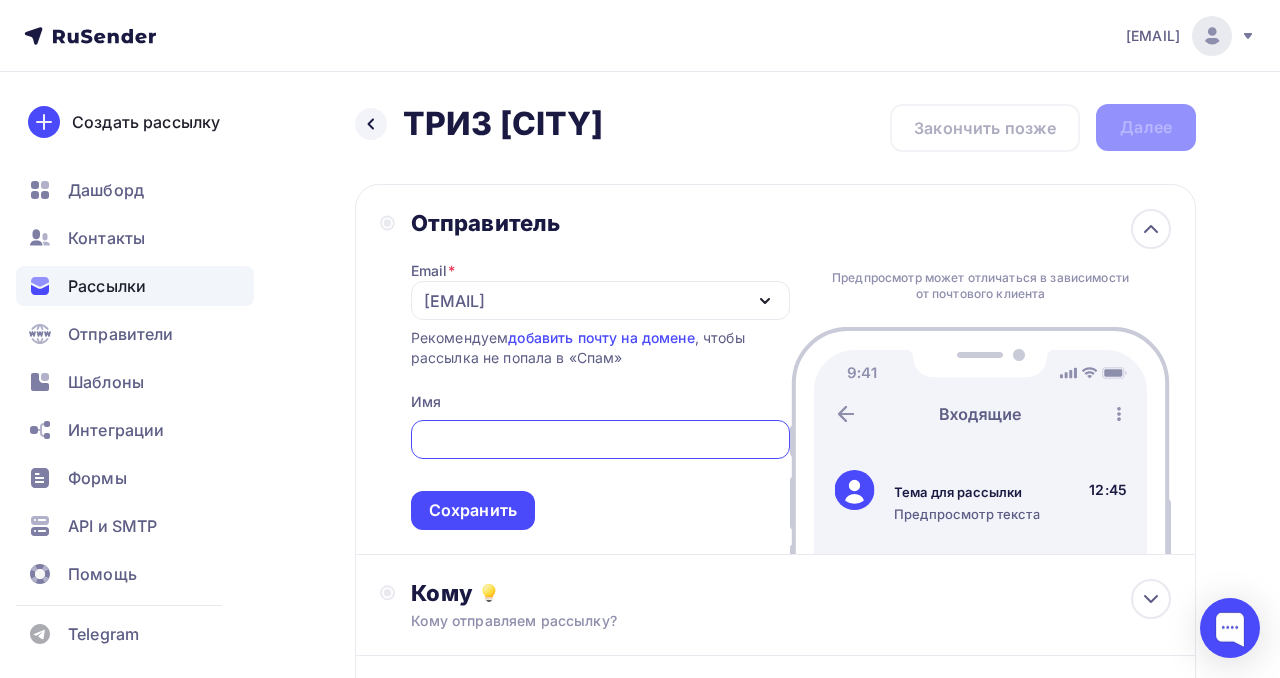 click at bounding box center [600, 440] 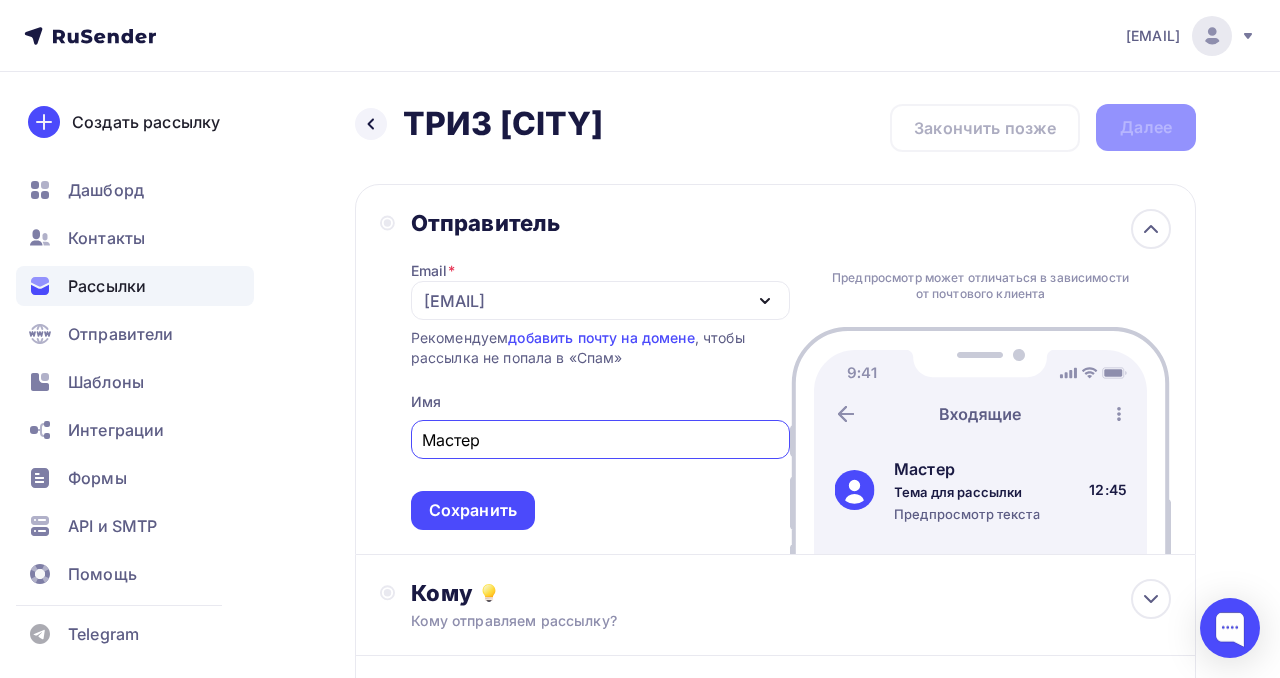type on "Мастер-" 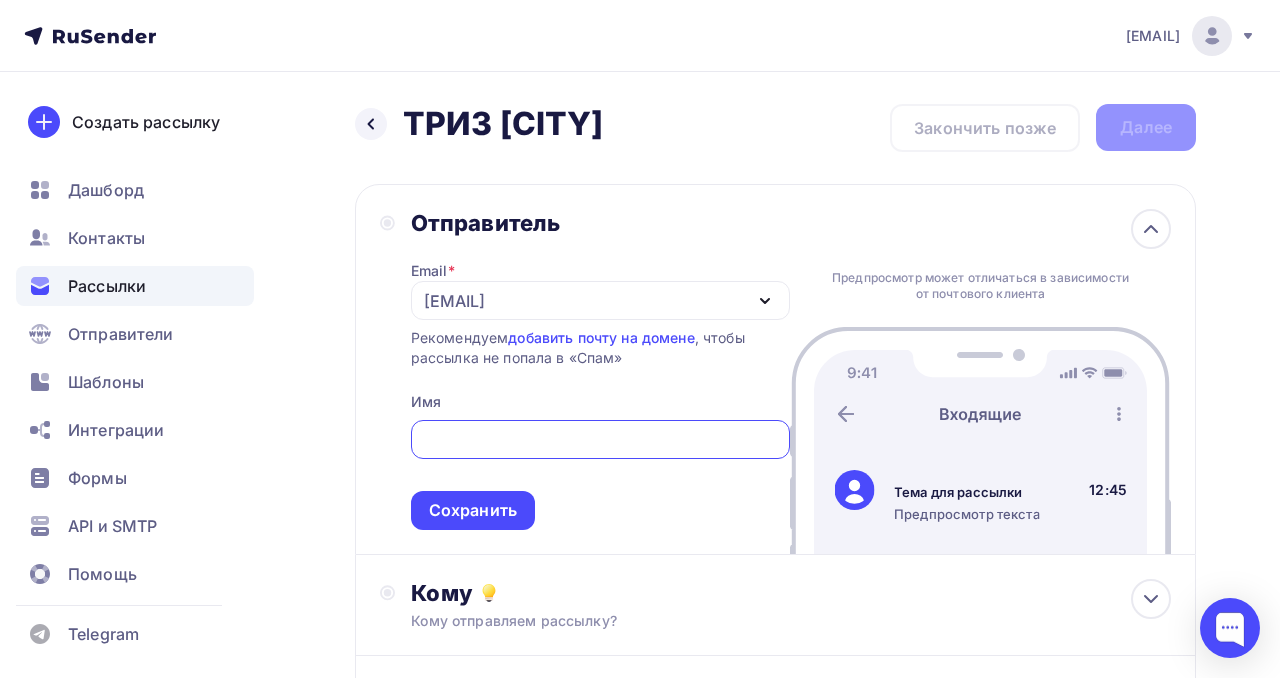 type on "Т" 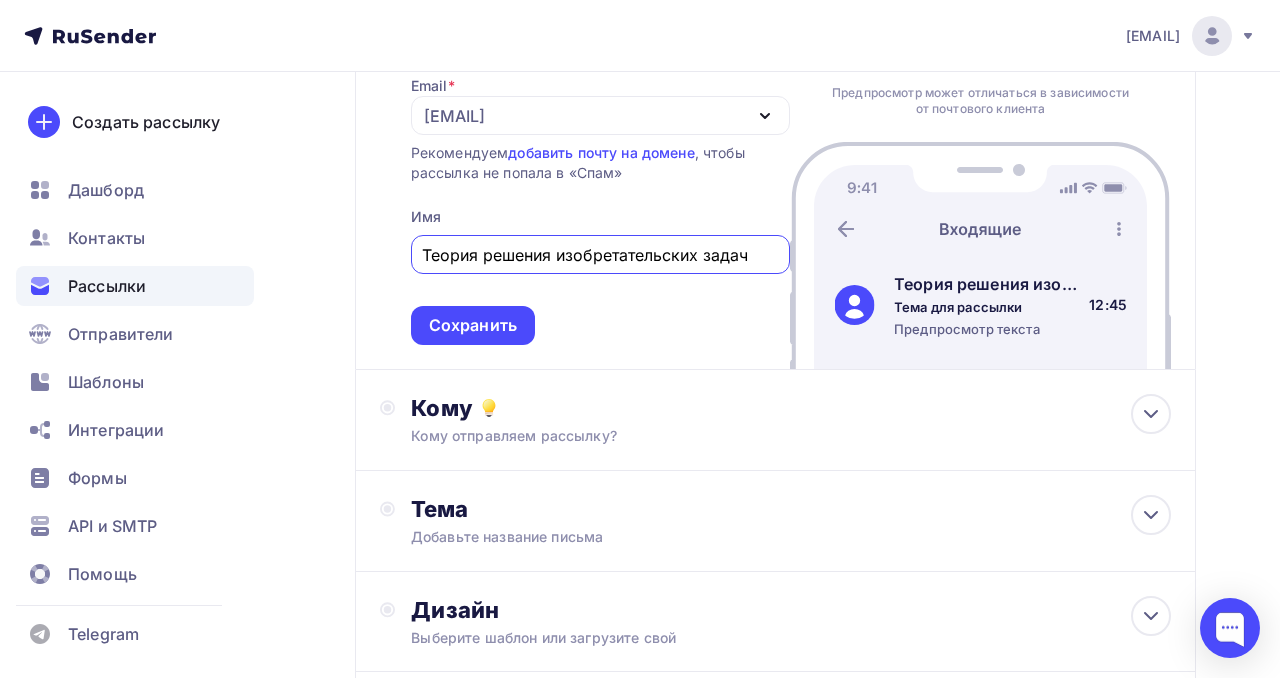 scroll, scrollTop: 184, scrollLeft: 0, axis: vertical 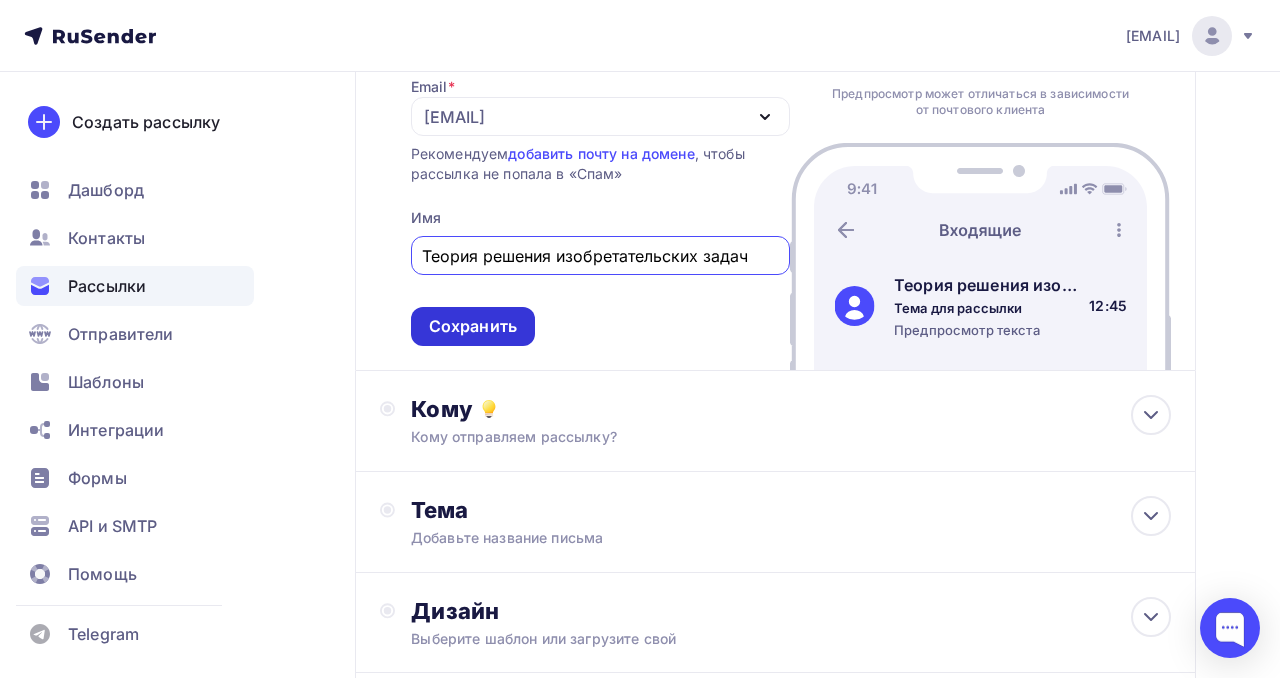 type on "Теория решения изобретательских задач" 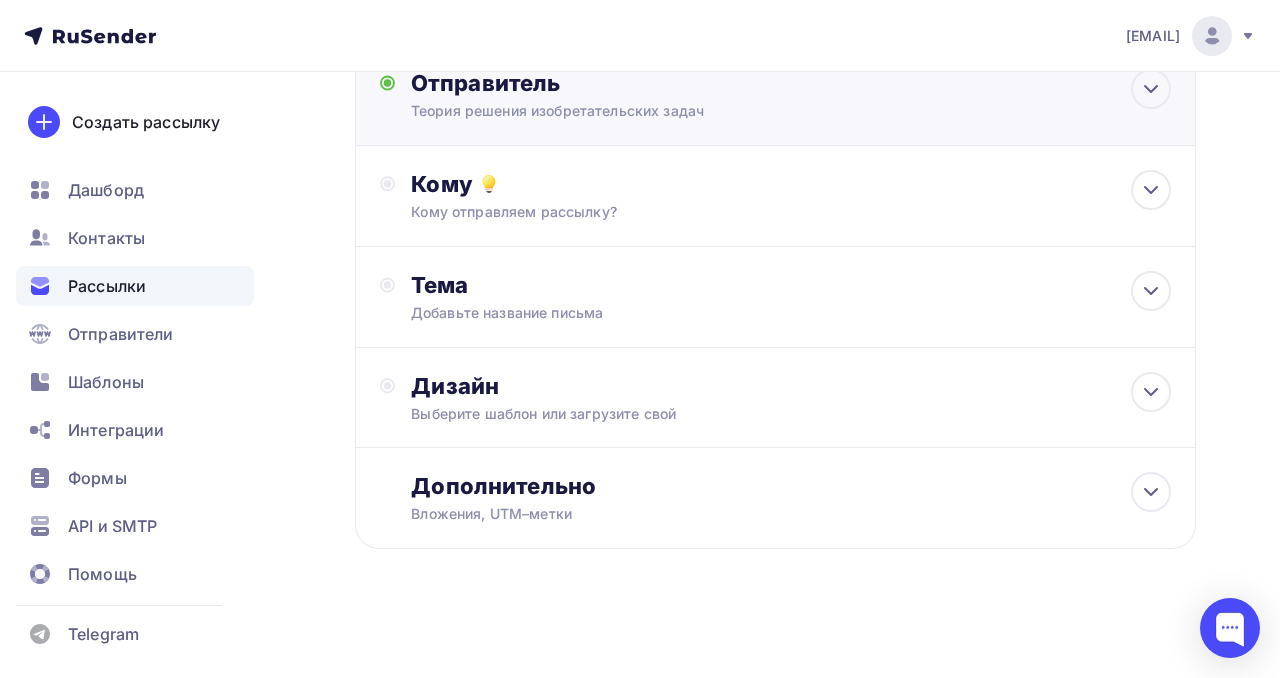 scroll, scrollTop: 142, scrollLeft: 0, axis: vertical 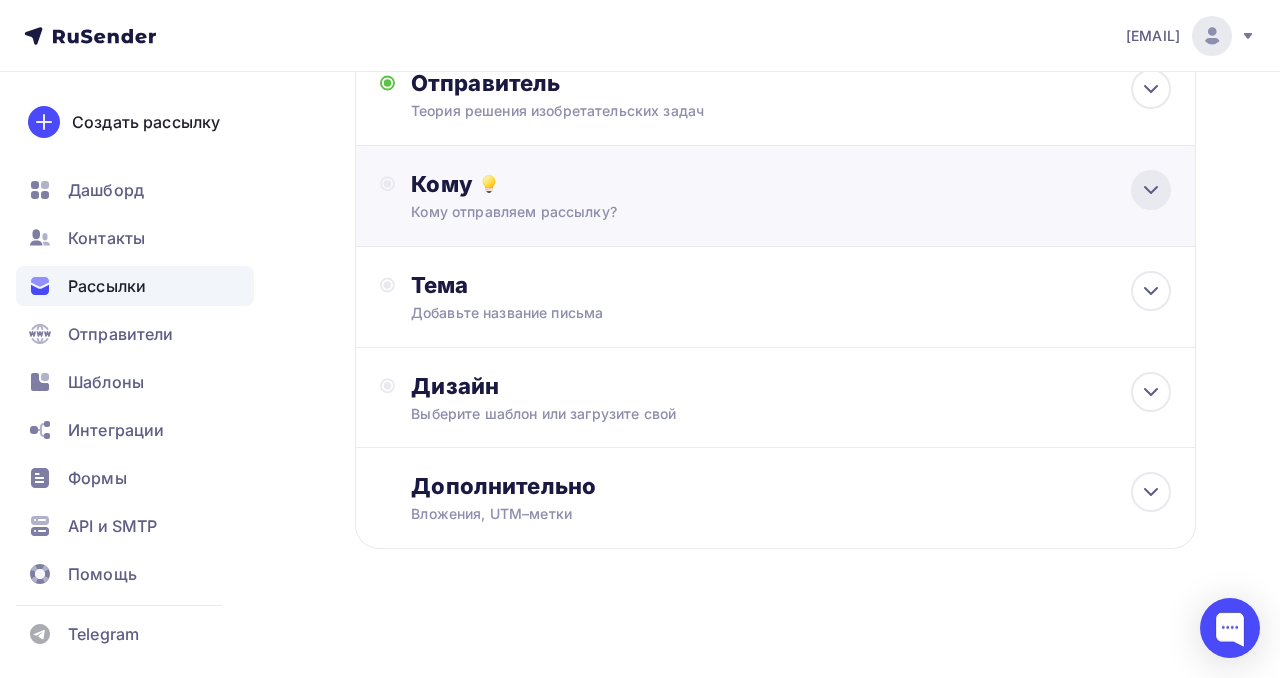 click 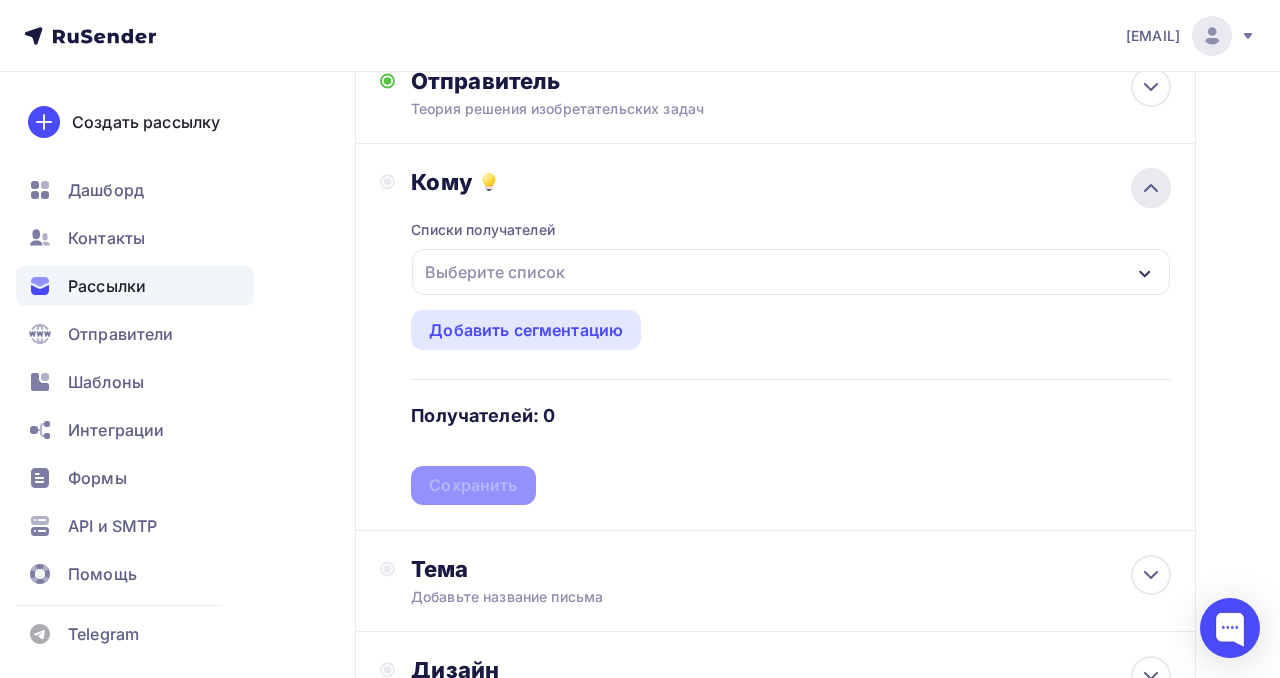 scroll, scrollTop: 184, scrollLeft: 0, axis: vertical 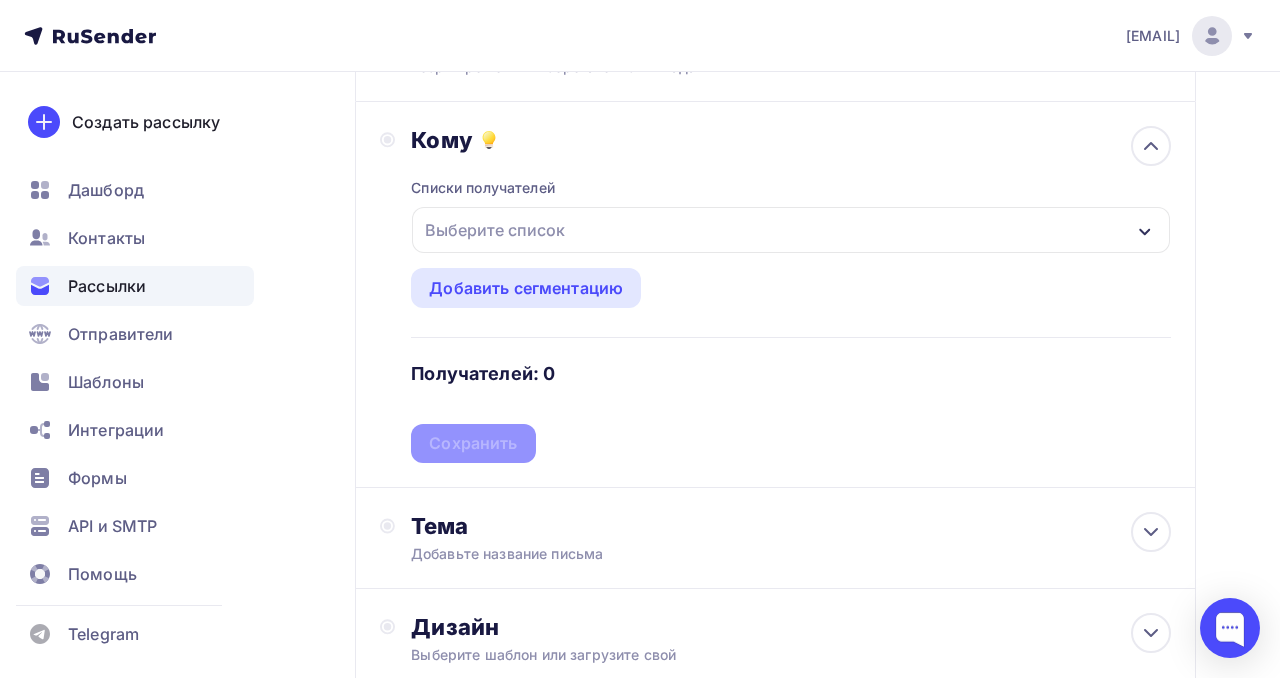 click on "Выберите список" at bounding box center [791, 230] 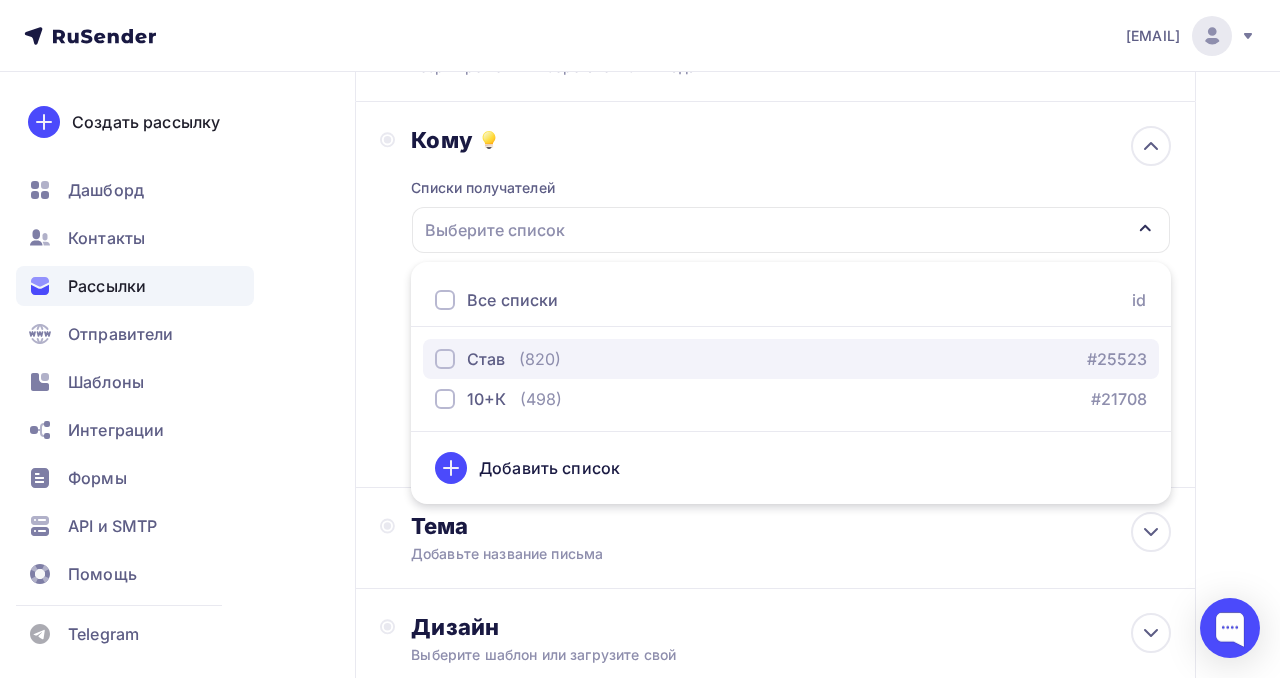 click at bounding box center (445, 359) 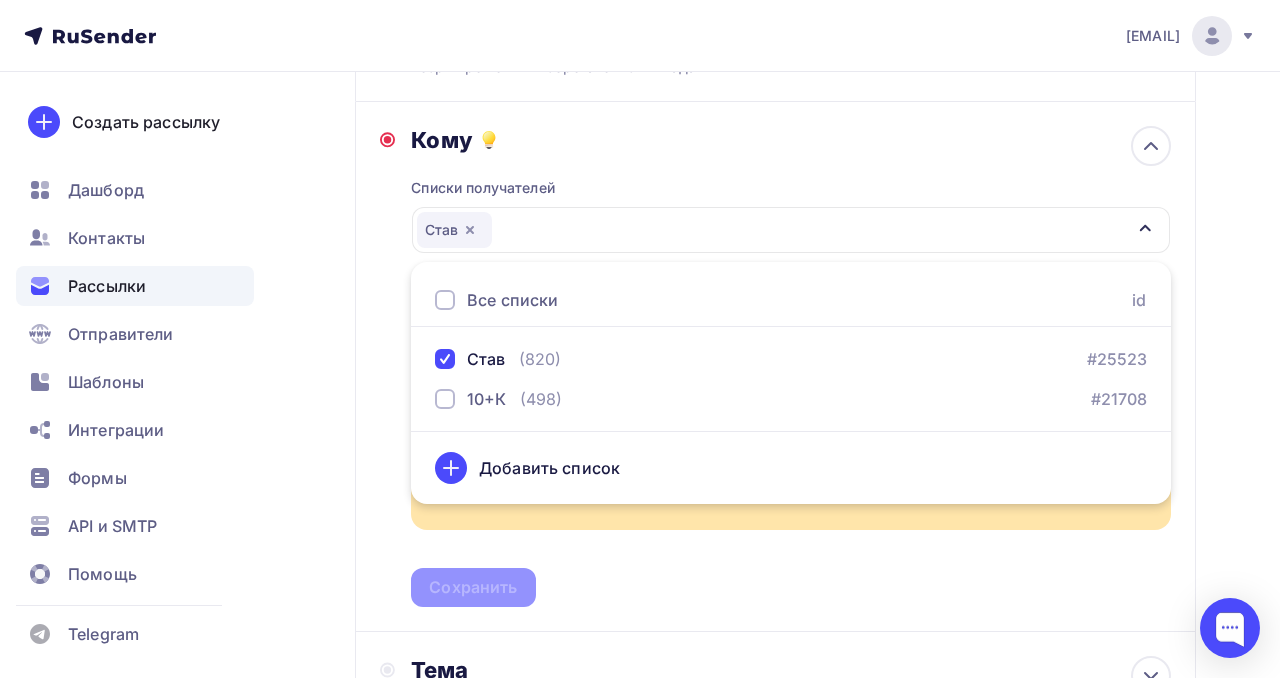 click on "Кому
Списки получателей
Став
Все списки
id
Став
(820)
#25523
10+К
(498)
#21708
Добавить список
Добавить сегментацию
Получателей:
820
Вы превысили количество получателей.   Уменьшите количество новых получателей на
320
или обновите тарифный план
Улучшить тариф" at bounding box center (775, 367) 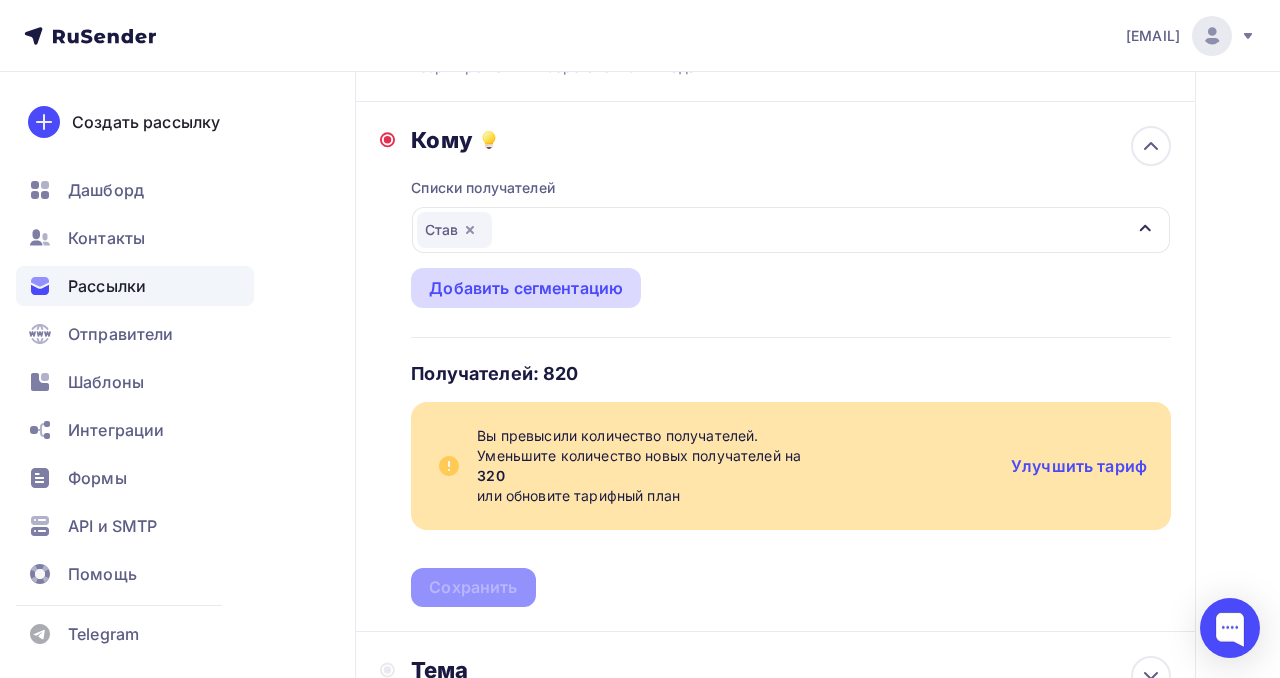 click on "Добавить сегментацию" at bounding box center (526, 288) 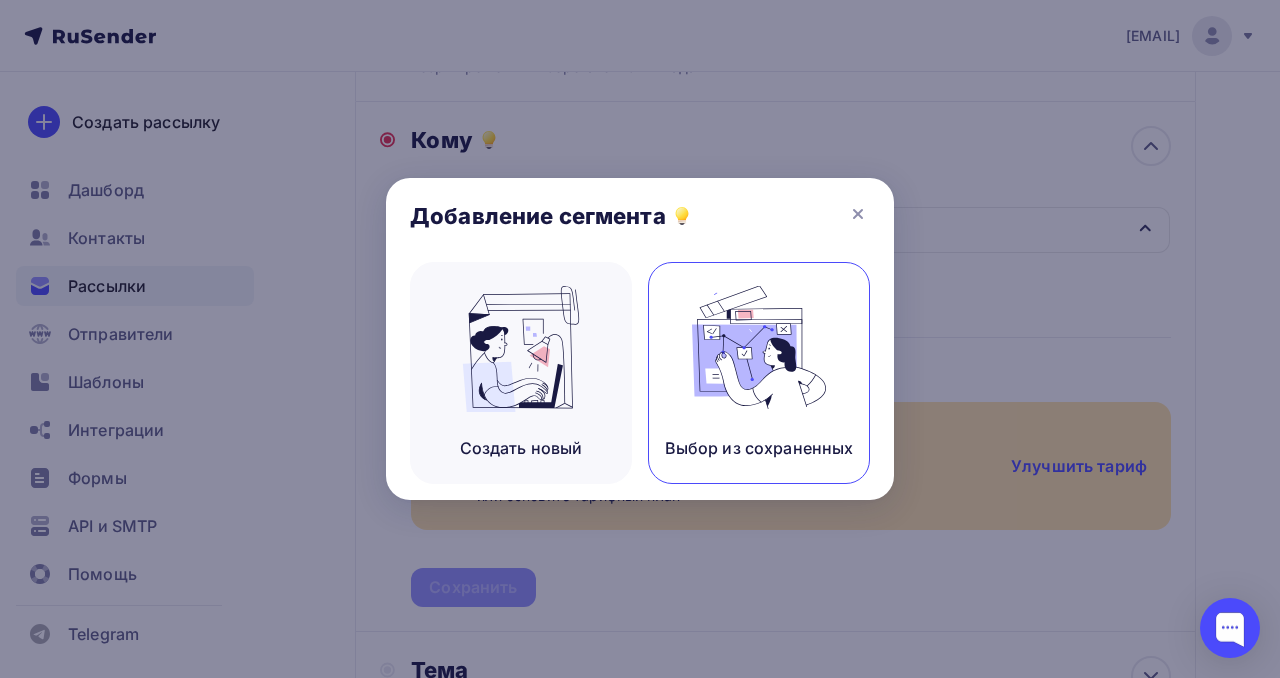 click at bounding box center [759, 349] 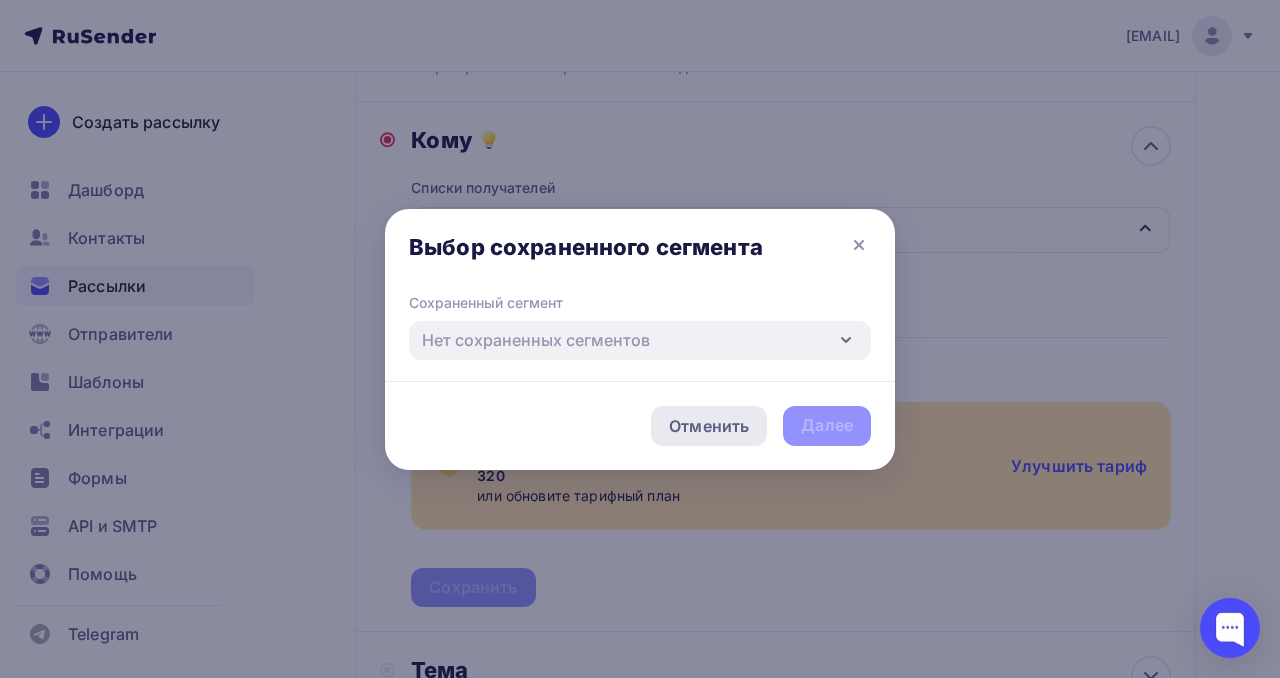 click on "Отменить" at bounding box center (709, 426) 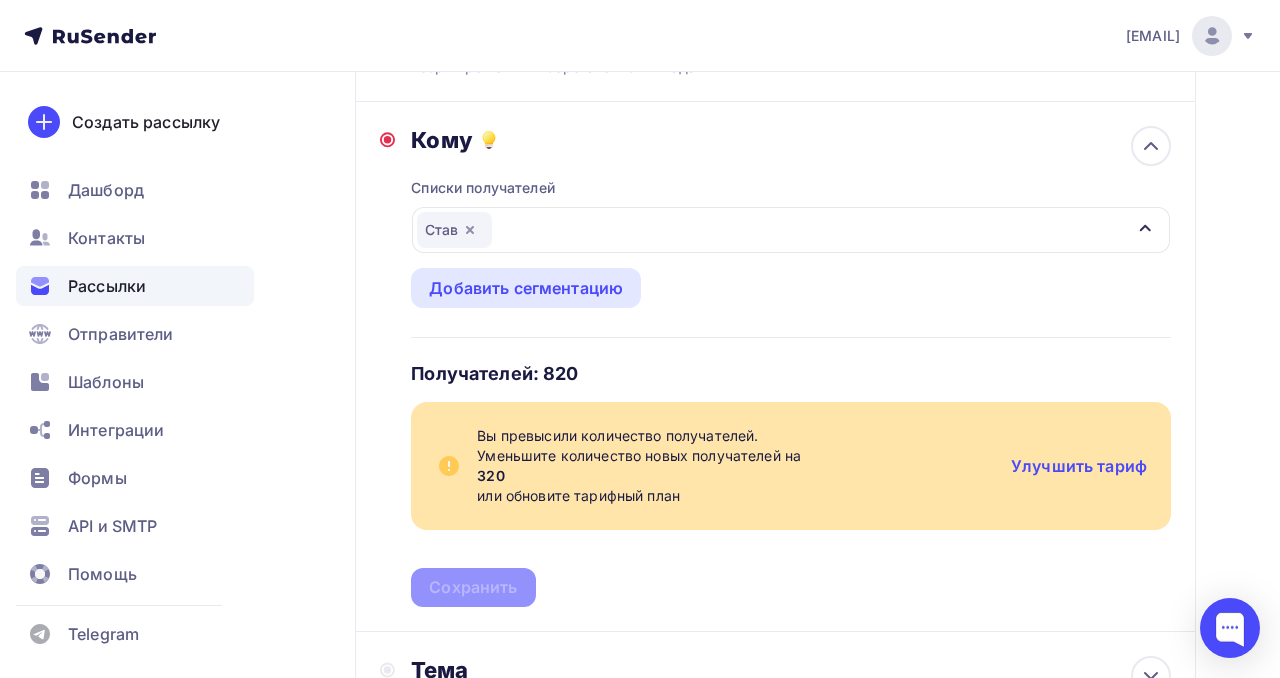 click 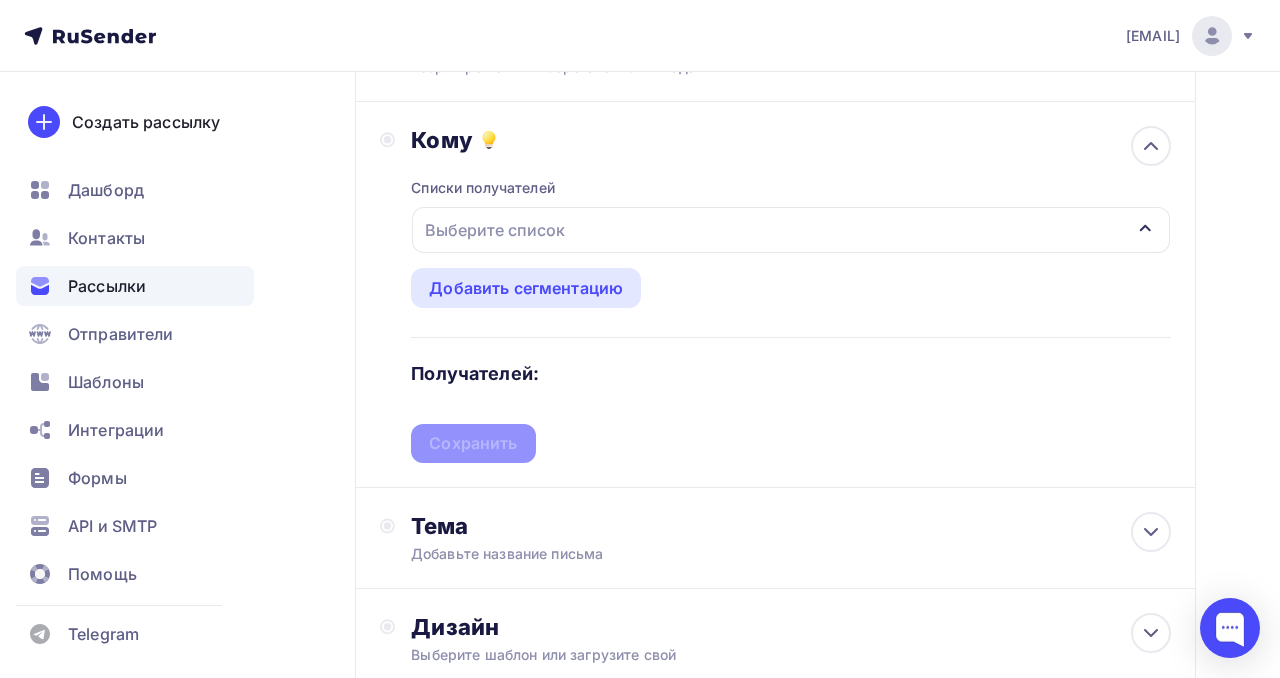 click on "Выберите список" at bounding box center (791, 230) 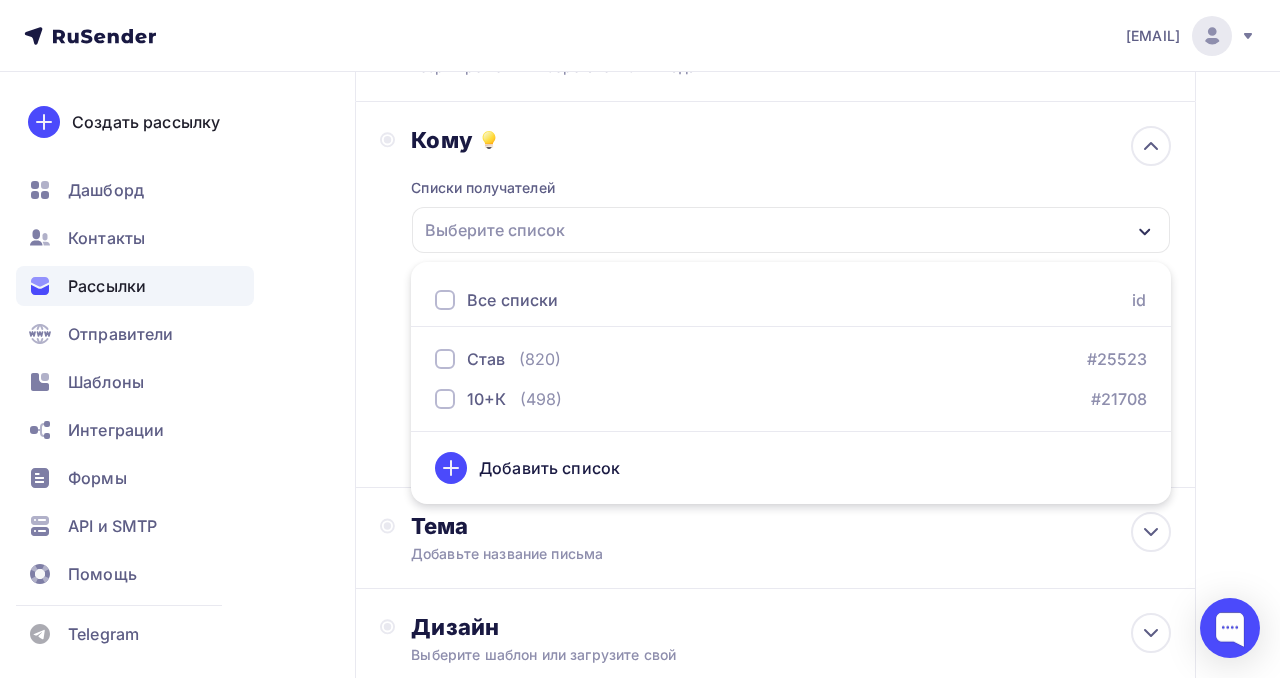 click on "Добавить список" at bounding box center [549, 468] 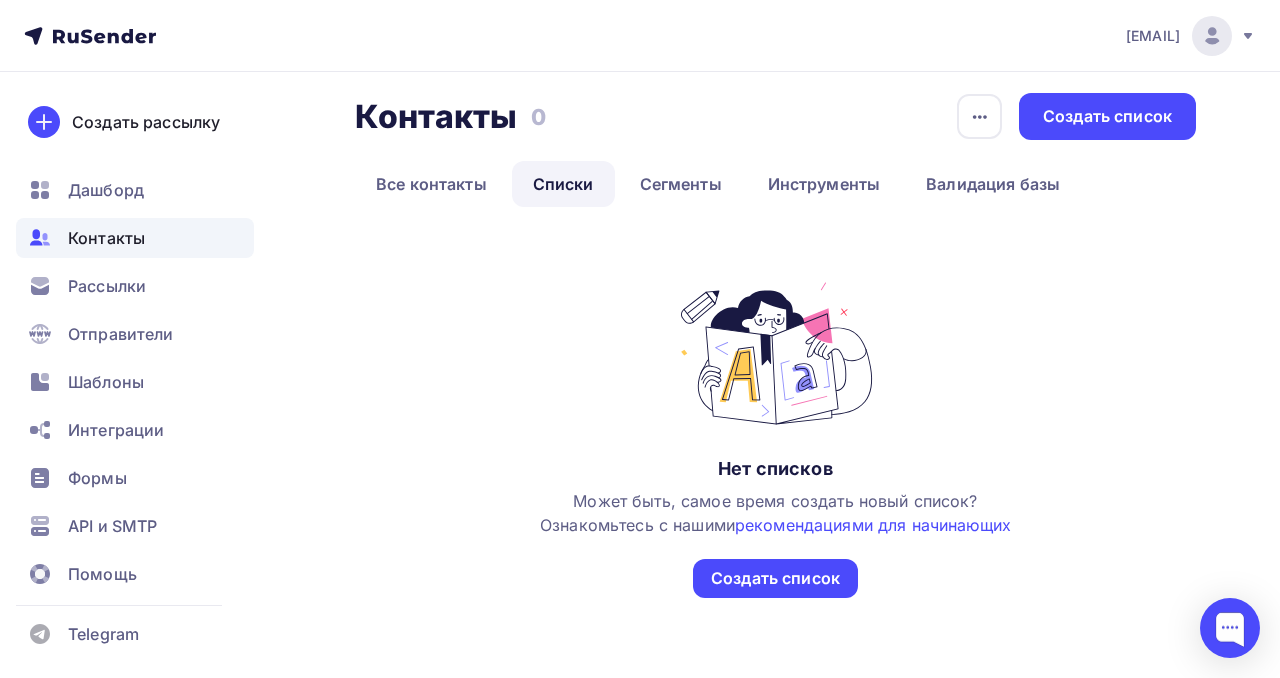 scroll, scrollTop: 0, scrollLeft: 0, axis: both 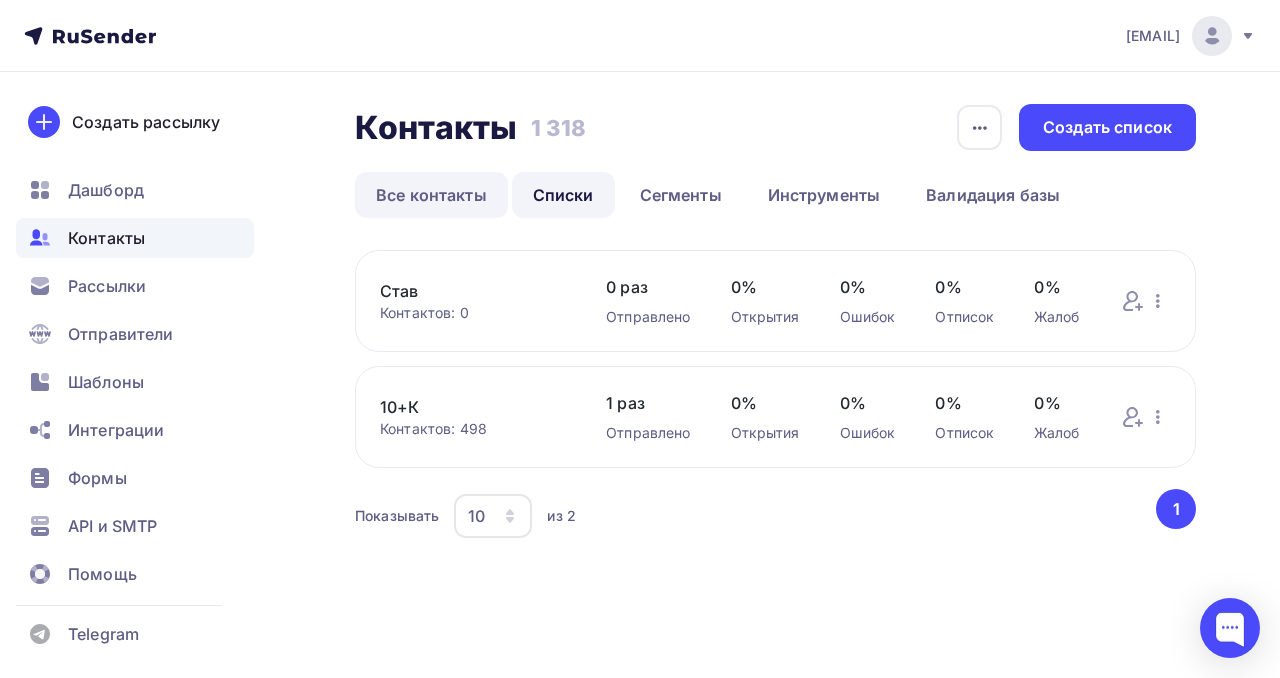 click on "Все контакты" at bounding box center (431, 195) 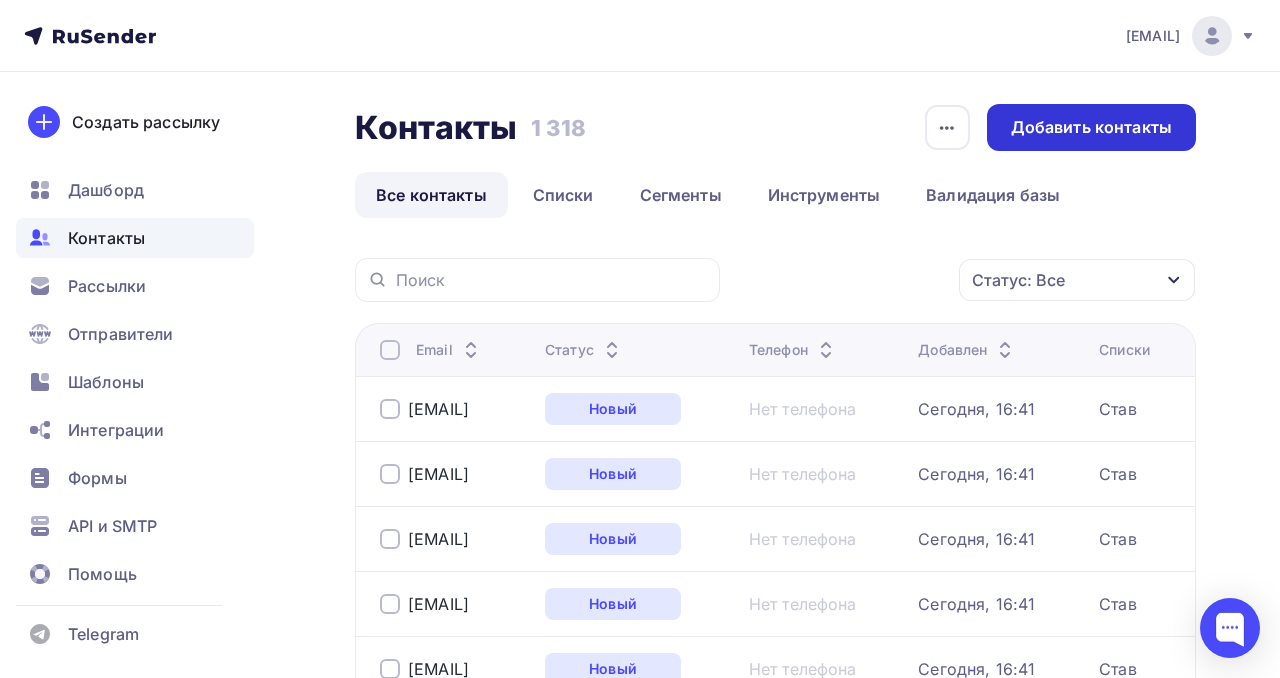 click on "Добавить контакты" at bounding box center (1091, 127) 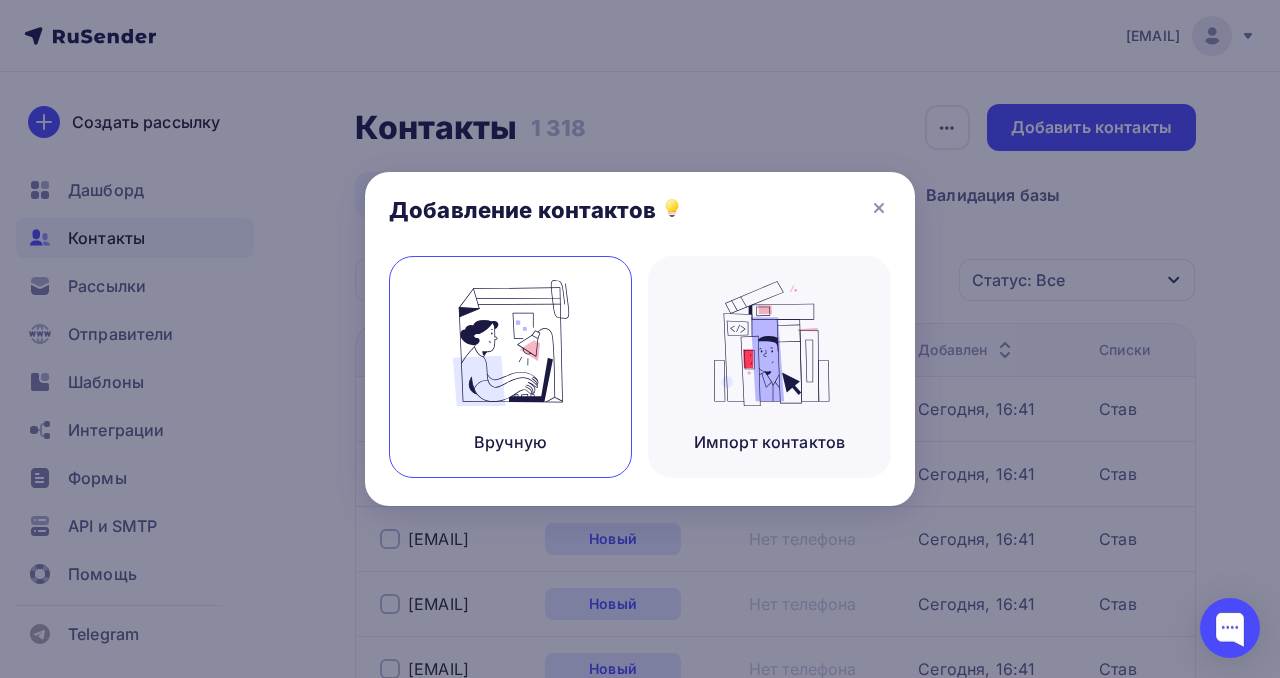 click on "Вручную" at bounding box center (510, 367) 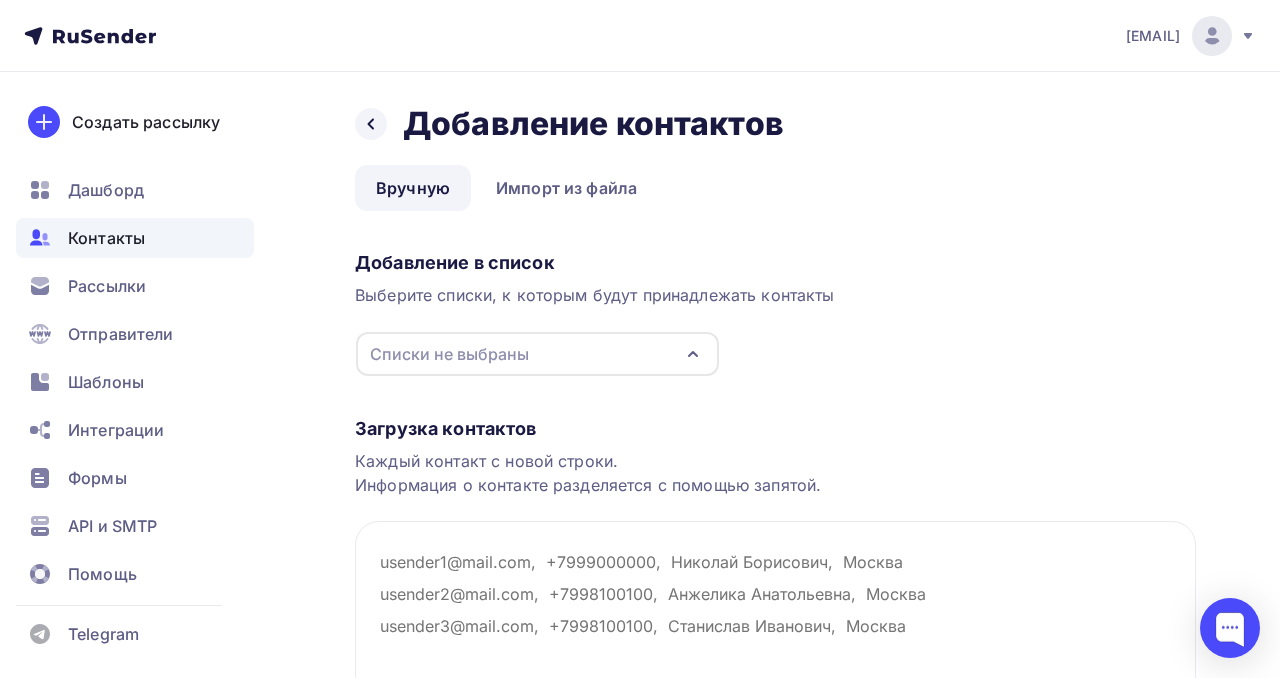 click on "Списки не выбраны" at bounding box center (537, 354) 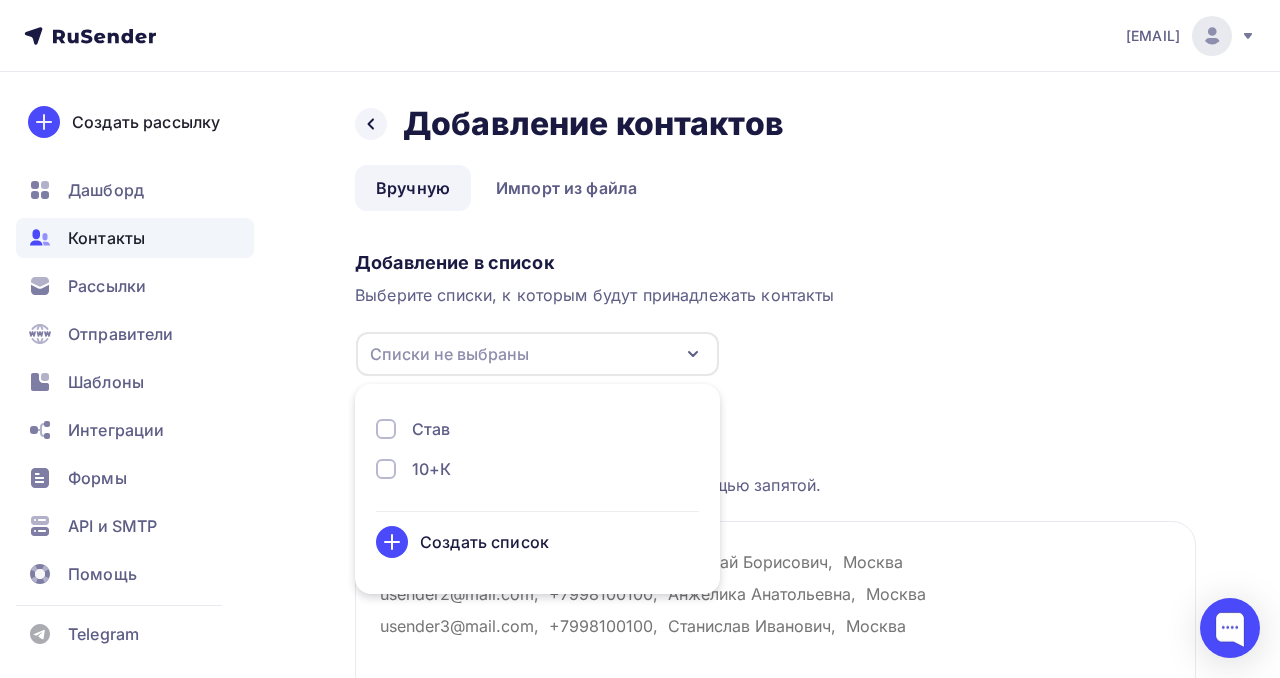 click on "Создать список" at bounding box center [484, 542] 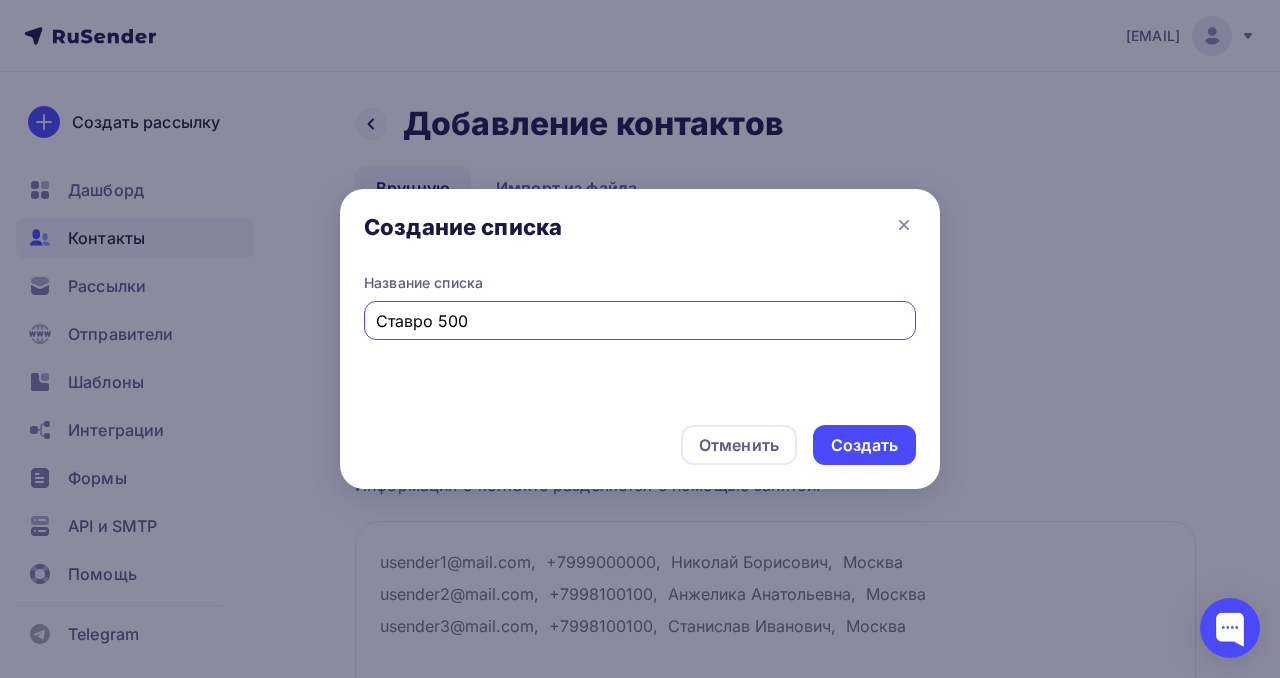 click on "Ставро 500" at bounding box center [640, 321] 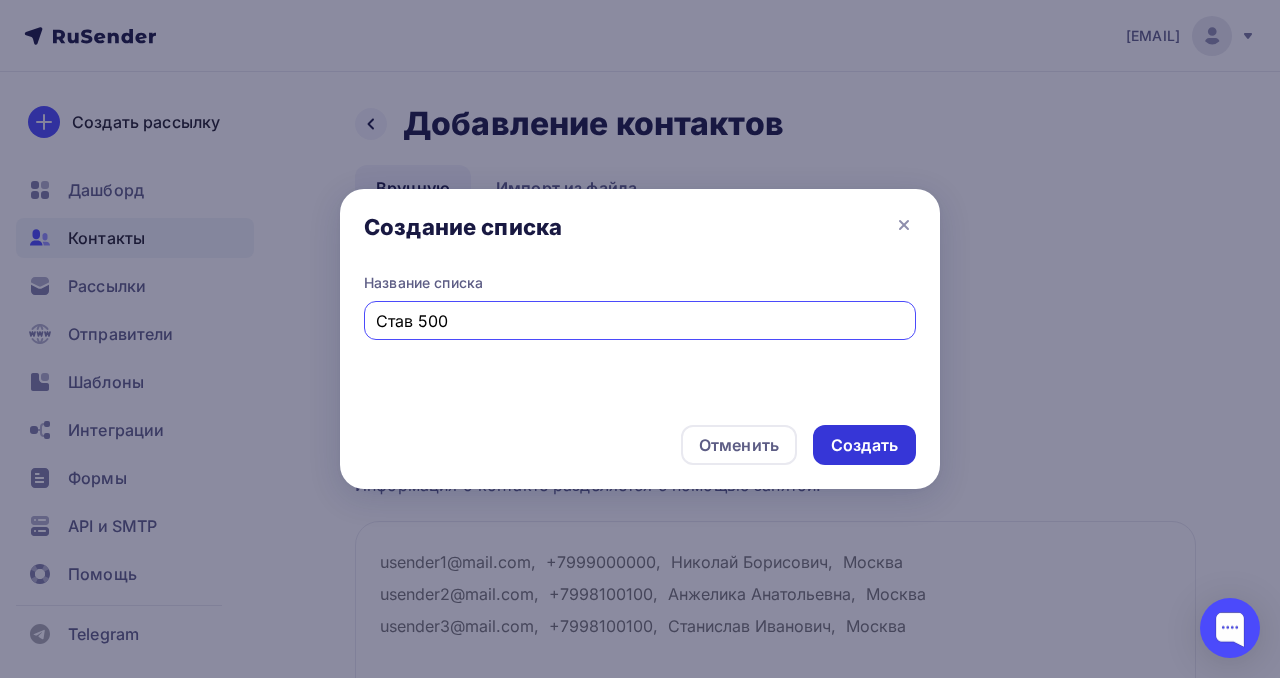 type on "Став 500" 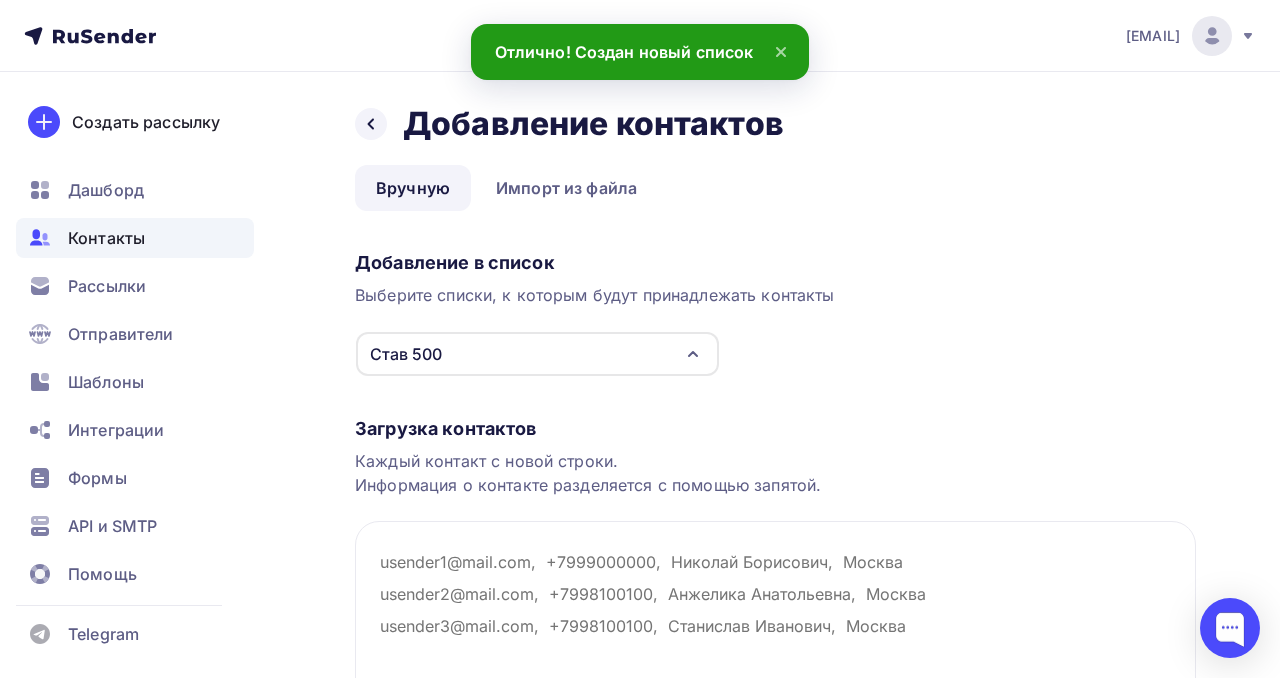 scroll, scrollTop: 202, scrollLeft: 0, axis: vertical 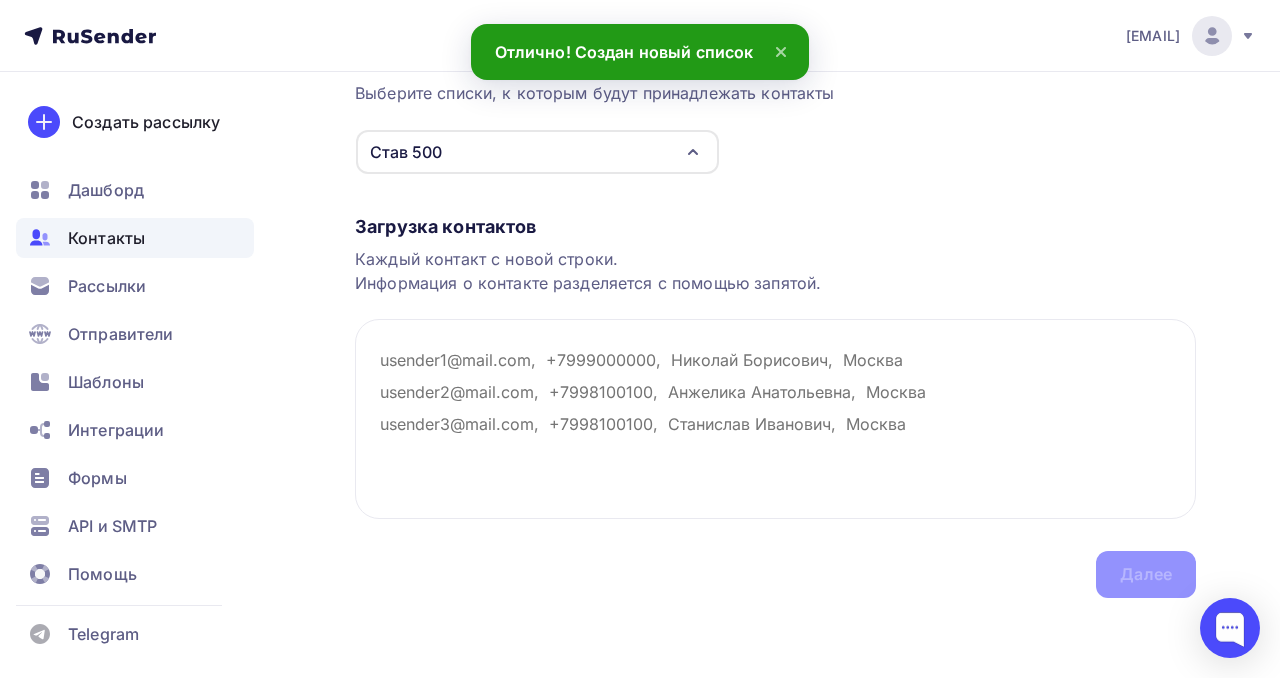 click at bounding box center (775, 419) 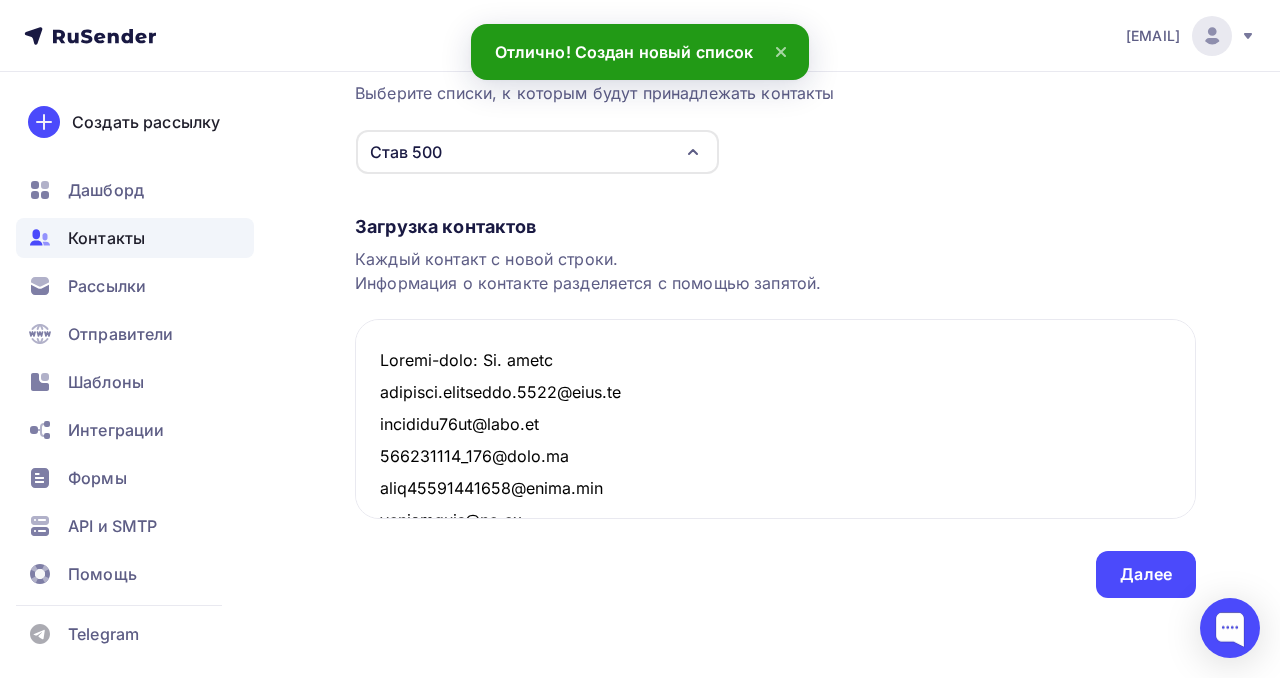 scroll, scrollTop: 17676, scrollLeft: 0, axis: vertical 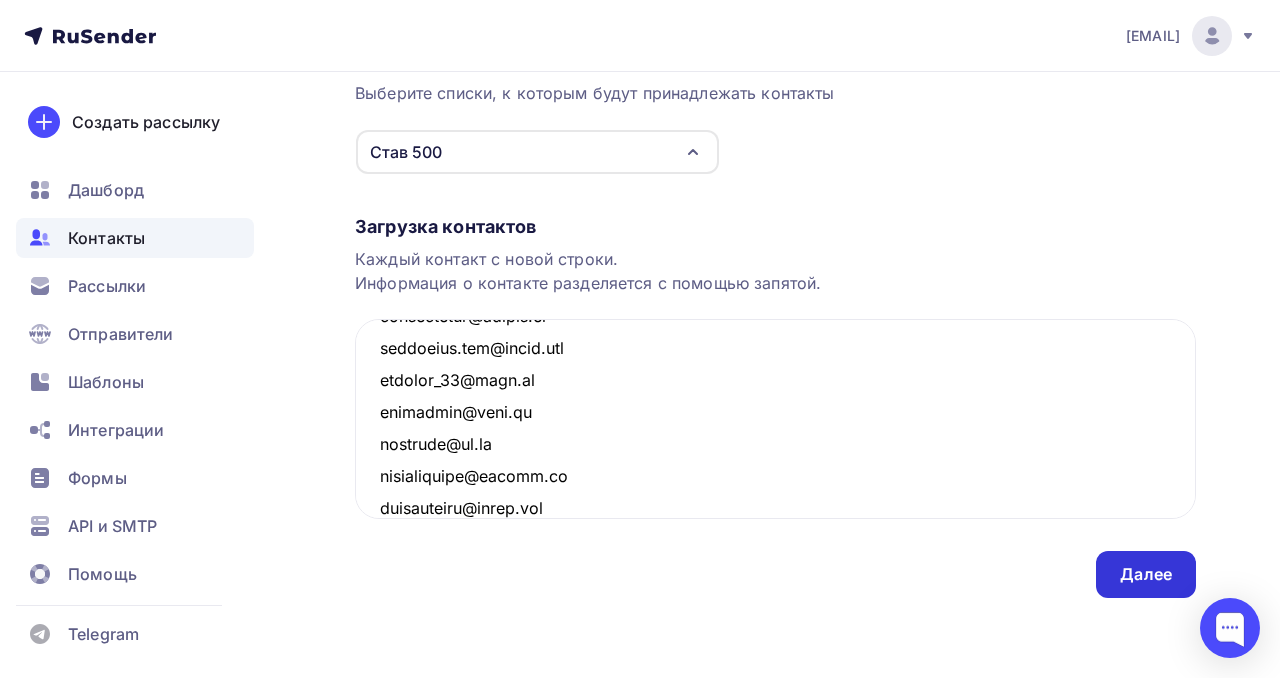 type on "Loremi-dolo: Si. ametc
adipisci.elitseddo.3895@eius.te
incididu21ut@labo.et
778829288_216@dolo.ma
aliq97206008162@enima.min
veniamquis@no.ex
ullamco37@labo.ni
a-e6e@comm.co
duisa_irureinrep73@volu.ve
essecillu@fugia.nul
pariatu@exce.si
occaeca@cupida.no
proid261-93@sunt.cu
quioffic5@deseru.mo
animides@labo.pe
und.omnisisten@errorv.ac
doloremquela@tota.re
aperiame8947@ipsaq.abi
inventore3733@verit.qu
archit.beataevit08@dict.ex
nemoeni@ip.qu
vo.asperna@autodi.fu
conseq.magn@dolore.eo
286776@rati.se
nesciu857537@nequep.qu
doloremad@numqu.eiu
moditemporainc@magn.qu
eti.minuss@nobi.el
optiocu@nihili.qu
placeatface@poss.as
repellen-te9225@autemq.of
debiti_56@reru.ne
s.evenietvol@re.re
it.ear.49@hict.sa
delectusr@volupt.ma
aliaspe7709@dolo.as
repel700@minimn.ex
03793181@ulla.co
suscipi5293@labori.al
commodiconse@quid.ma
mollit@molesti.ha
quidemrerumfacil608@exped.dis
namliberotempor@cums.no
eligen_19@opti.cu
nihi-impeditm2@quod.ma
placeatfa@poss.om
loremi.dolor@sita.co
adi.el02@sedd.ei
temporincid@utla.et
dolorem..." 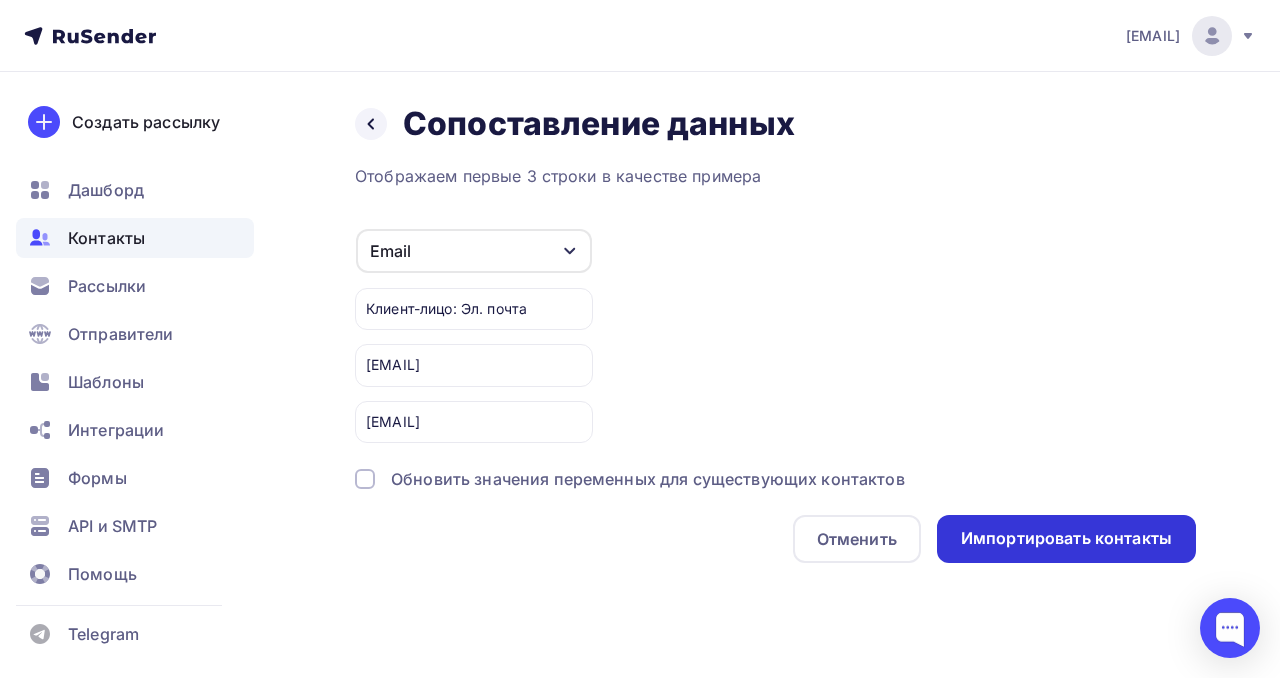 click on "Импортировать контакты" at bounding box center (1066, 538) 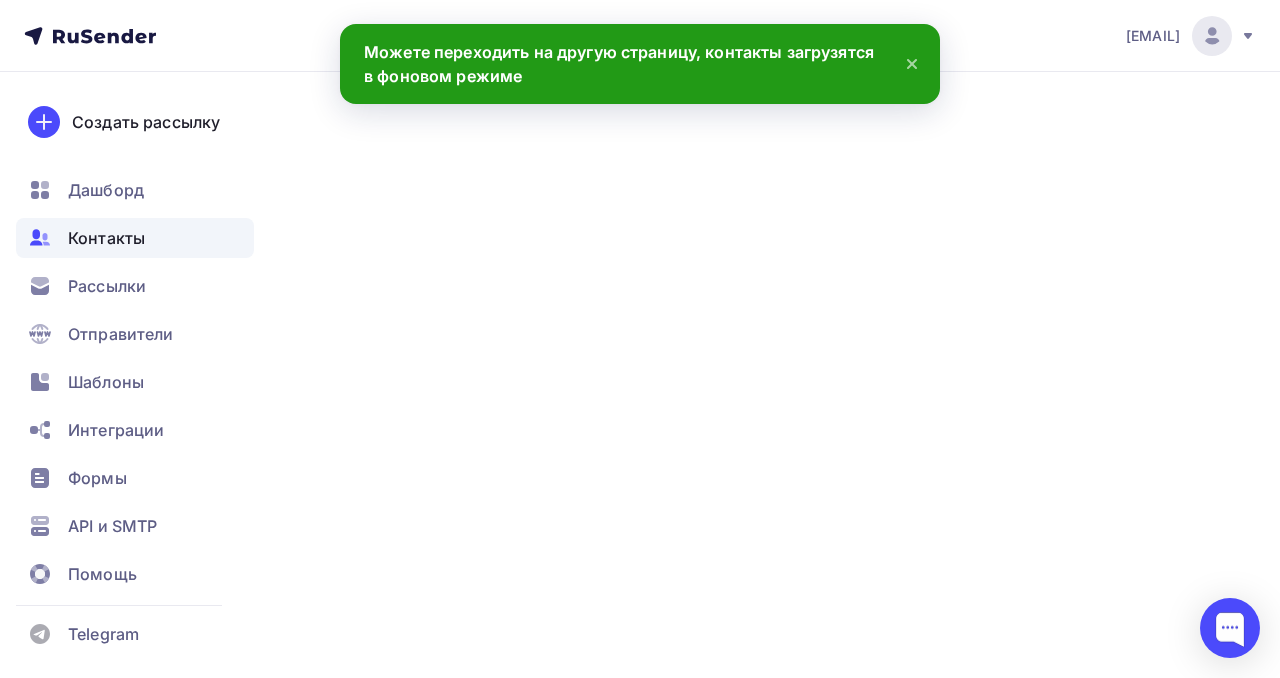 scroll, scrollTop: 0, scrollLeft: 0, axis: both 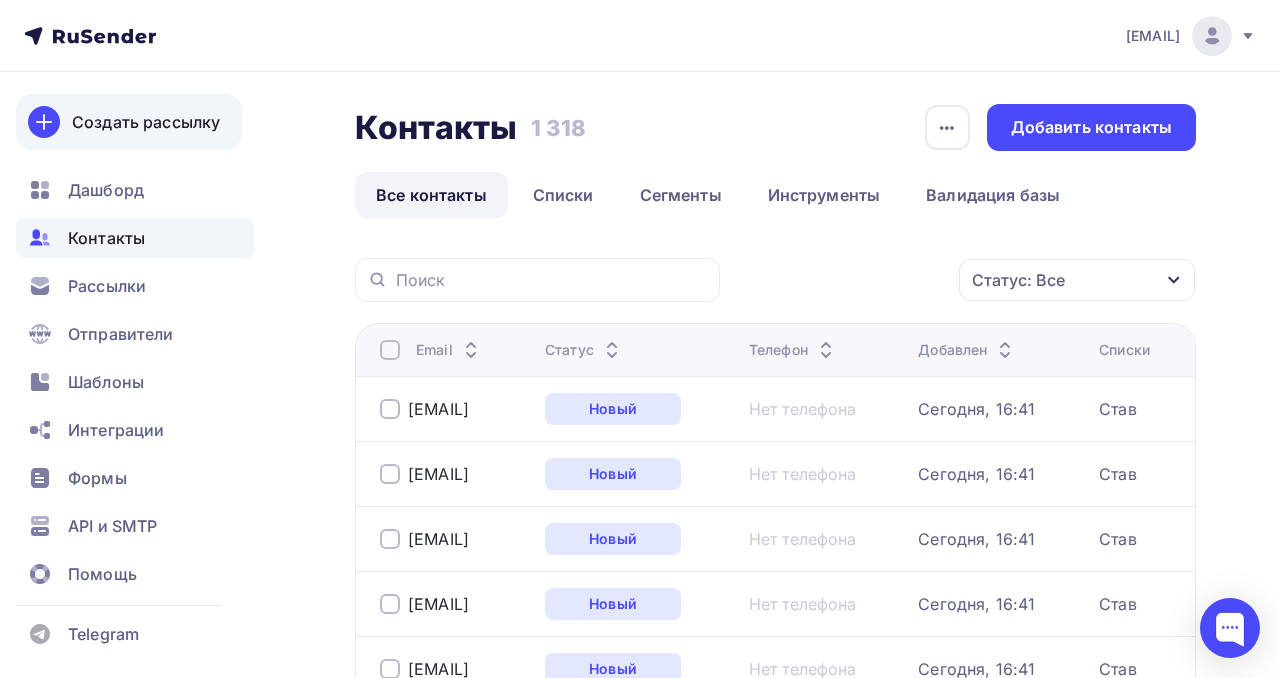 click on "Создать рассылку" at bounding box center (146, 122) 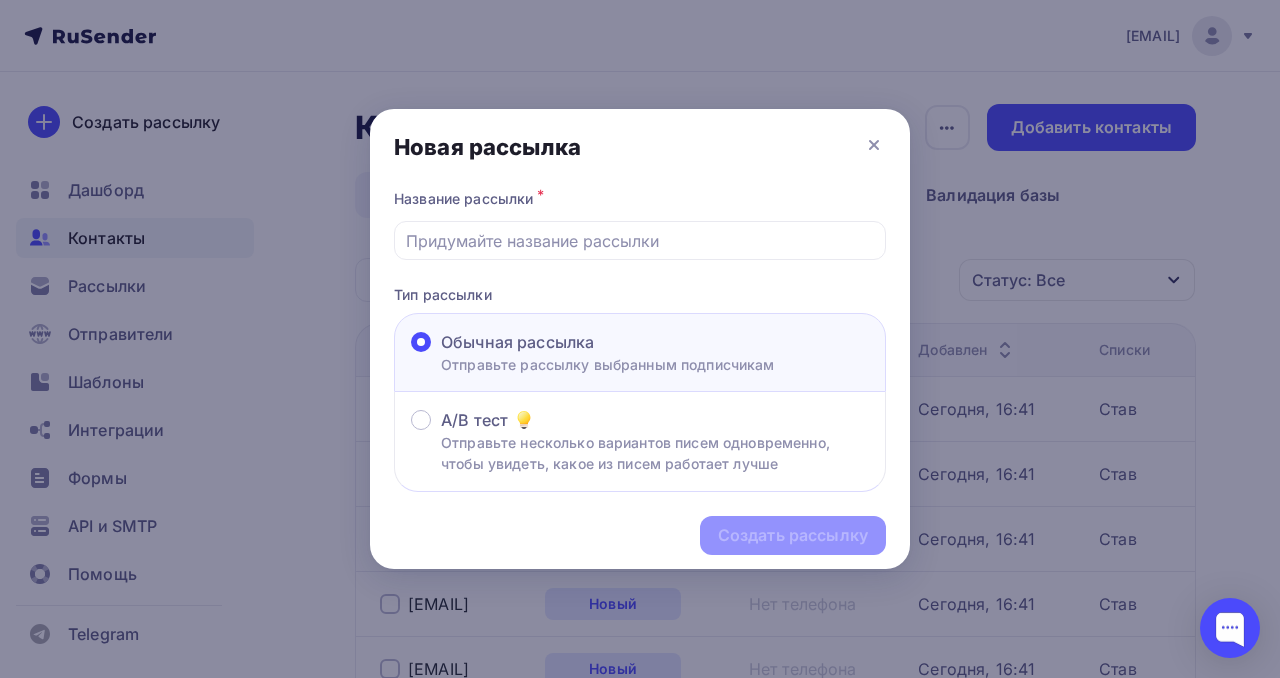 click on "Обычная рассылка" at bounding box center [517, 342] 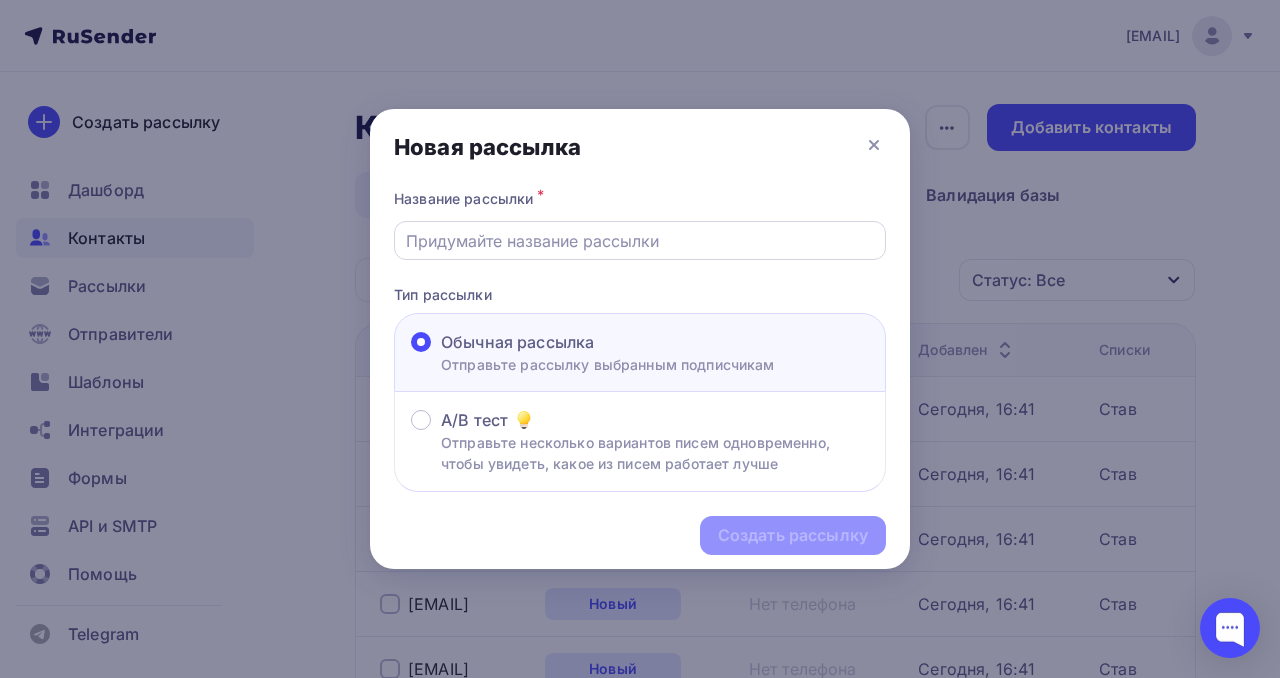 click at bounding box center [640, 241] 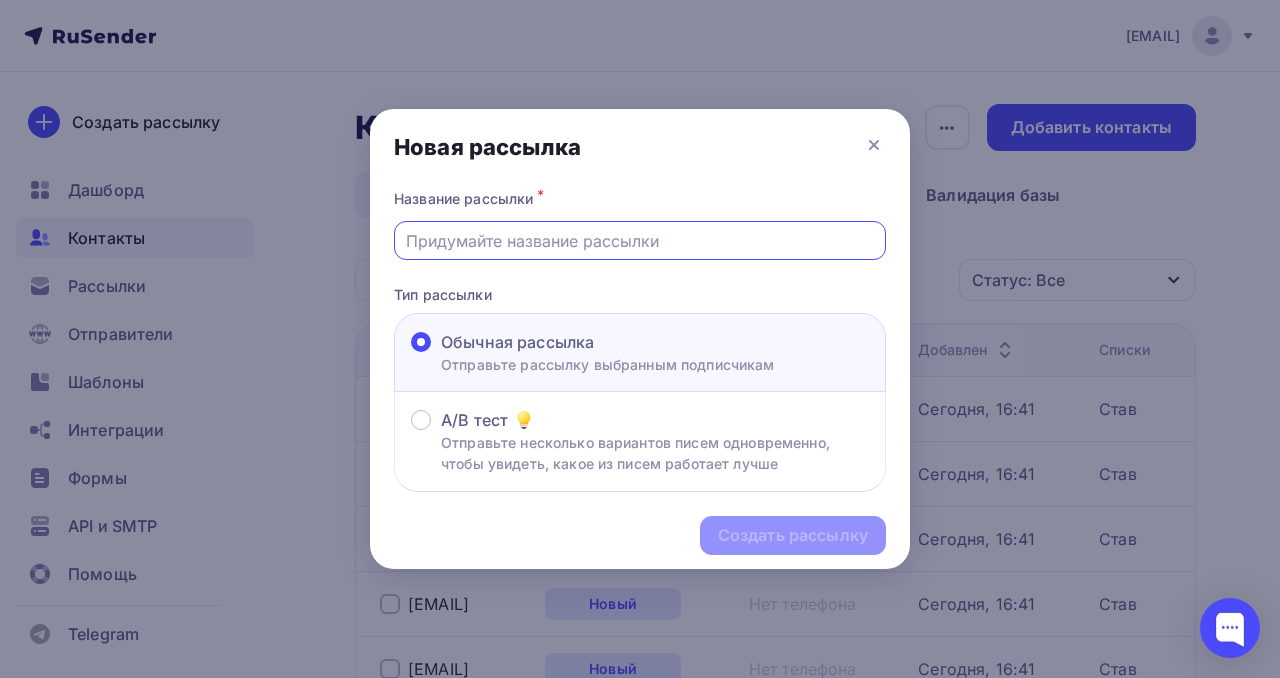 type on "ТРИЗ [CITY]" 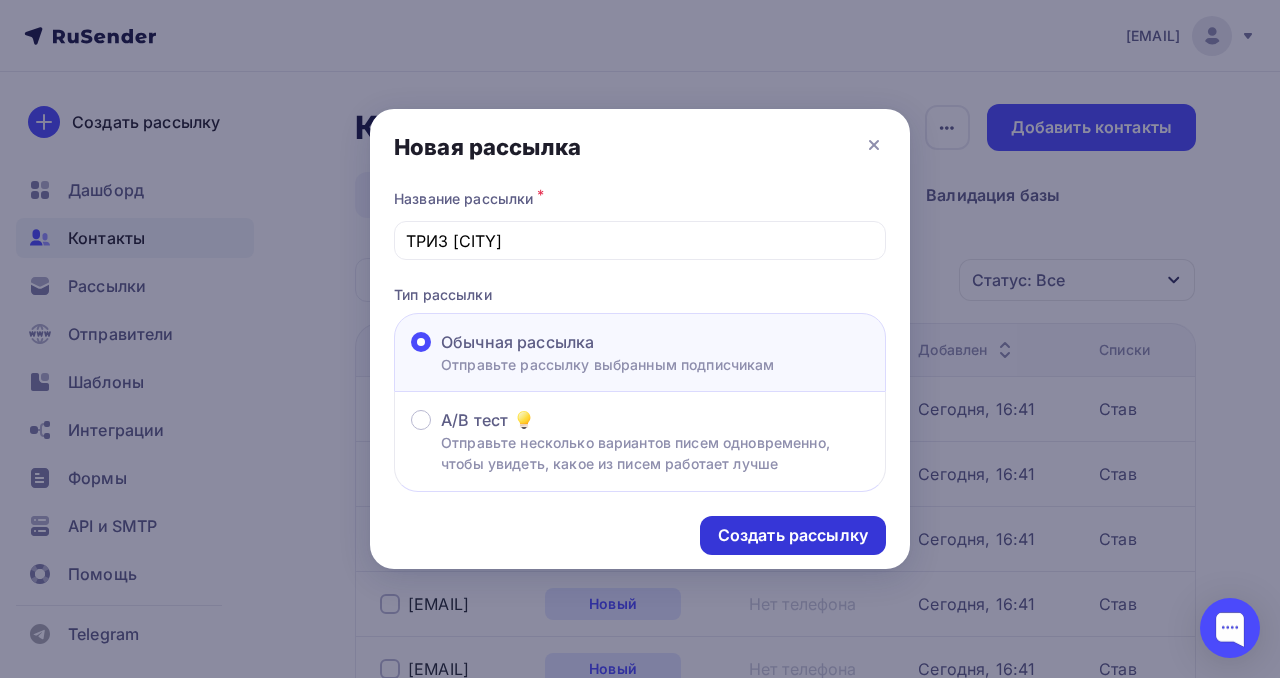 click on "Создать рассылку" at bounding box center [793, 535] 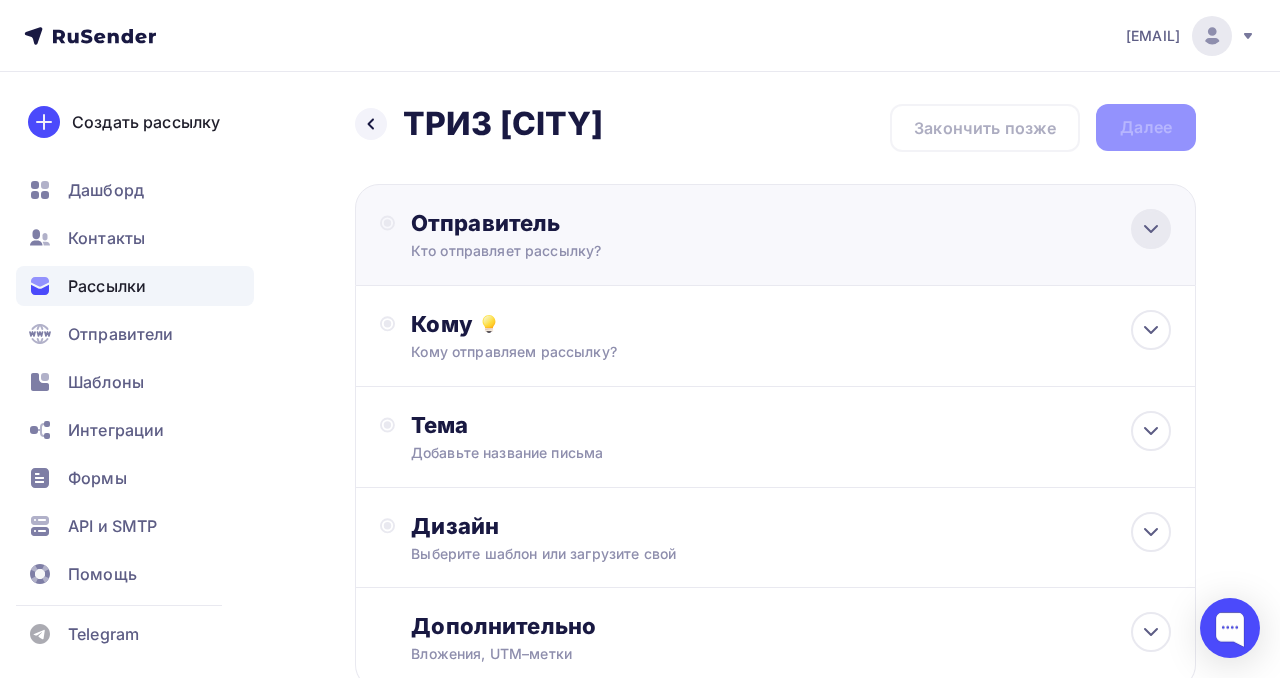 click at bounding box center (1151, 229) 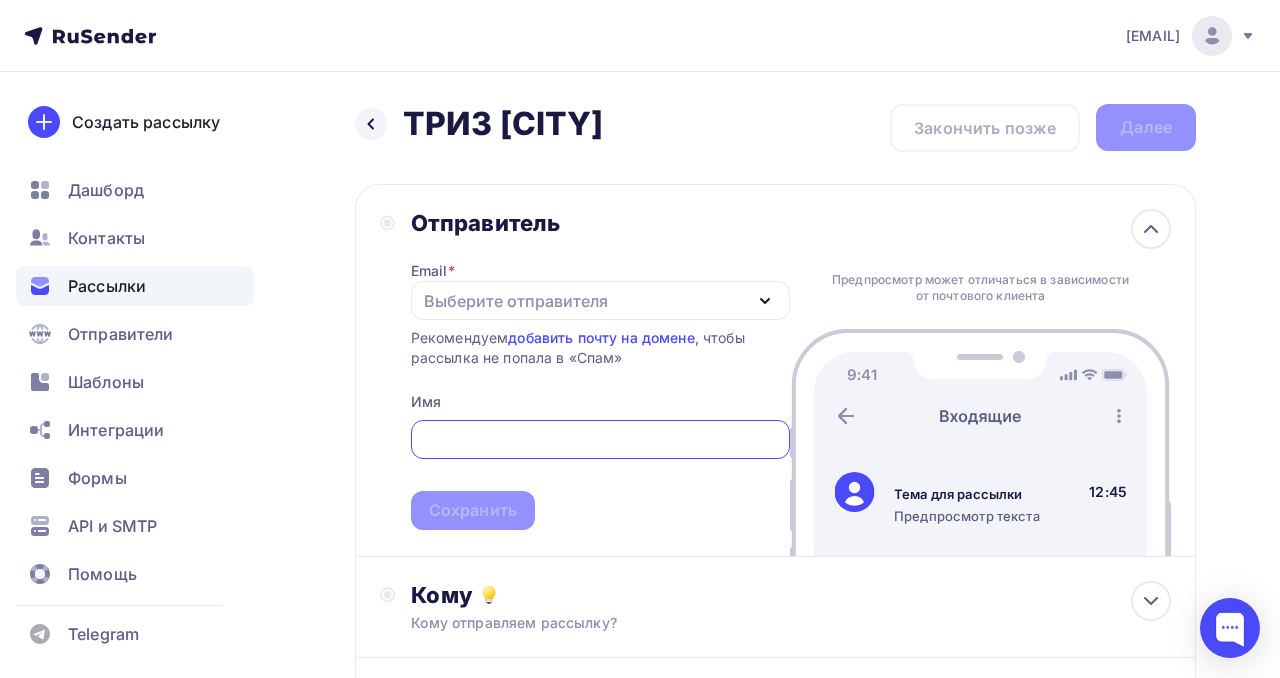 scroll, scrollTop: 0, scrollLeft: 0, axis: both 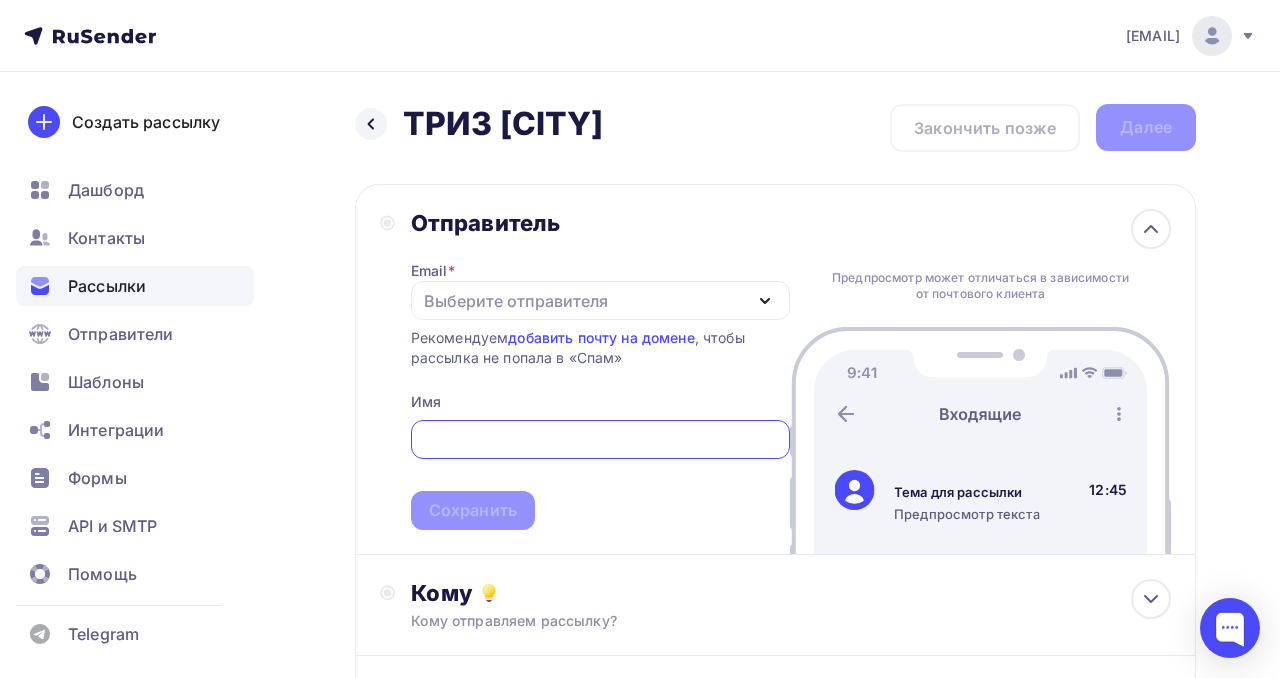 click on "Выберите отправителя" at bounding box center (516, 301) 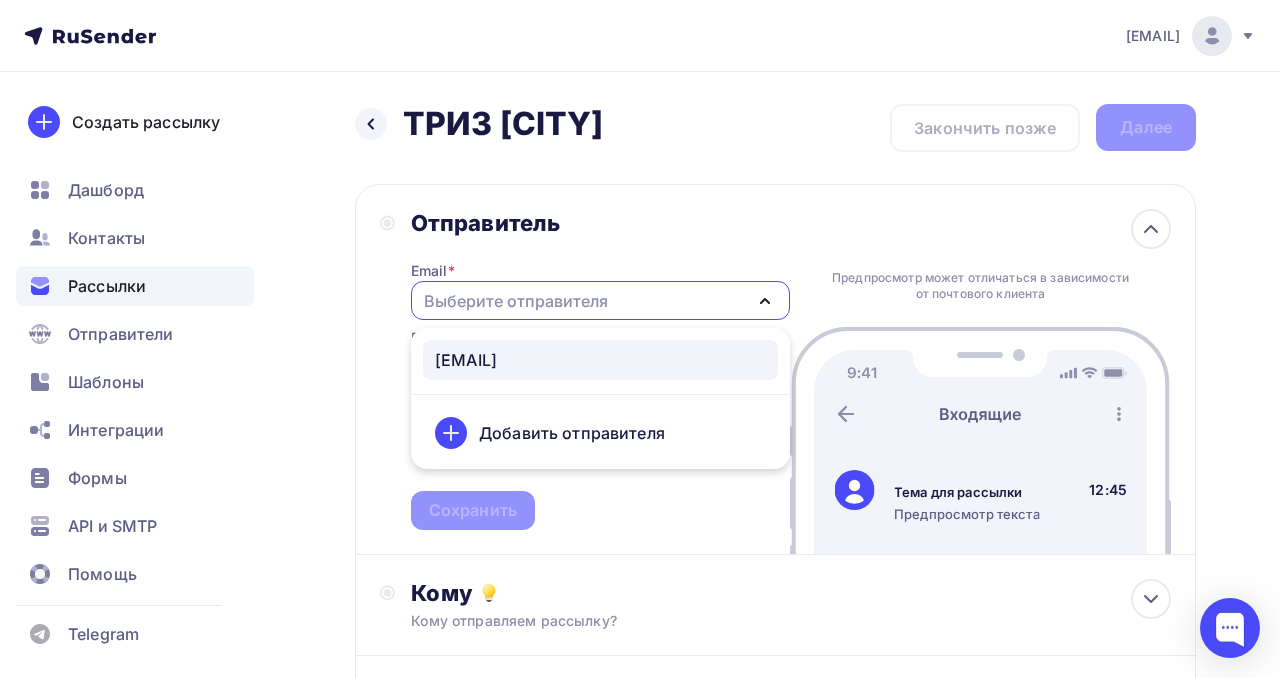 click on "[EMAIL]" at bounding box center [466, 360] 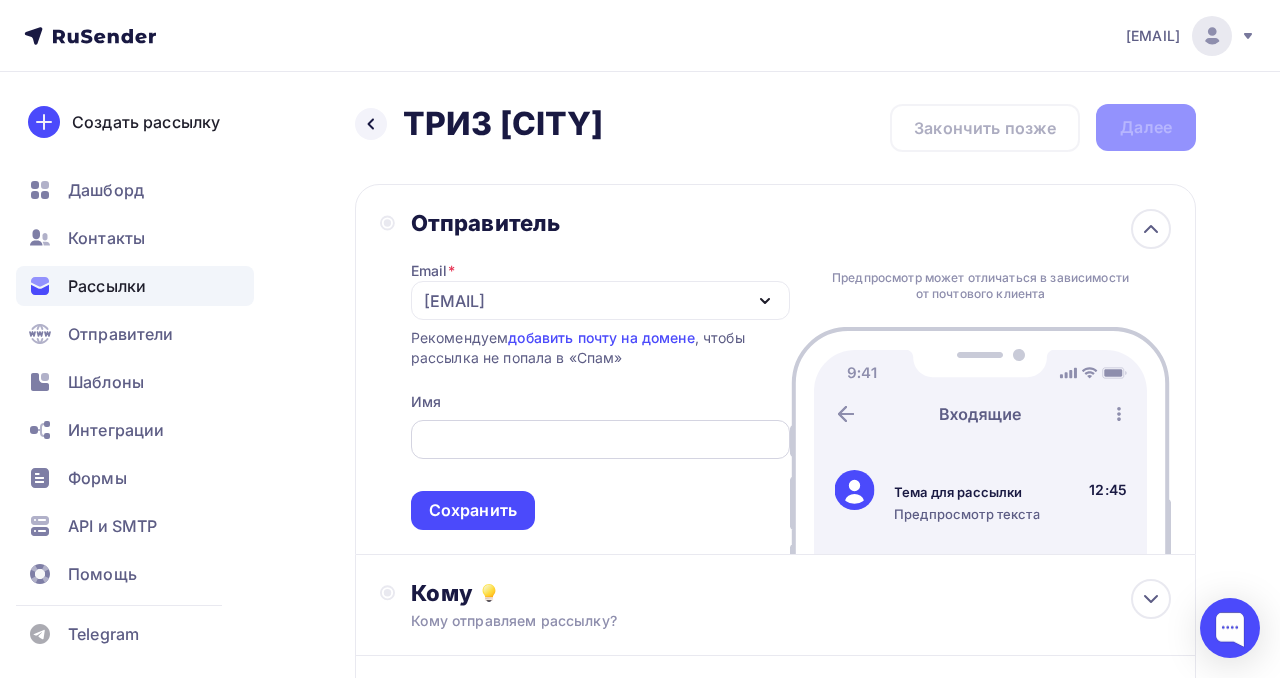 click at bounding box center [600, 440] 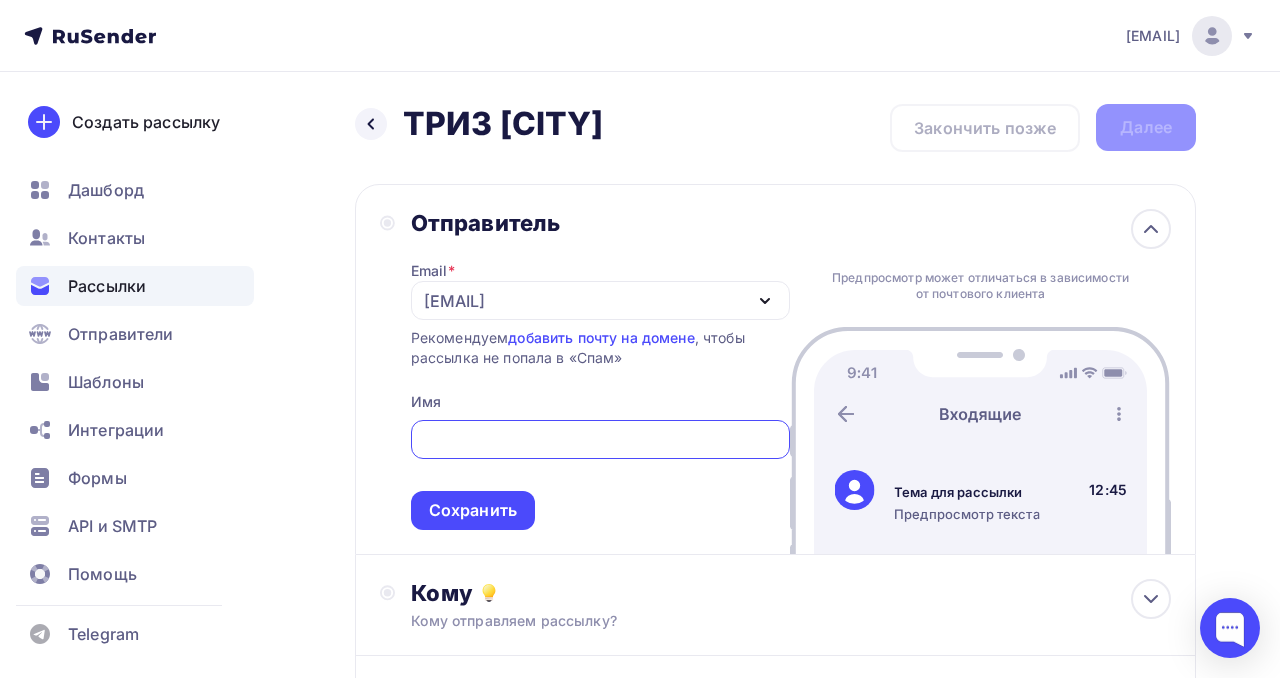 click at bounding box center (600, 440) 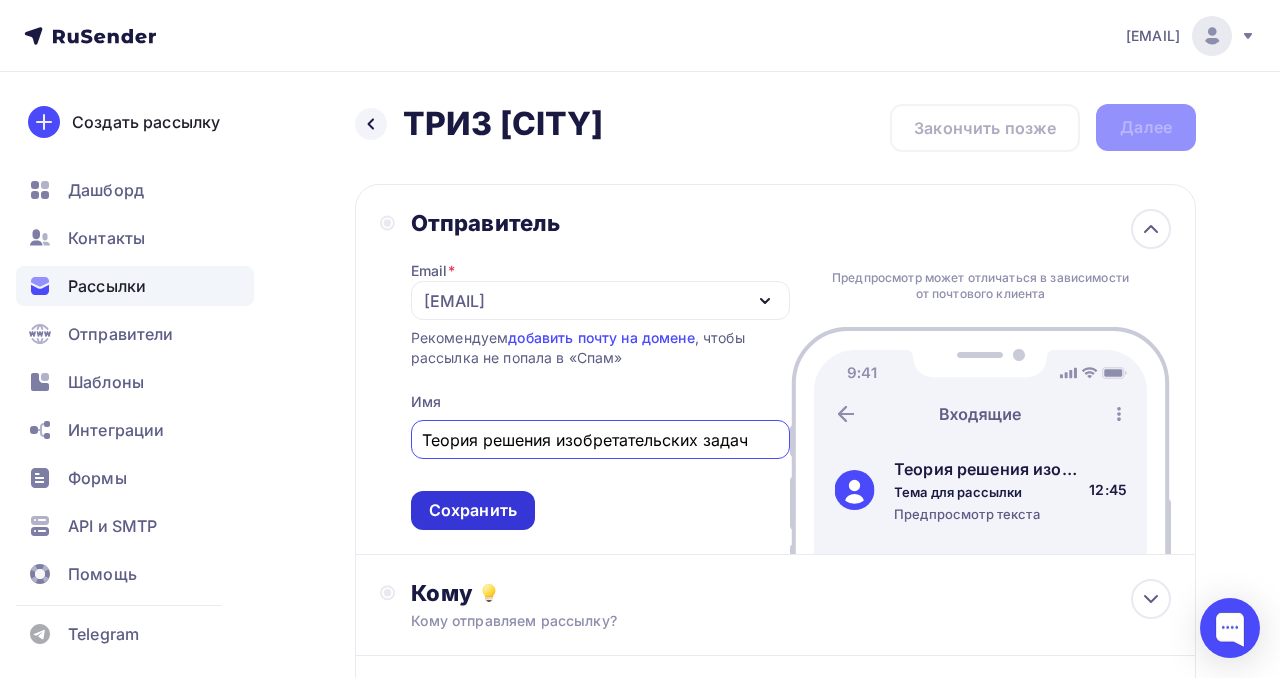 type on "Теория решения изобретательских задач" 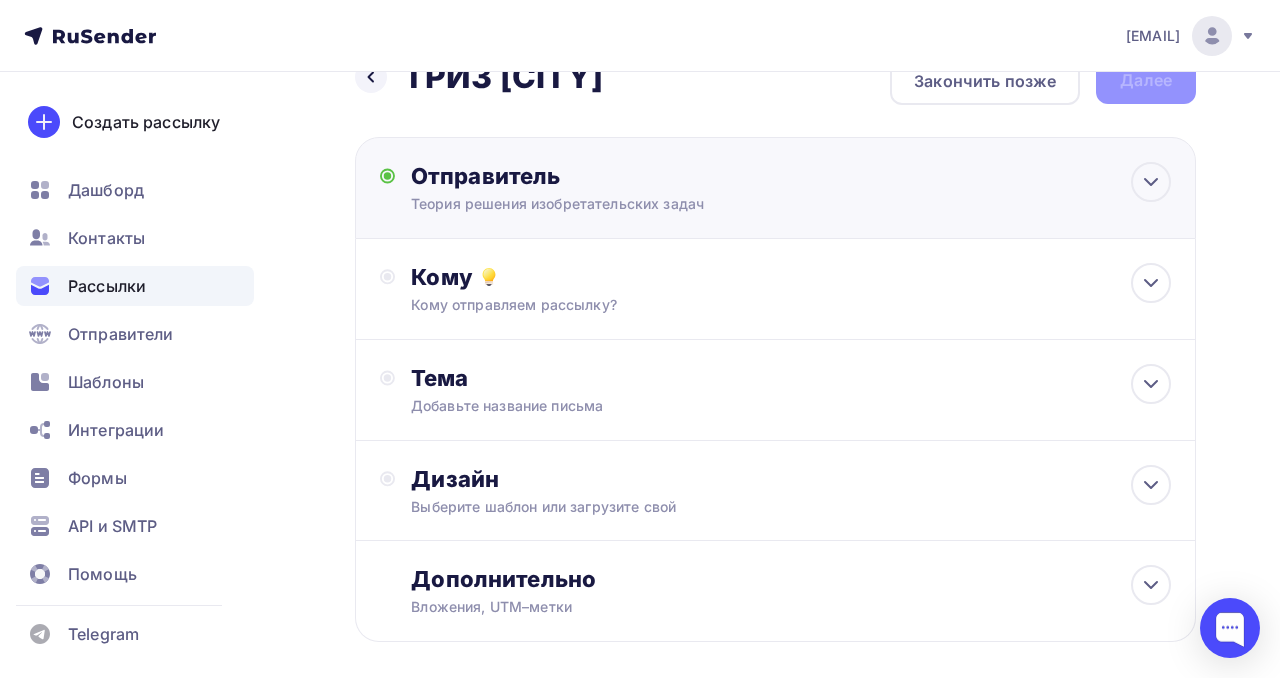 scroll, scrollTop: 48, scrollLeft: 0, axis: vertical 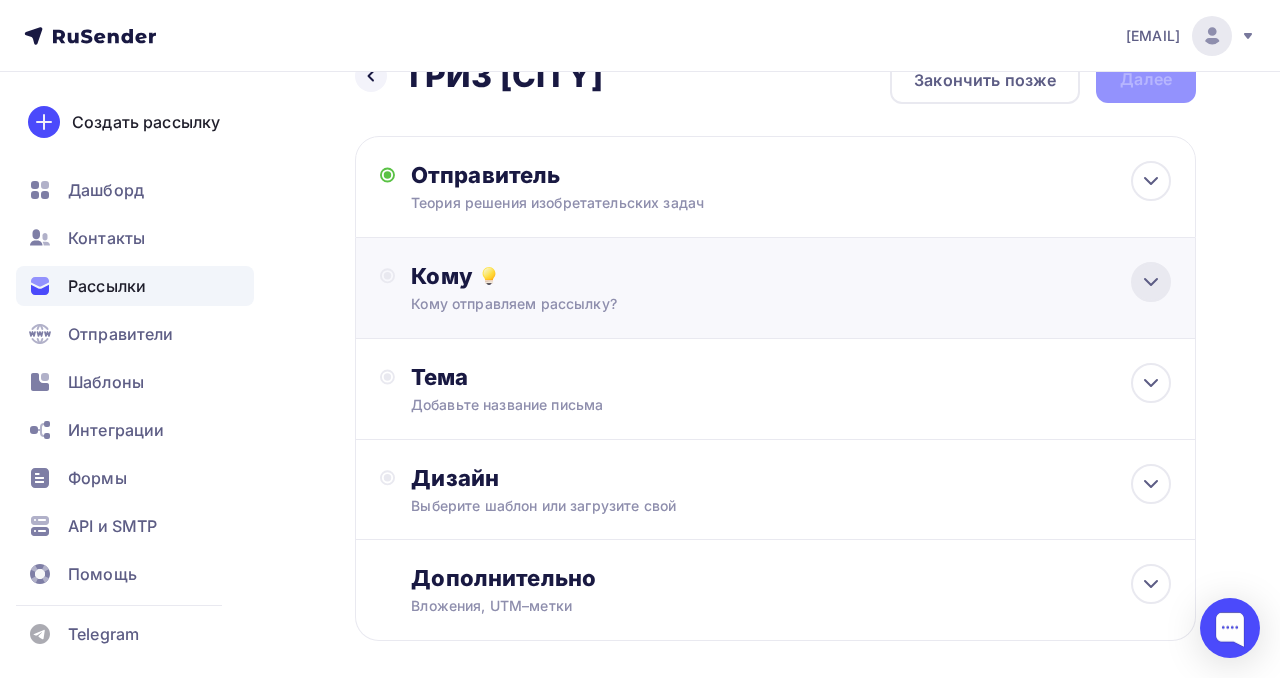 click 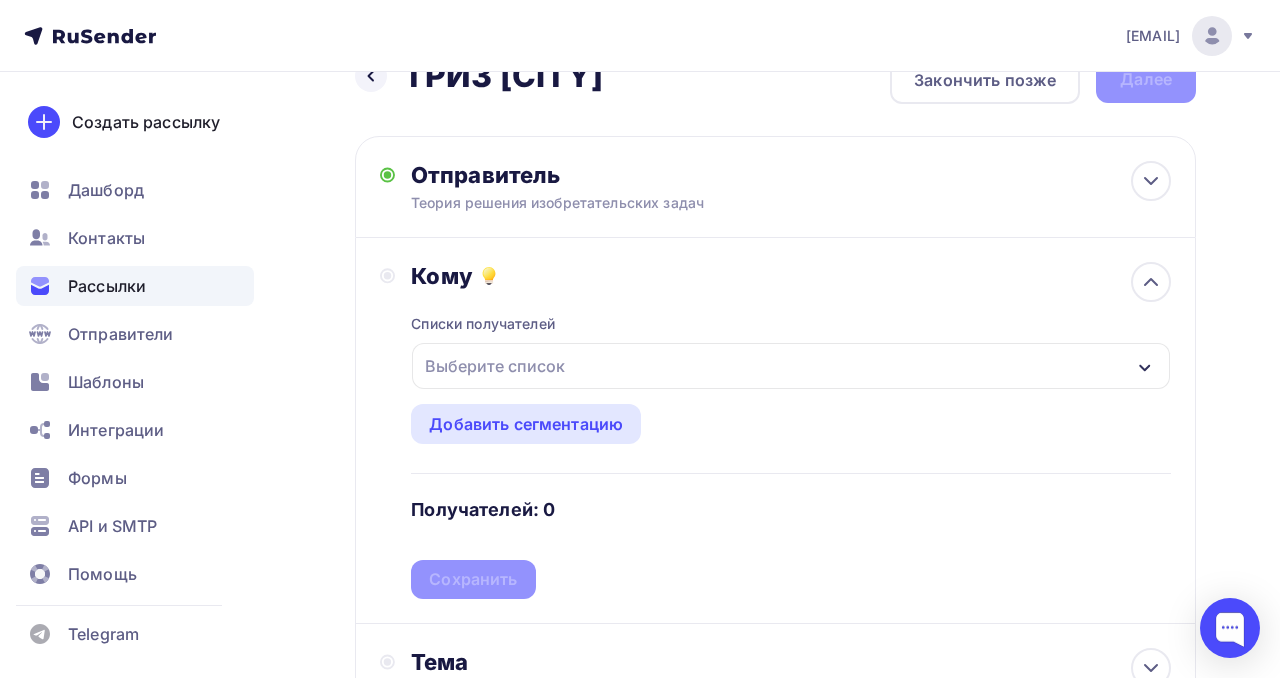 click on "Выберите список" at bounding box center [495, 366] 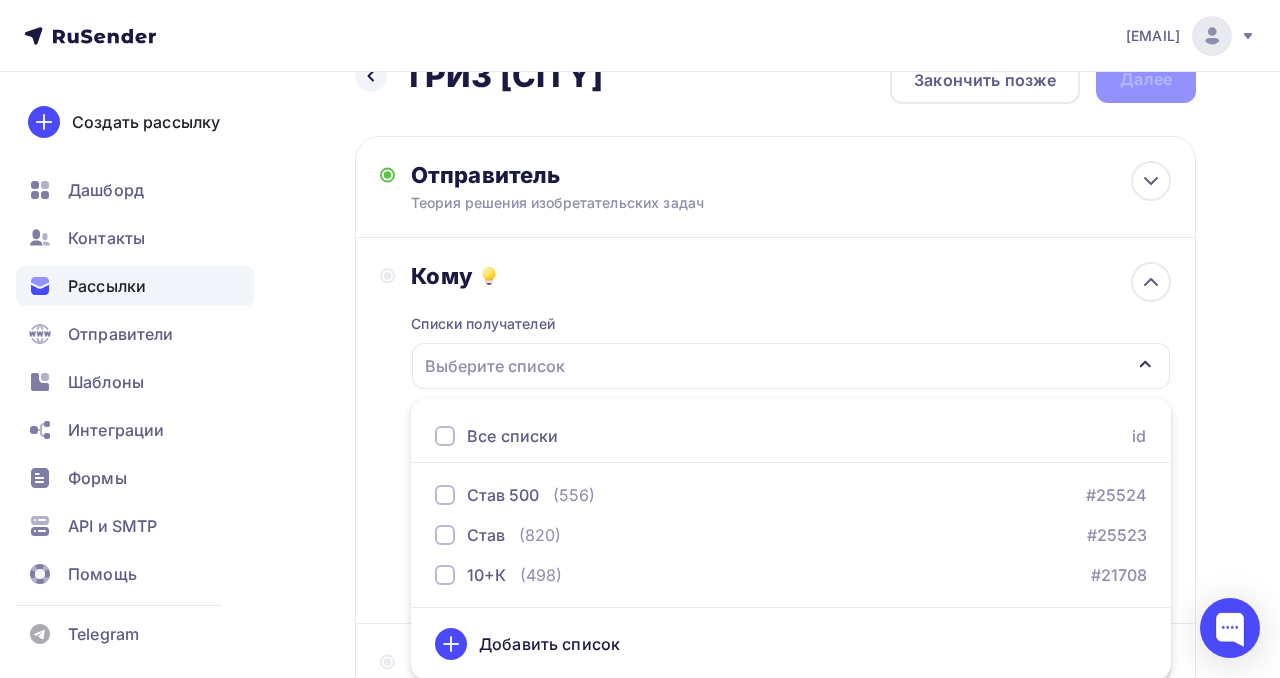 scroll, scrollTop: 51, scrollLeft: 0, axis: vertical 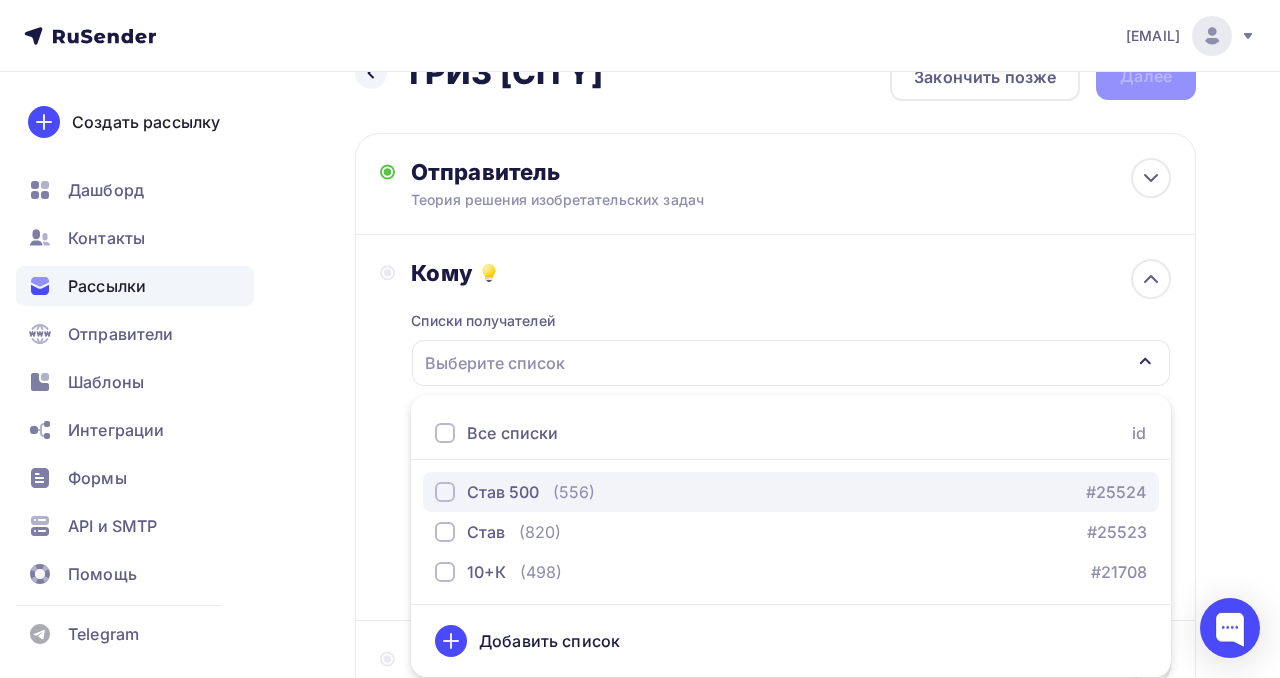click at bounding box center [445, 492] 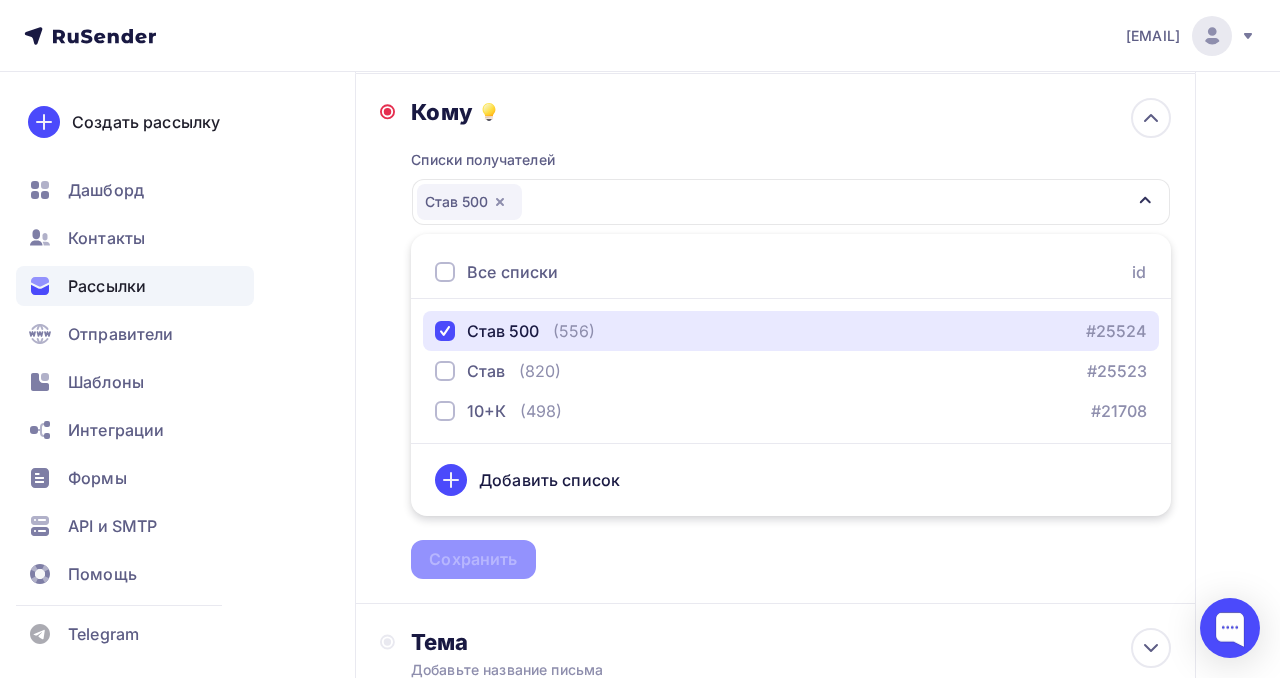 scroll, scrollTop: 210, scrollLeft: 0, axis: vertical 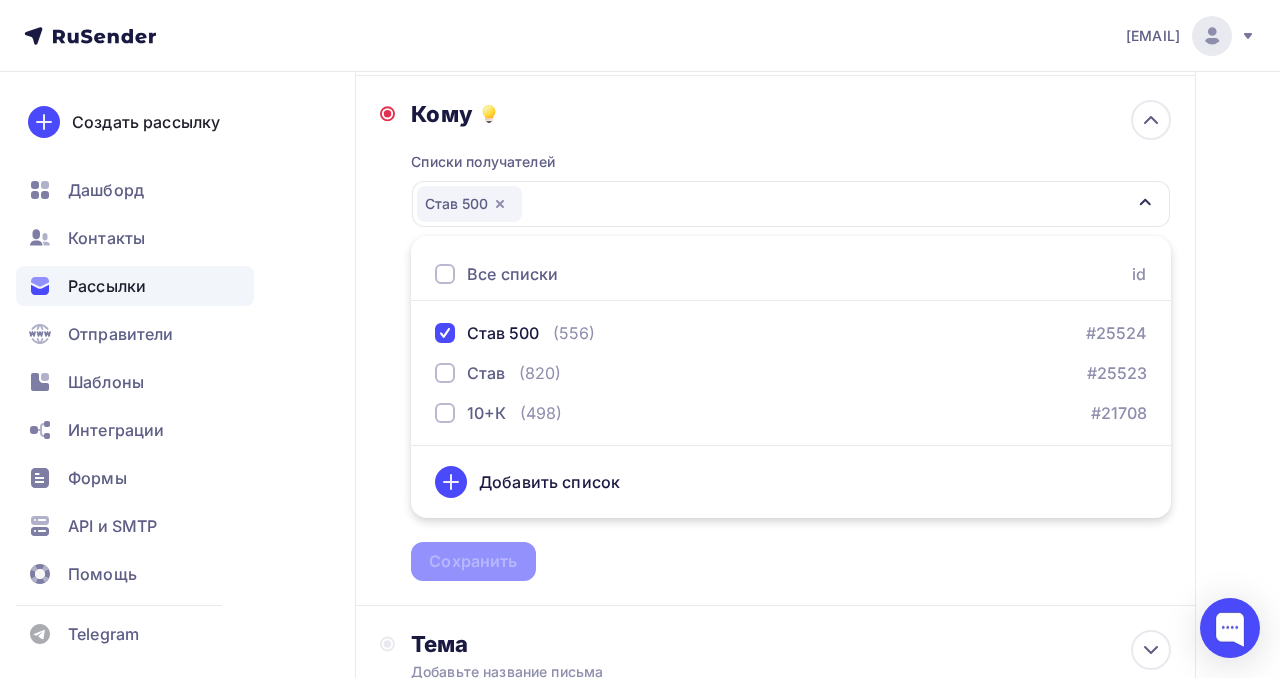 click on "Кому
Списки получателей
Став 500
Все списки
id
Став 500
(556)
#25524
Став
(820)
#25523
10+К
(498)
#21708
Добавить список
Добавить сегментацию
Получателей:
556
Вы превысили количество получателей.   Уменьшите количество новых получателей на
56   Улучшить тариф" at bounding box center [775, 341] 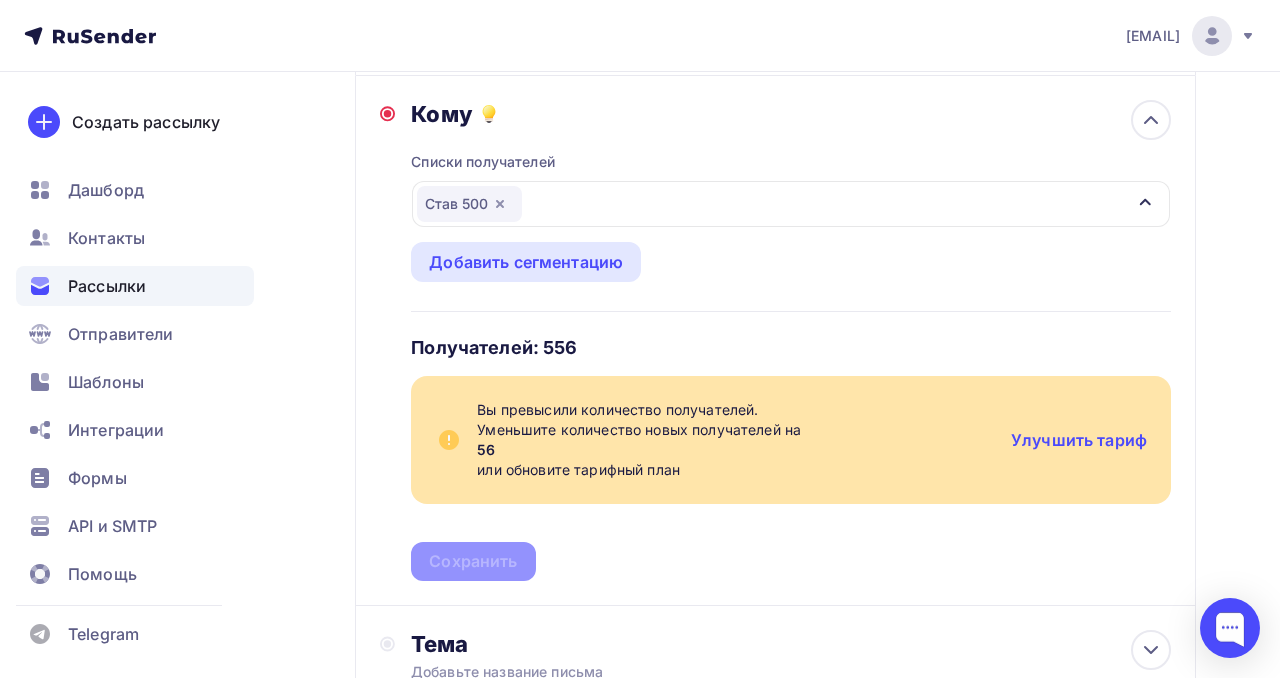 click 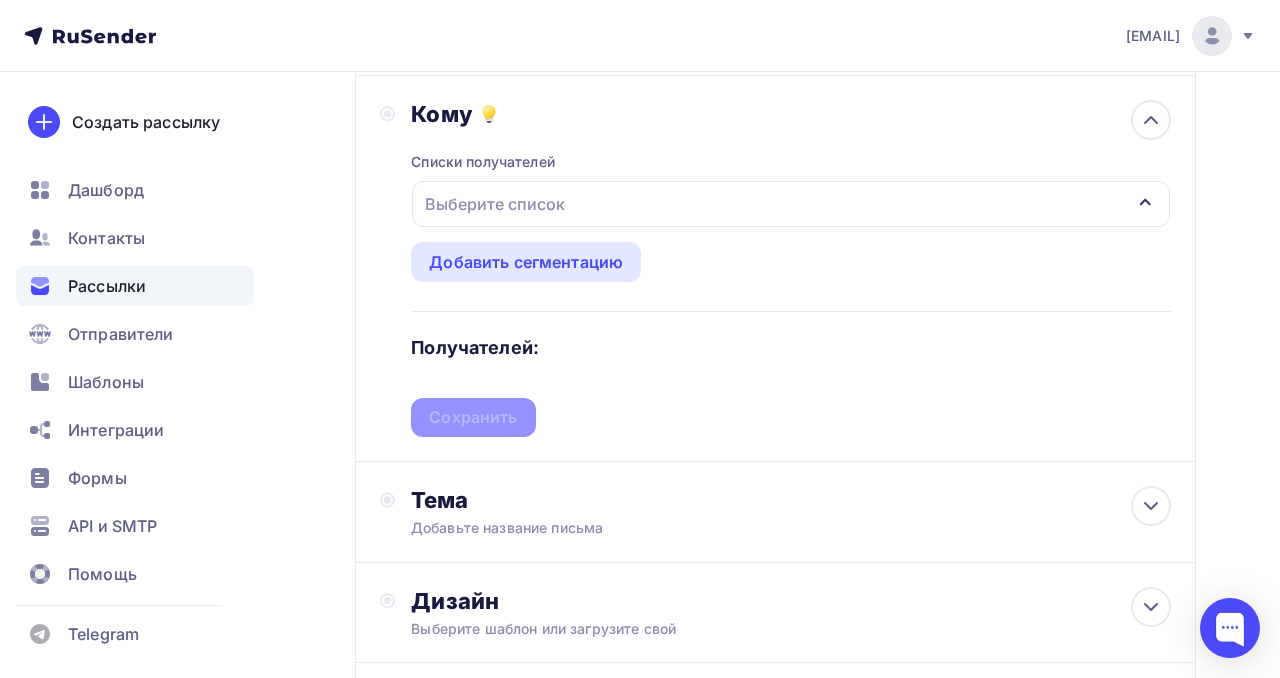 click on "Выберите список" at bounding box center [495, 204] 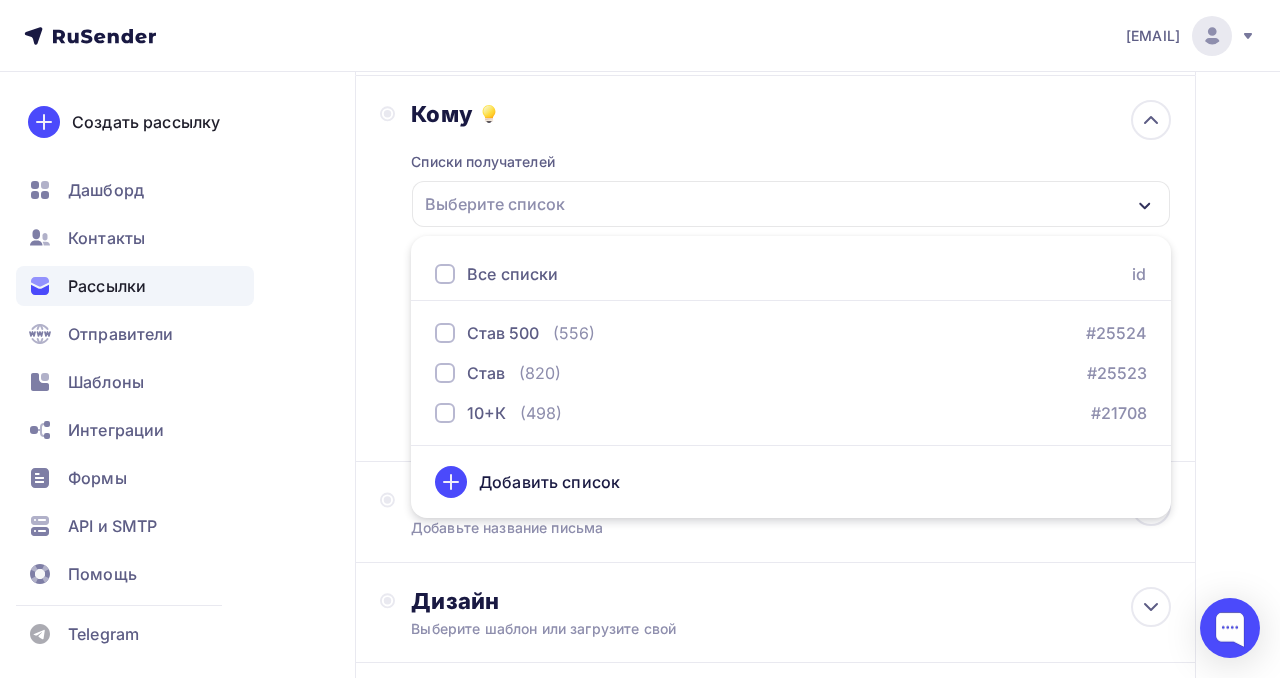 click on "Добавить список" at bounding box center (549, 482) 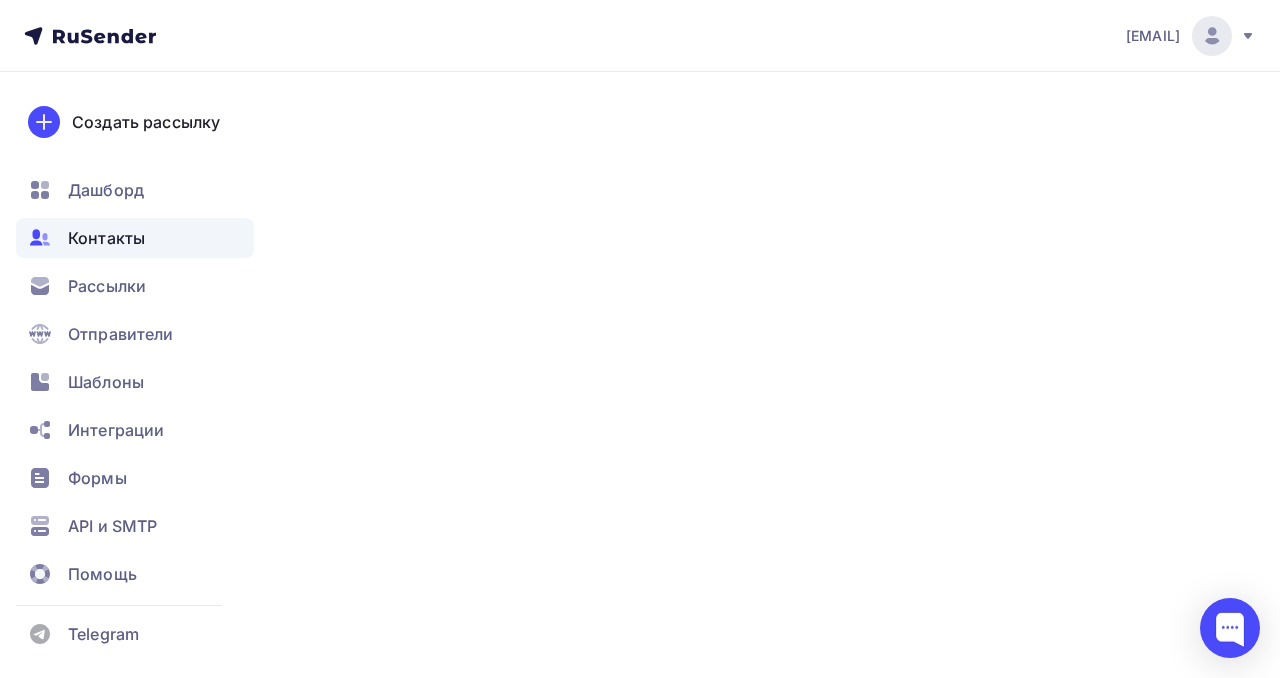 scroll, scrollTop: 0, scrollLeft: 0, axis: both 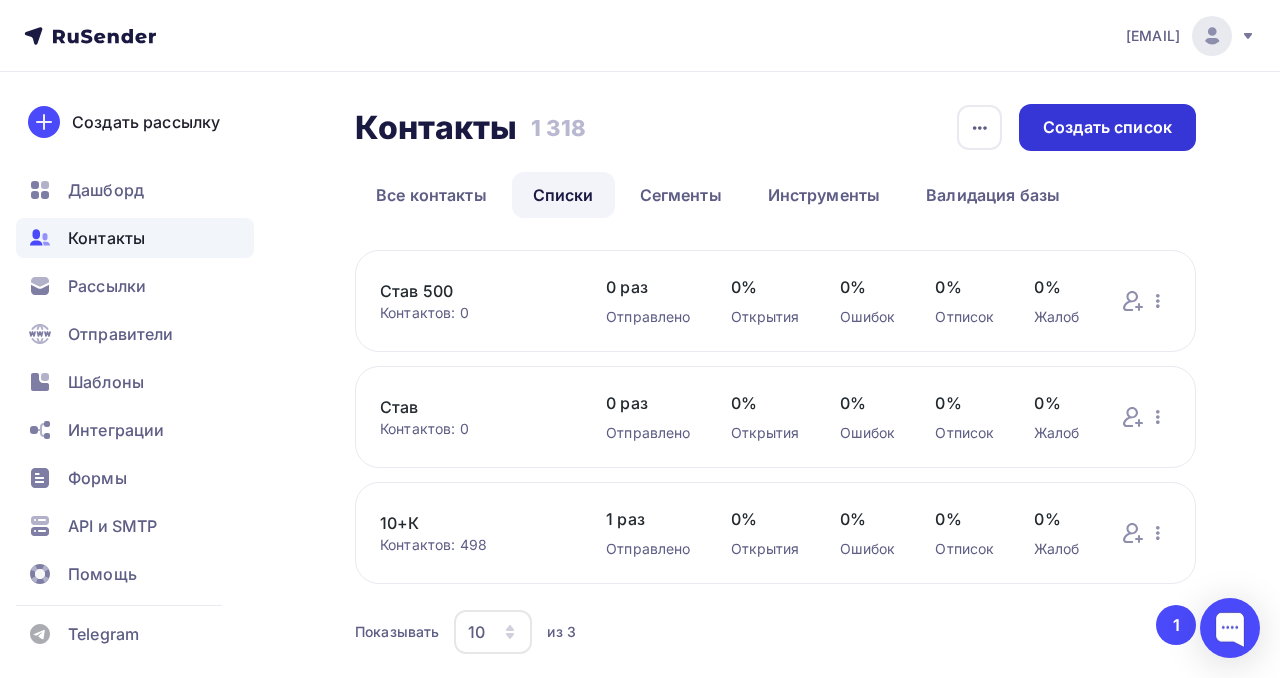 click on "Создать список" at bounding box center [1107, 127] 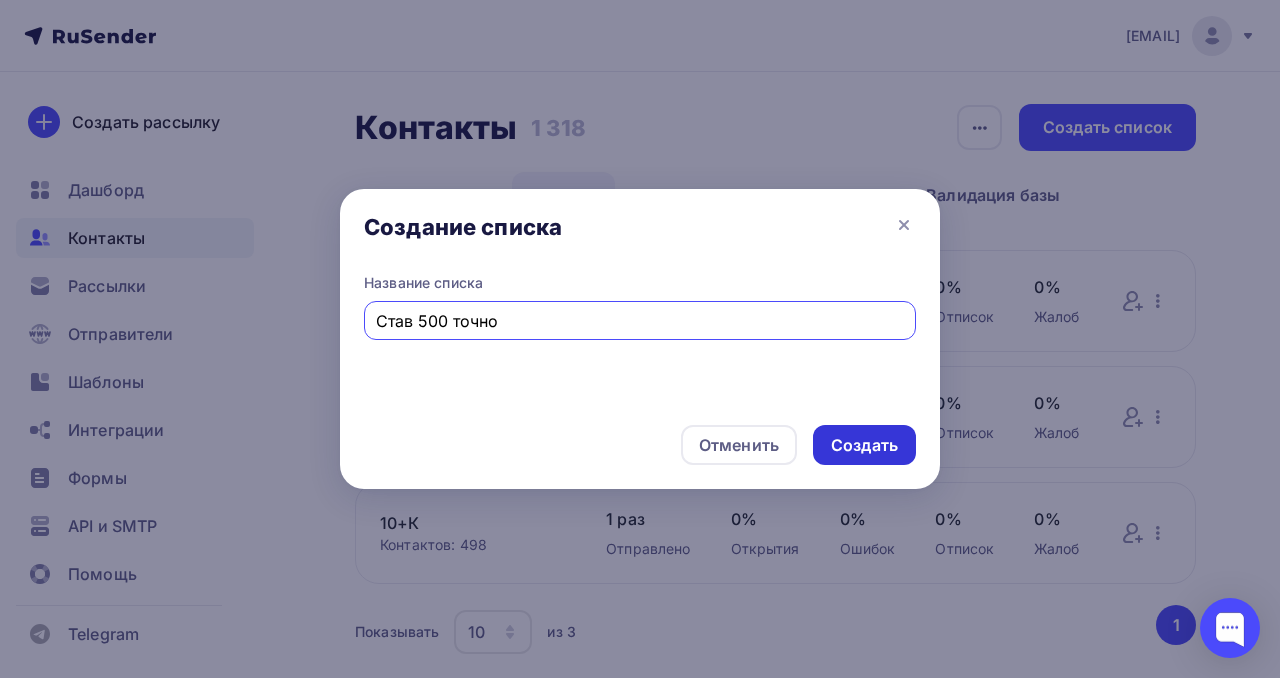 type on "Став 500 точно" 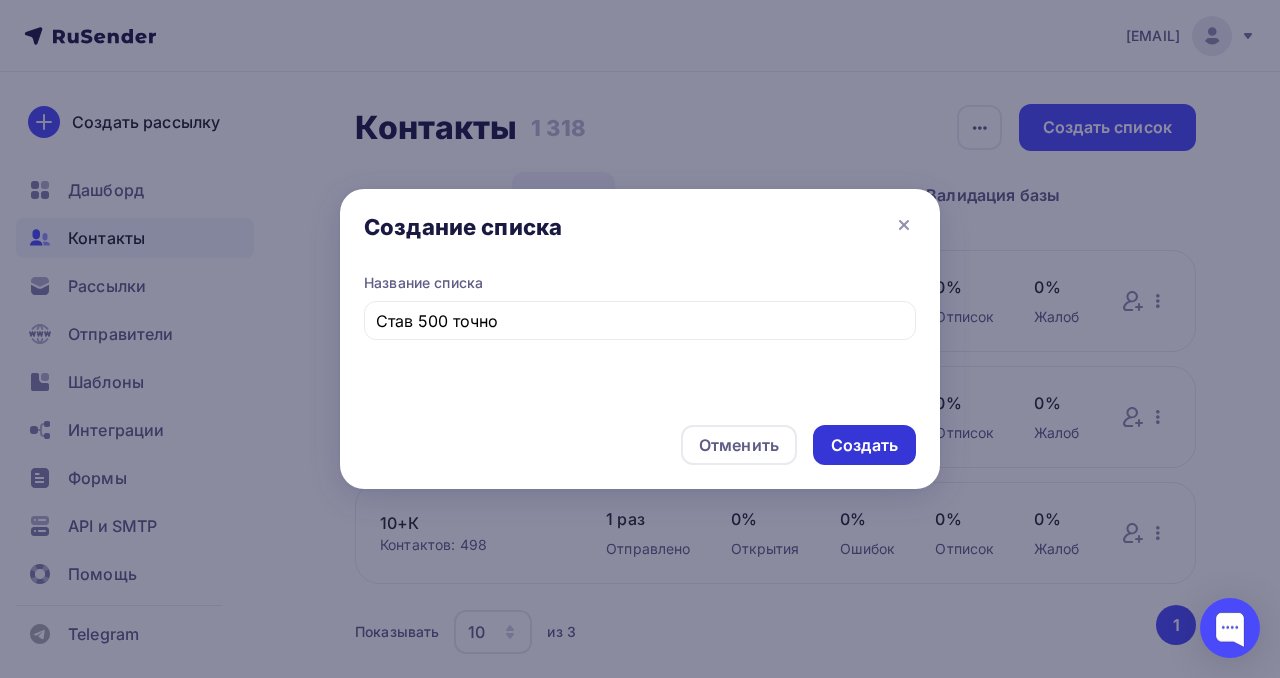 click on "Создать" at bounding box center [864, 445] 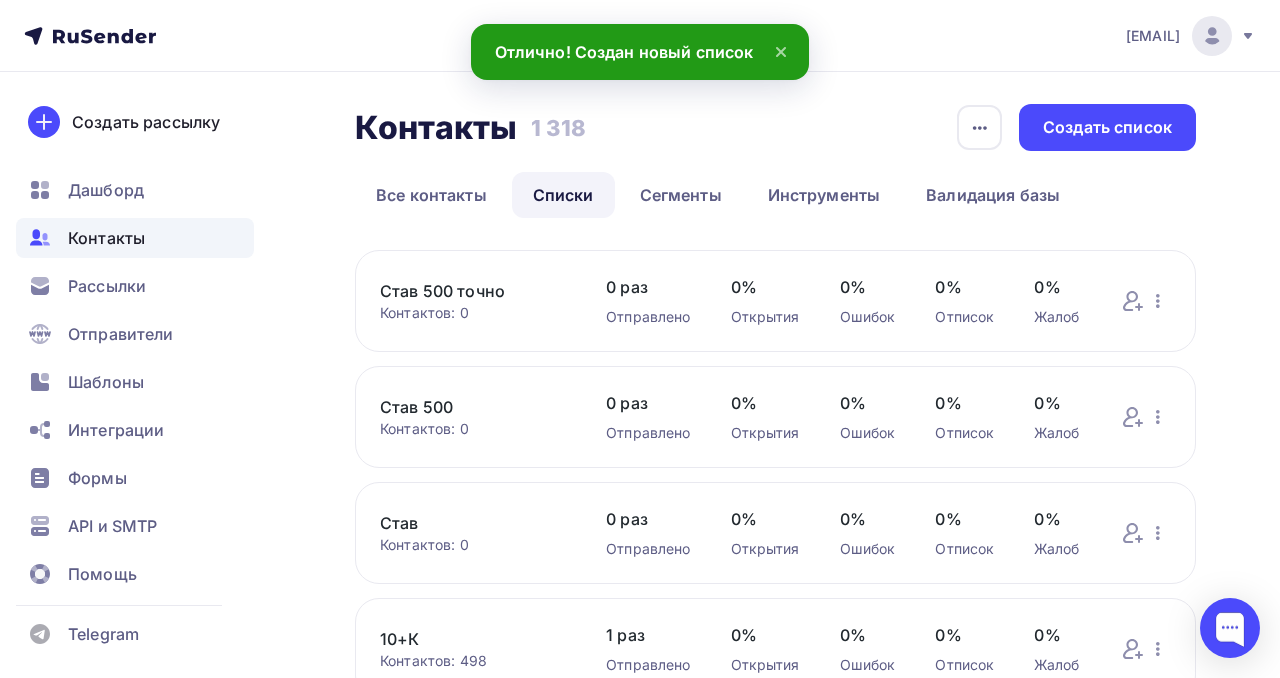 click on "Став 500 точно" at bounding box center (473, 291) 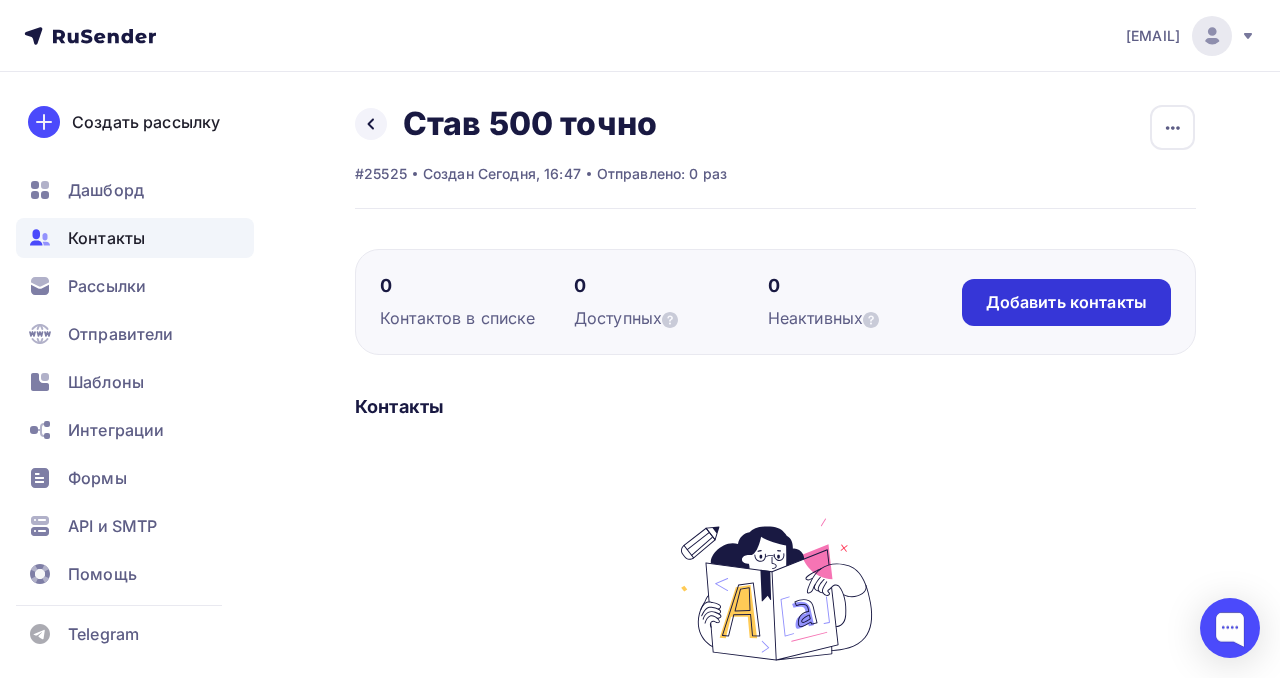 click on "Добавить контакты" at bounding box center [1066, 302] 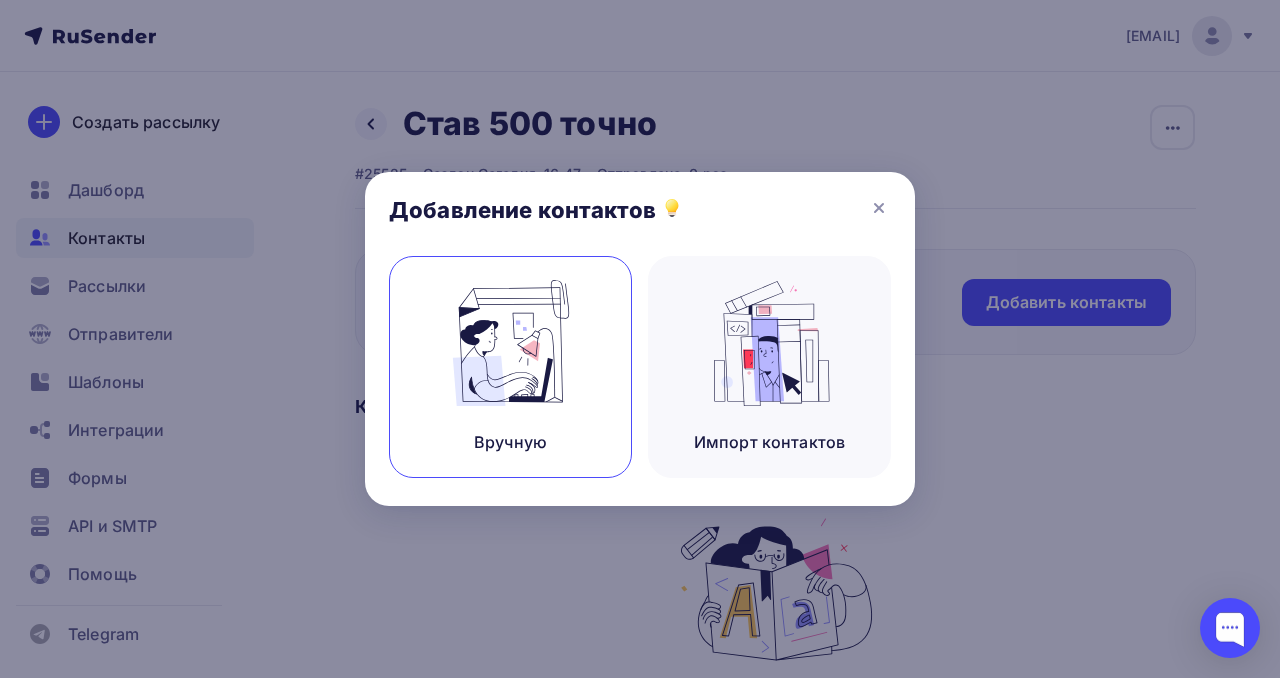 click at bounding box center (511, 343) 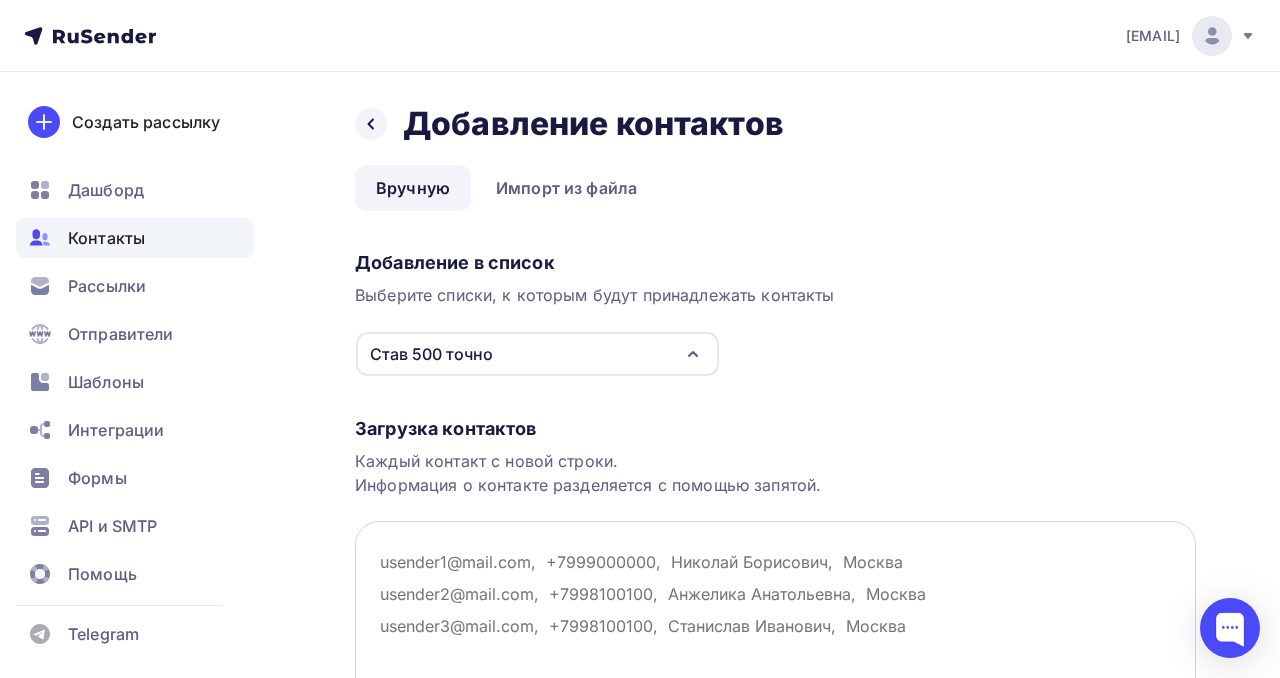 click at bounding box center [775, 621] 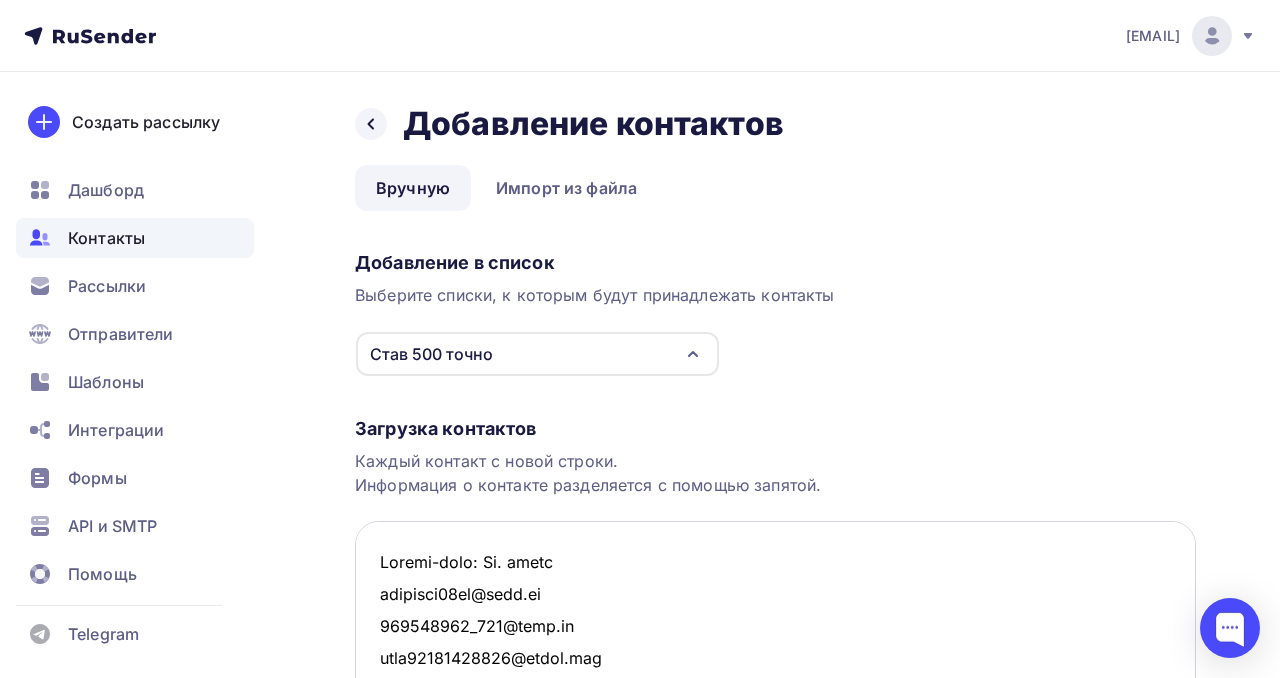 scroll, scrollTop: 41, scrollLeft: 0, axis: vertical 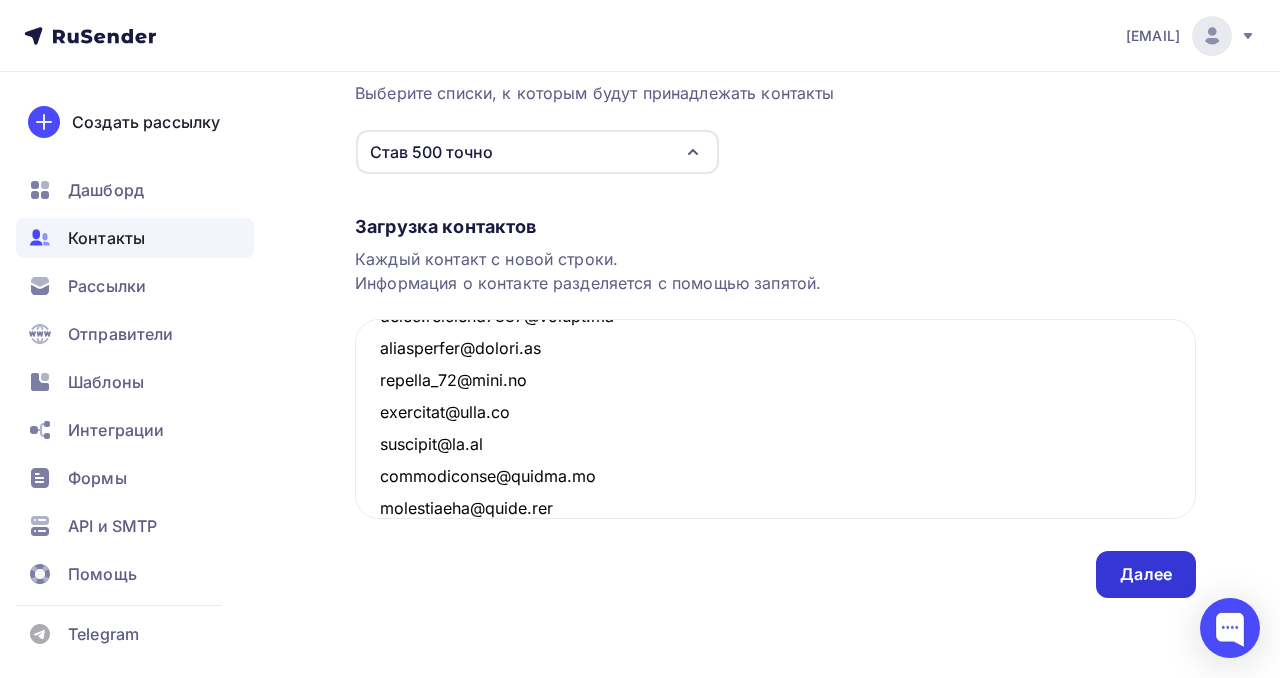 type on "Loremi-dolo: Si. ametc
adipisci78el@sedd.ei
267094625_310@temp.in
utla01659602847@etdol.mag
aliquae80@admi.ve
quisn_exercitati90@ulla.la
nisiali@exea.co
consequ@duisau.ir
inrep866-18@volu.ve
essecill2@fugiat.nu
pariatur@exce.si
occ.cupidatatn@proide.su
culpaquioffi@dese.mo
animides4477@labor.per
undeomnis7444@isten.er
volupt.accusanti83@dolo.la
totamre@ap.ea
ip.quaeabi@invent.ve
quasia.beat@vitaed.ex
128125@nemo.en
ipsamq679483@volupt.as
autoditfu@conse.mag
doloreseosrati@sequ.ne
neq.porroq@dolo.ad
numquam@eiusmo.te
inciduntmag@quae.et
minussol-no9974@eligen.op
cumque_30@nihi.im
q.placeatfac@po.as
repellend@tempor.au
quibusd8883@offi.de
rerum416@necess.sa
18941346@even.vo
repudia1441@recusa.it
earumhictene@sapi.de
reicie@volupta.ma
aliasperferendis594@dolor.asp
repellatminimno@exer.ul
corpor_75@susc.la
aliq-commodic9@quid.ma
mollitiam@haru.qu
rerumf.exped@dist.na
lib.te47@cums.no
eligendiopt@cumq.ni
impeditmin@quodma.pl
facer_pos98@omni.lo
i.dolorsita98@conse.adi
e-seddo90@eius.te
incidi2365@utla.et
dolore..." 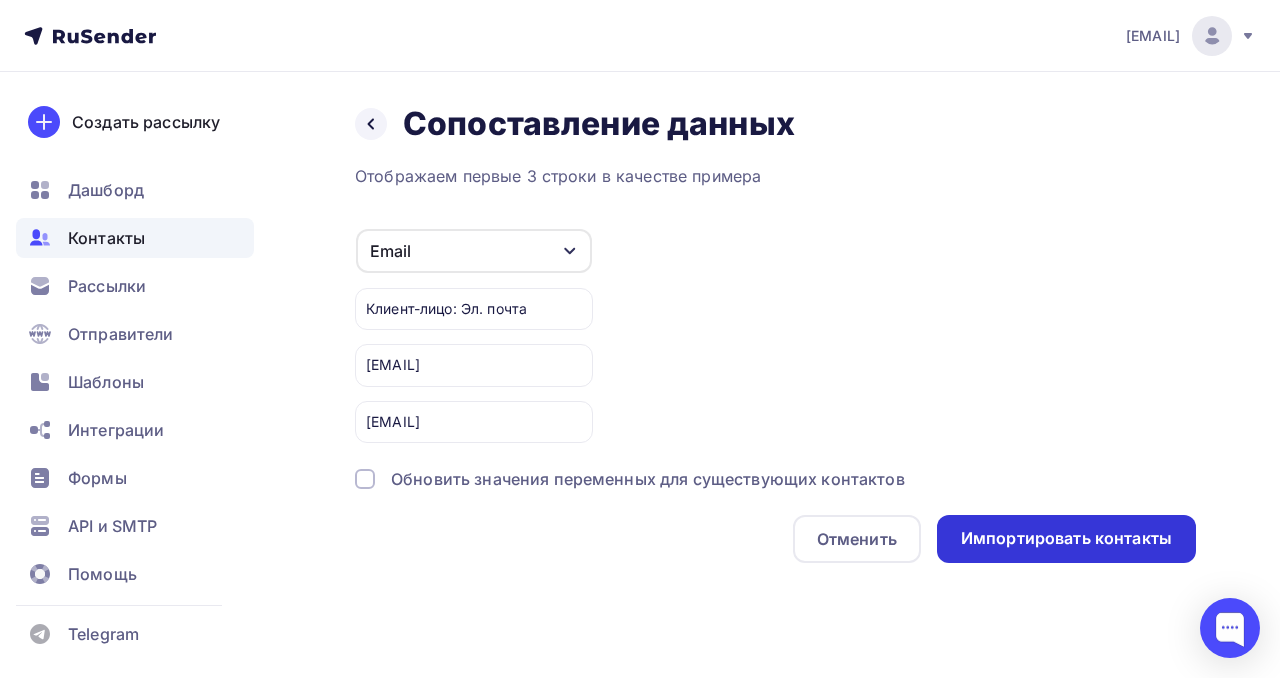 click on "Импортировать контакты" at bounding box center [1066, 538] 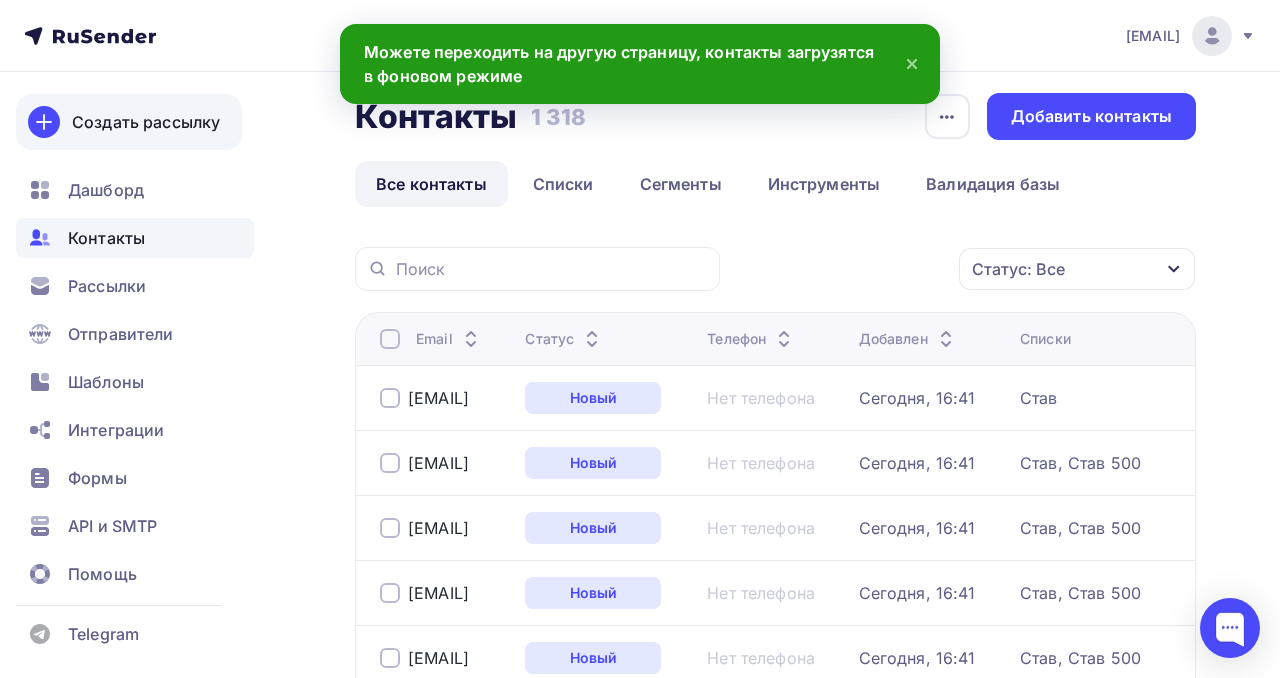 scroll, scrollTop: 0, scrollLeft: 0, axis: both 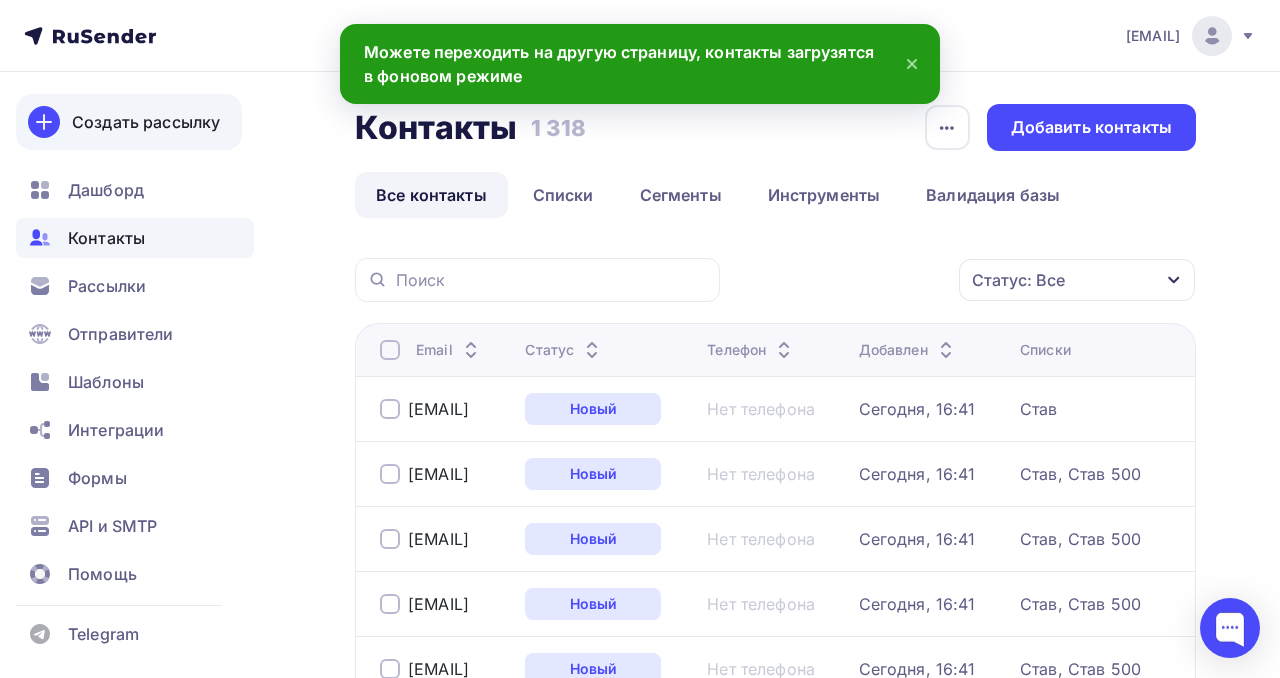 click on "Создать рассылку" at bounding box center (146, 122) 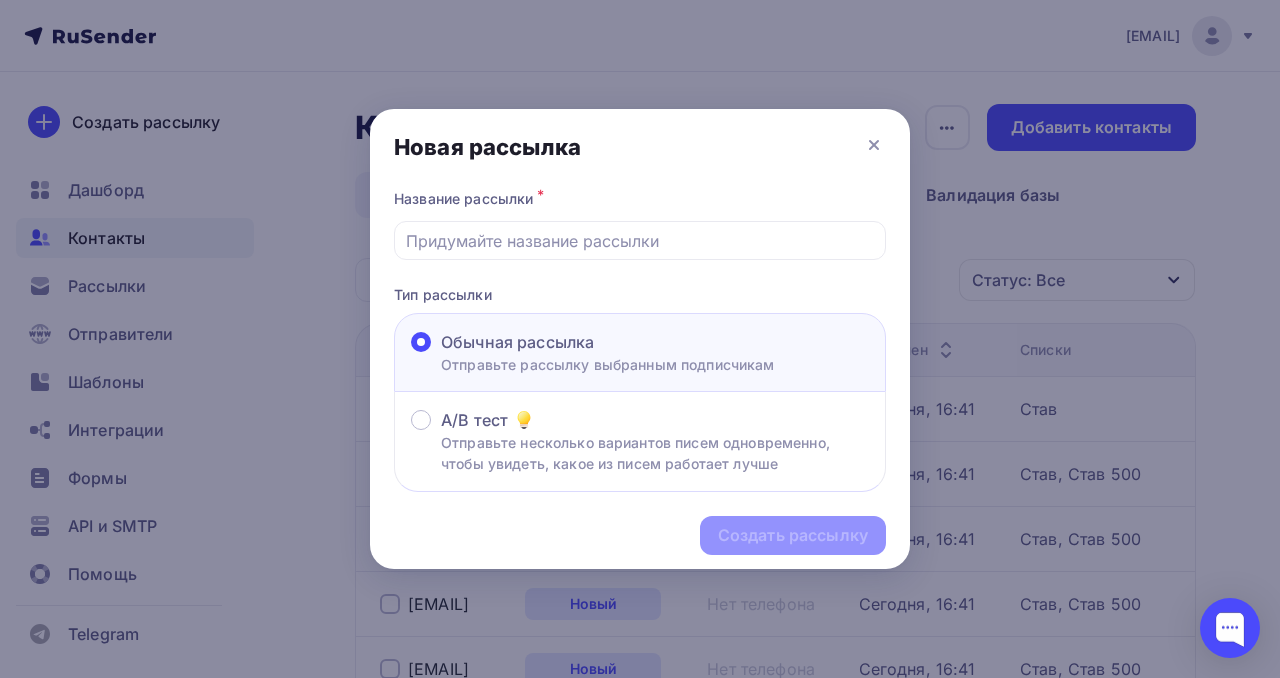 click on "Обычная рассылка" at bounding box center [517, 342] 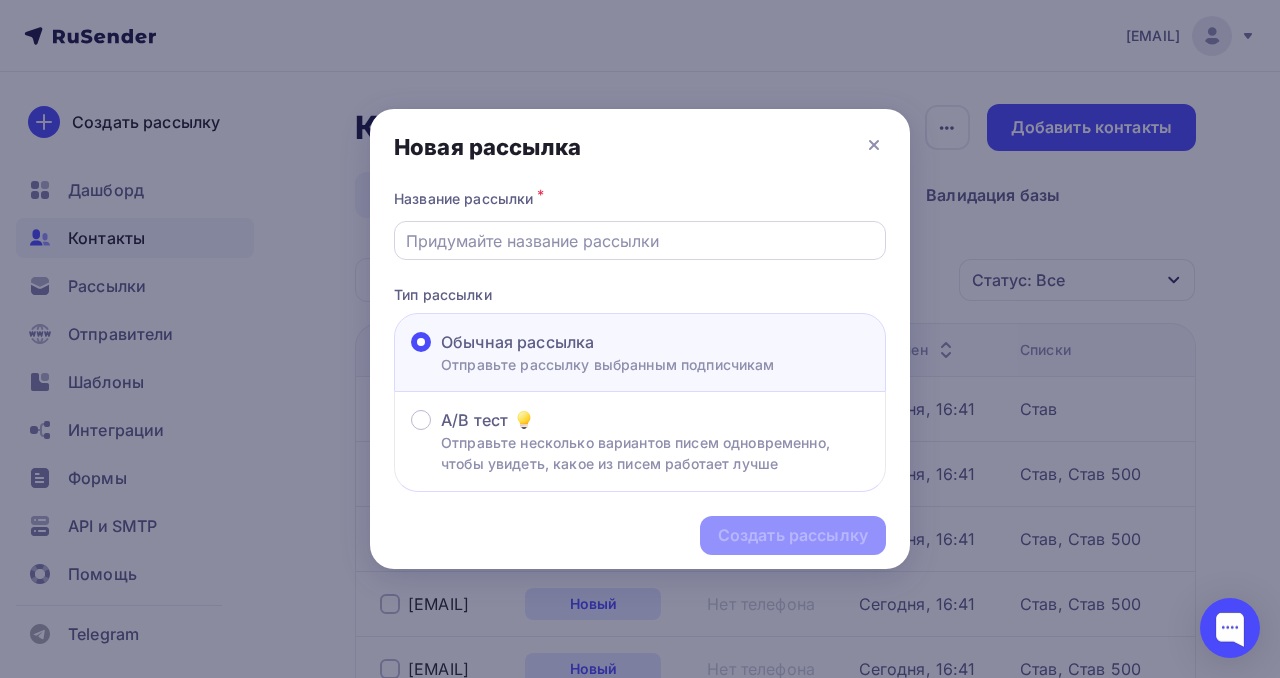 click at bounding box center [640, 241] 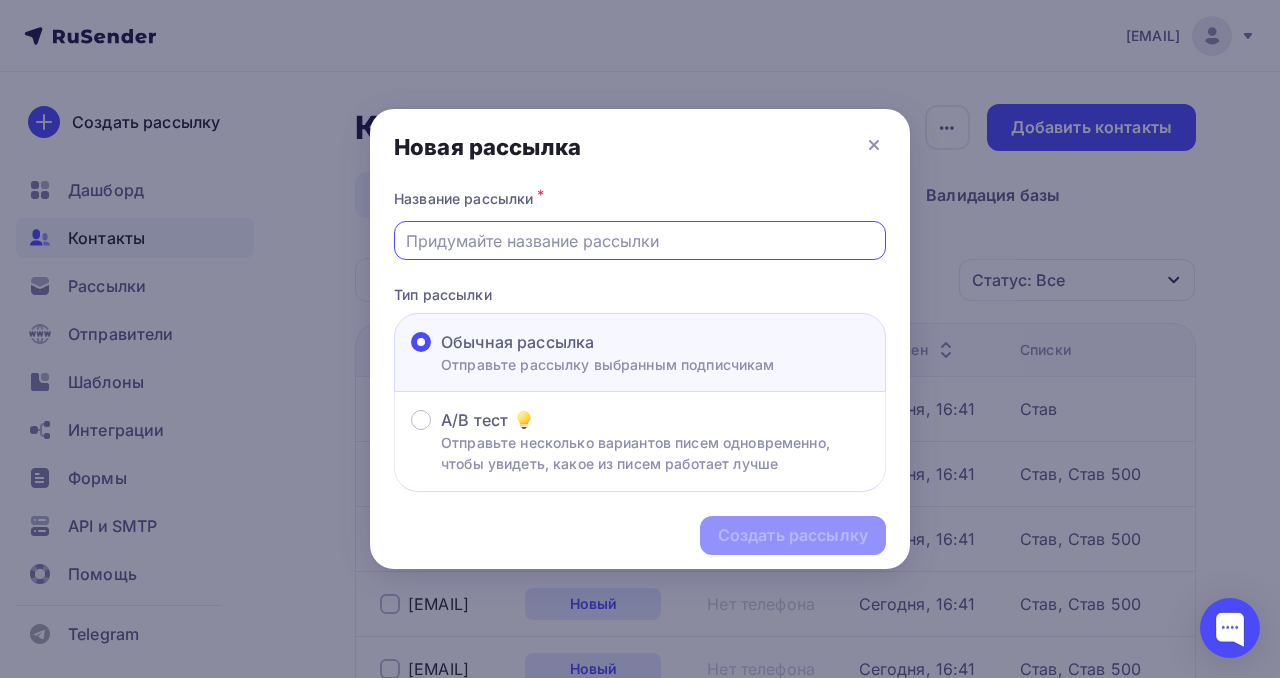 type on "ТРИЗ [CITY]" 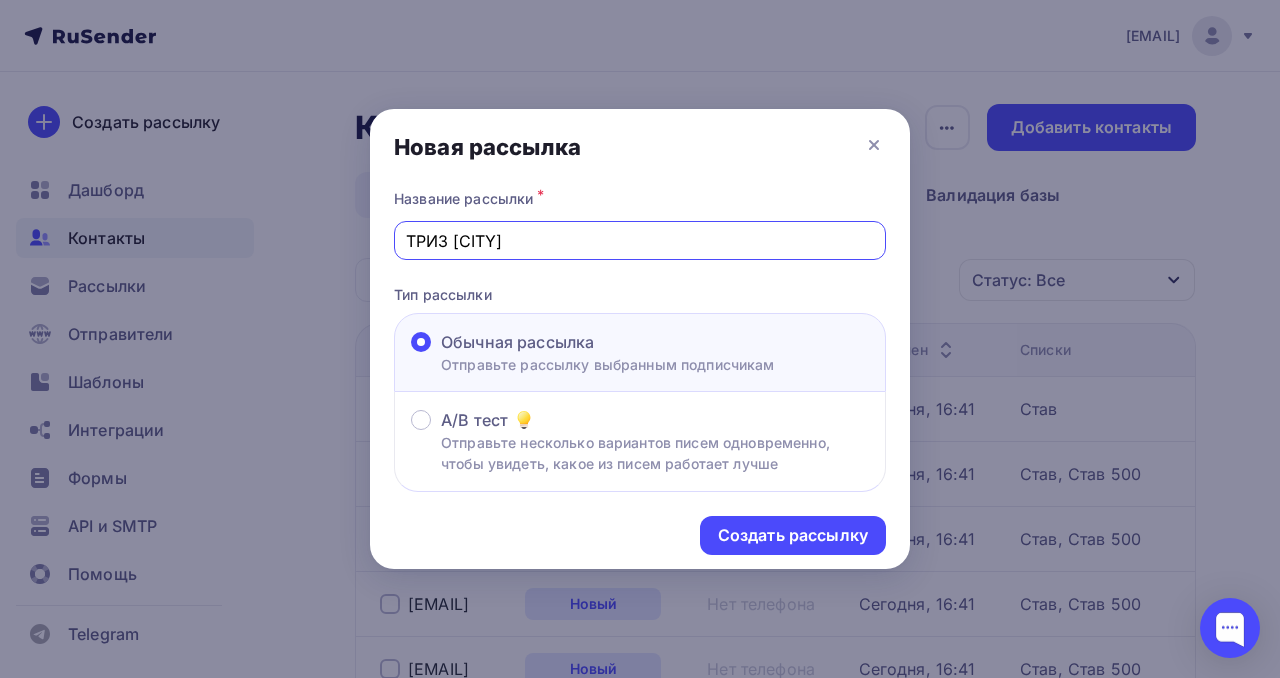 click on "Отправьте рассылку выбранным подписчикам" at bounding box center [608, 364] 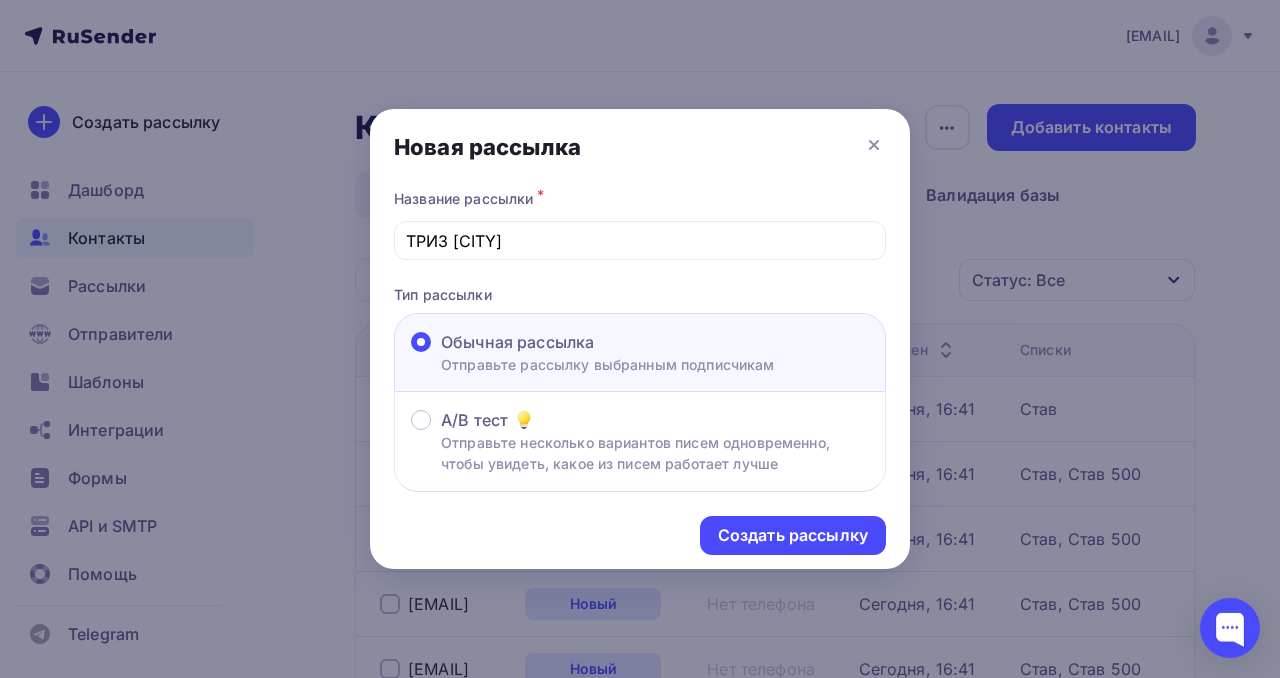 click on "Отправьте рассылку выбранным подписчикам" at bounding box center (608, 364) 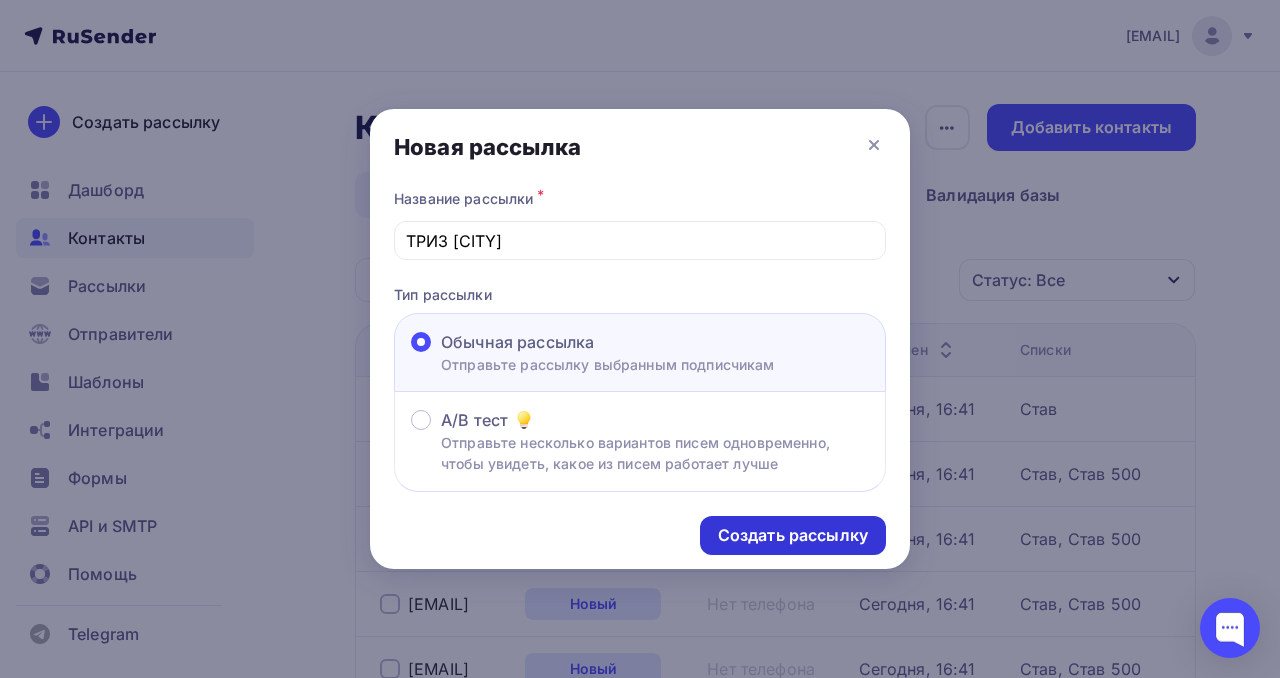 click on "Создать рассылку" at bounding box center (793, 535) 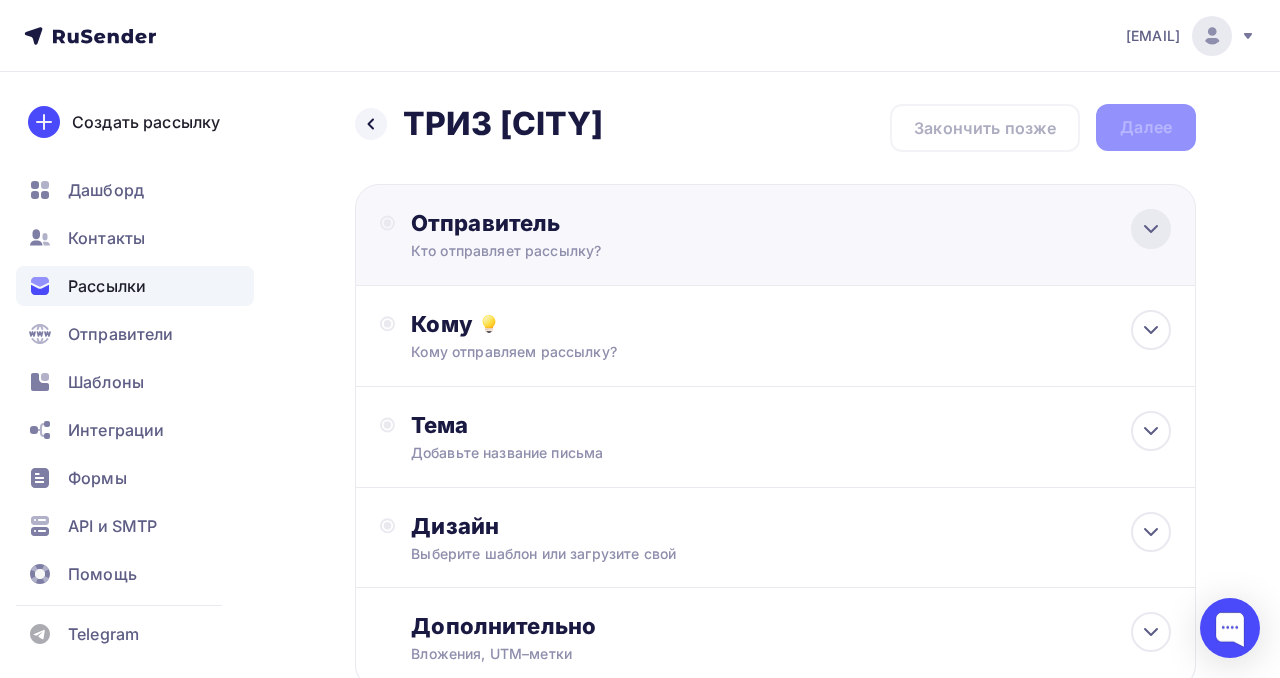 click 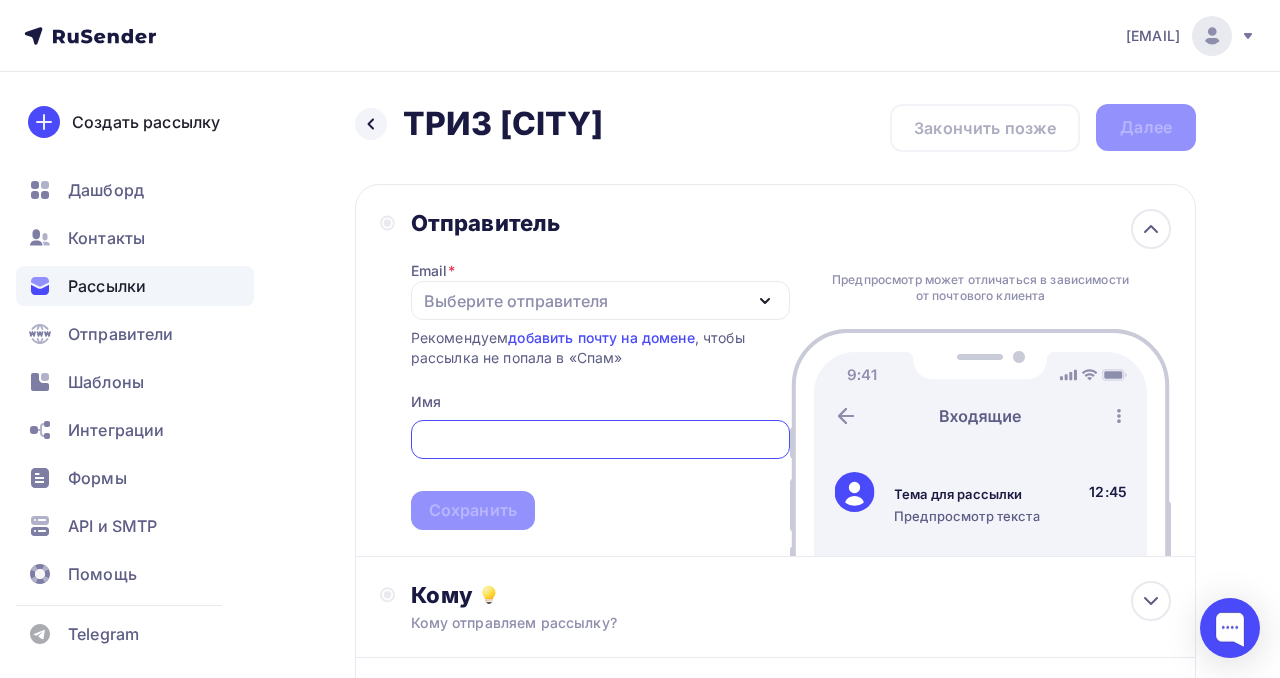 scroll, scrollTop: 0, scrollLeft: 0, axis: both 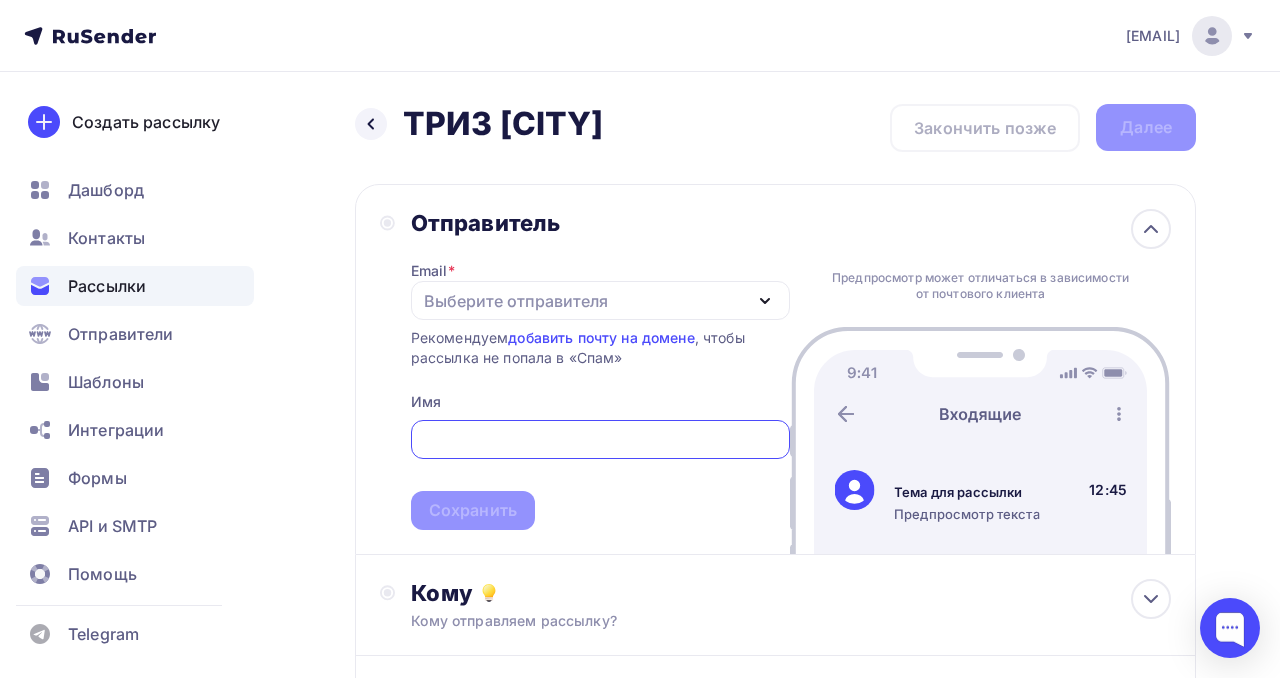 click on "Выберите отправителя" at bounding box center (516, 301) 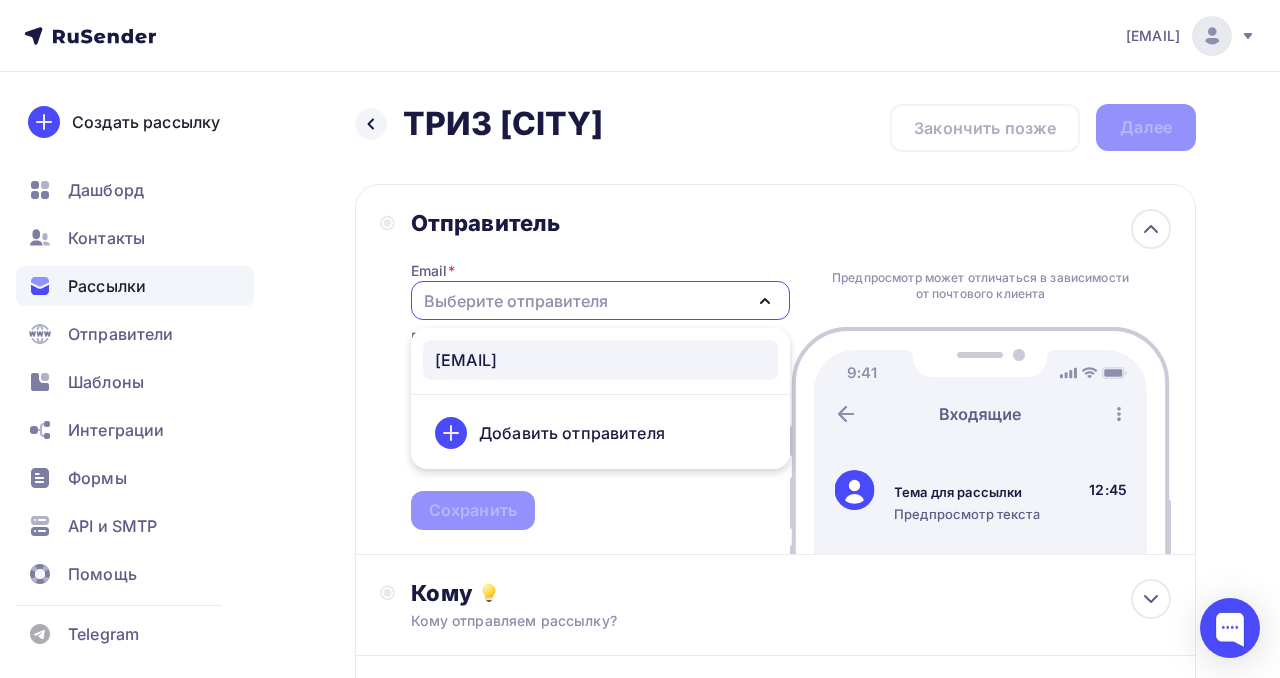 click on "[EMAIL]" at bounding box center [466, 360] 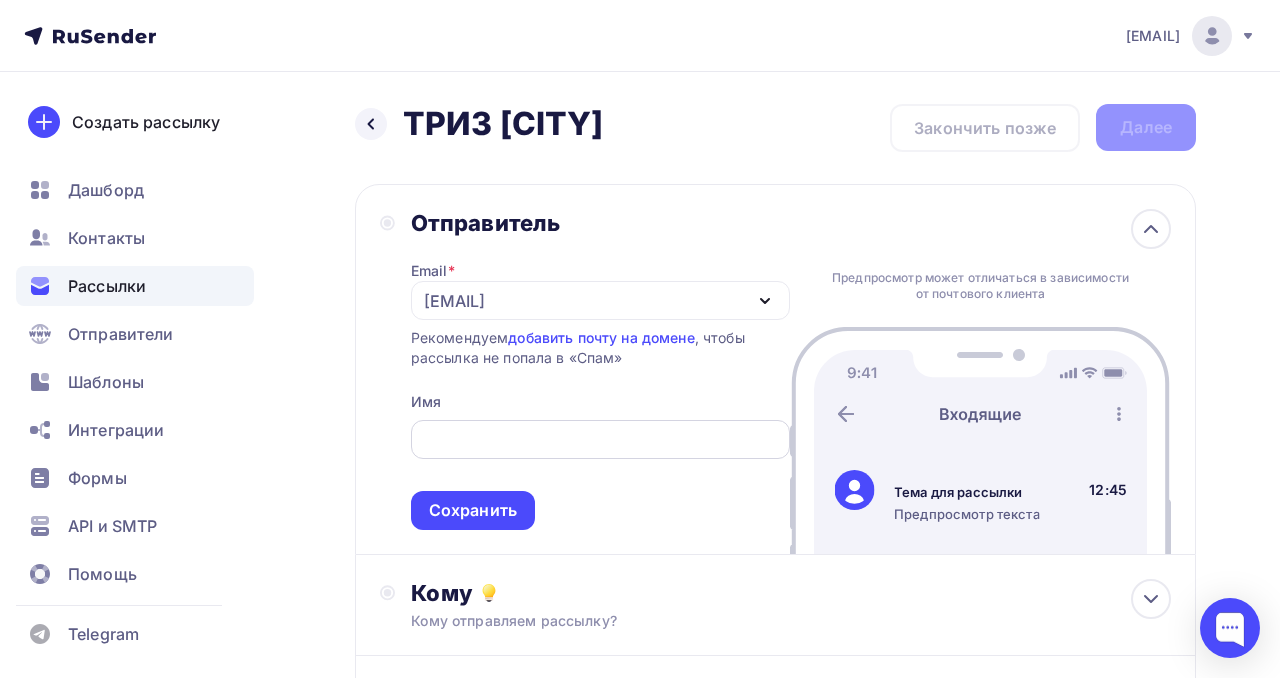 click at bounding box center (600, 440) 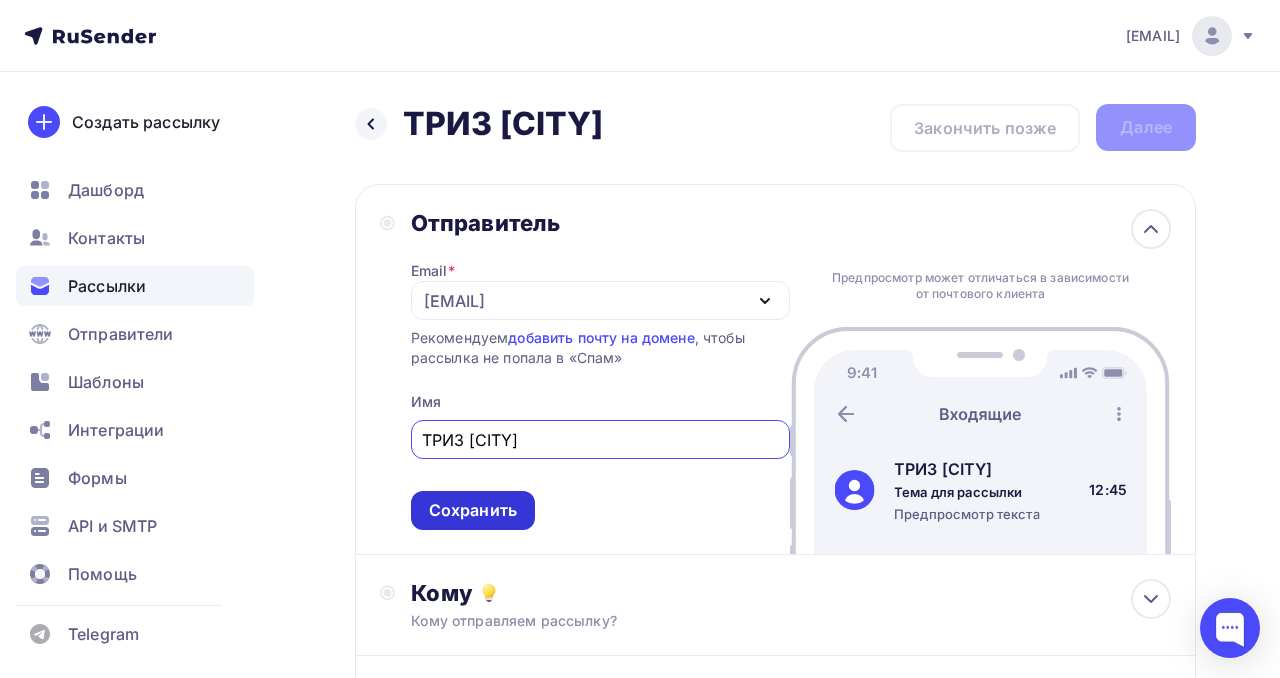 type on "ТРИЗ [CITY]" 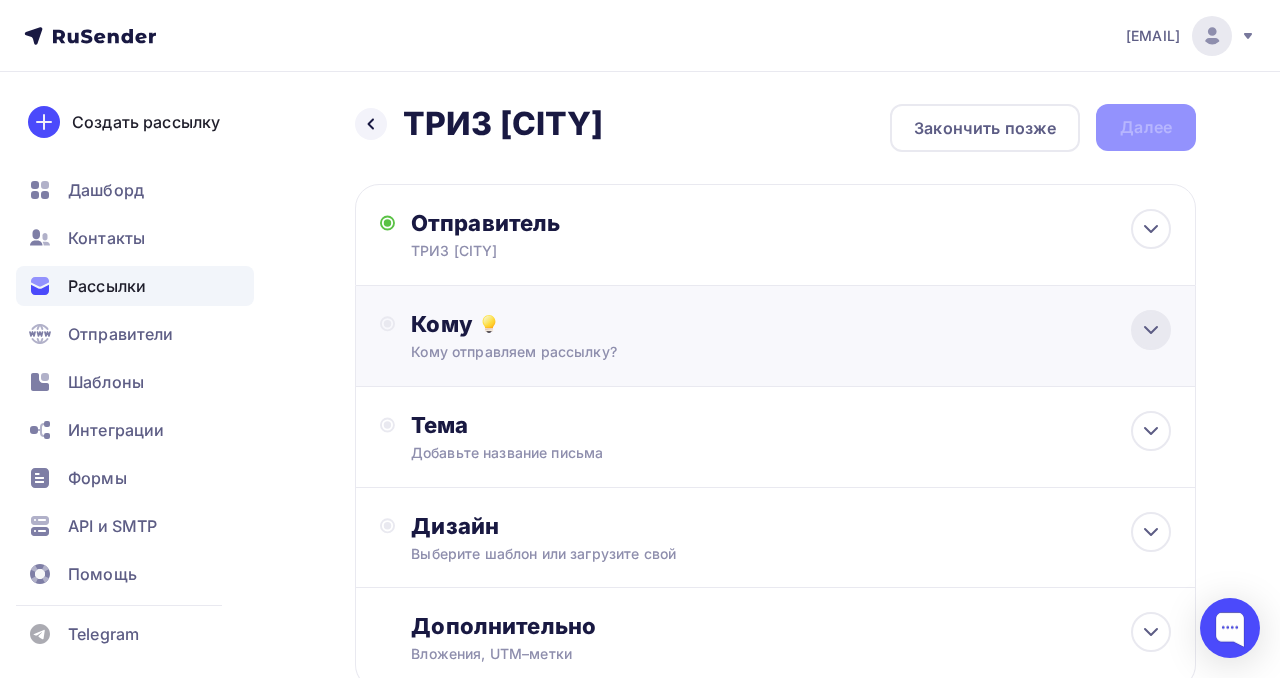 click 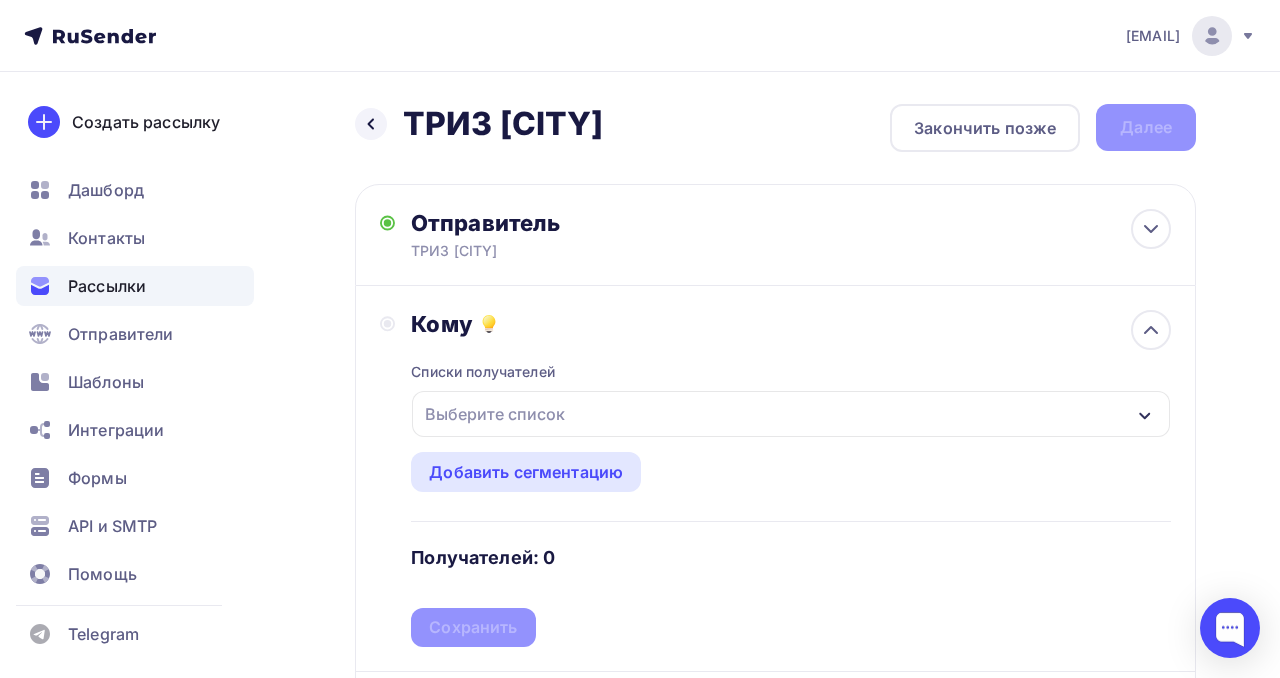 click on "Выберите список" at bounding box center [791, 414] 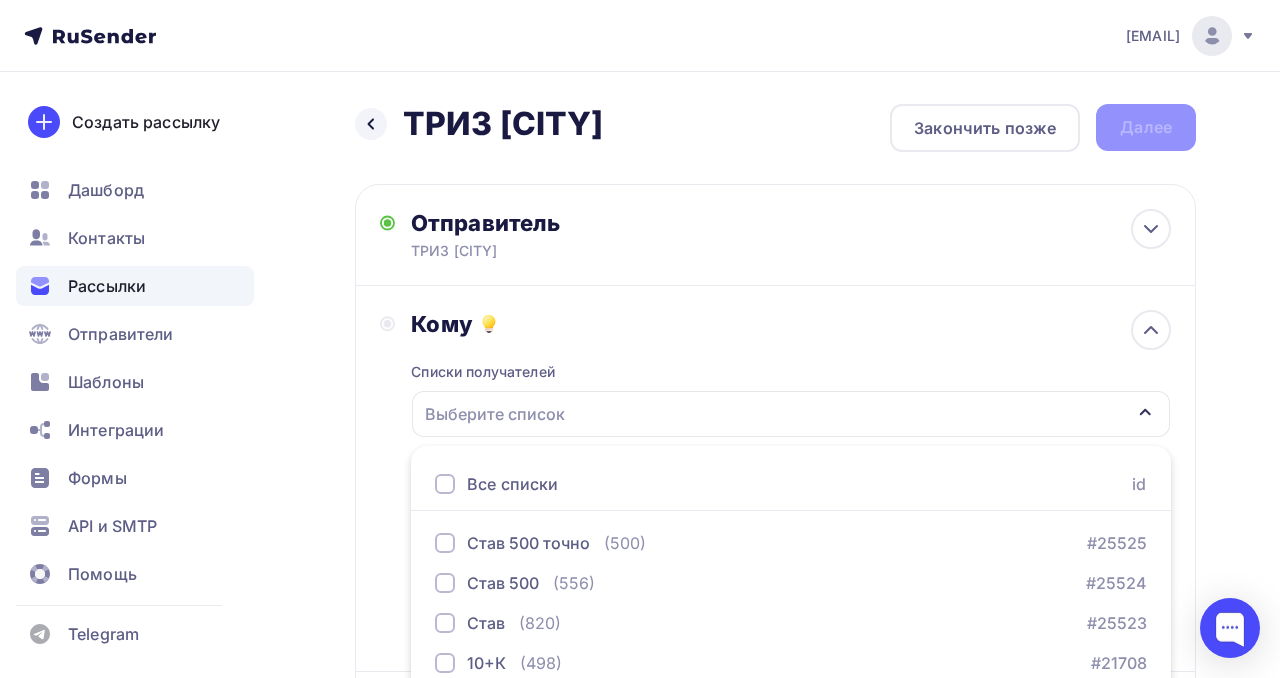 scroll, scrollTop: 91, scrollLeft: 0, axis: vertical 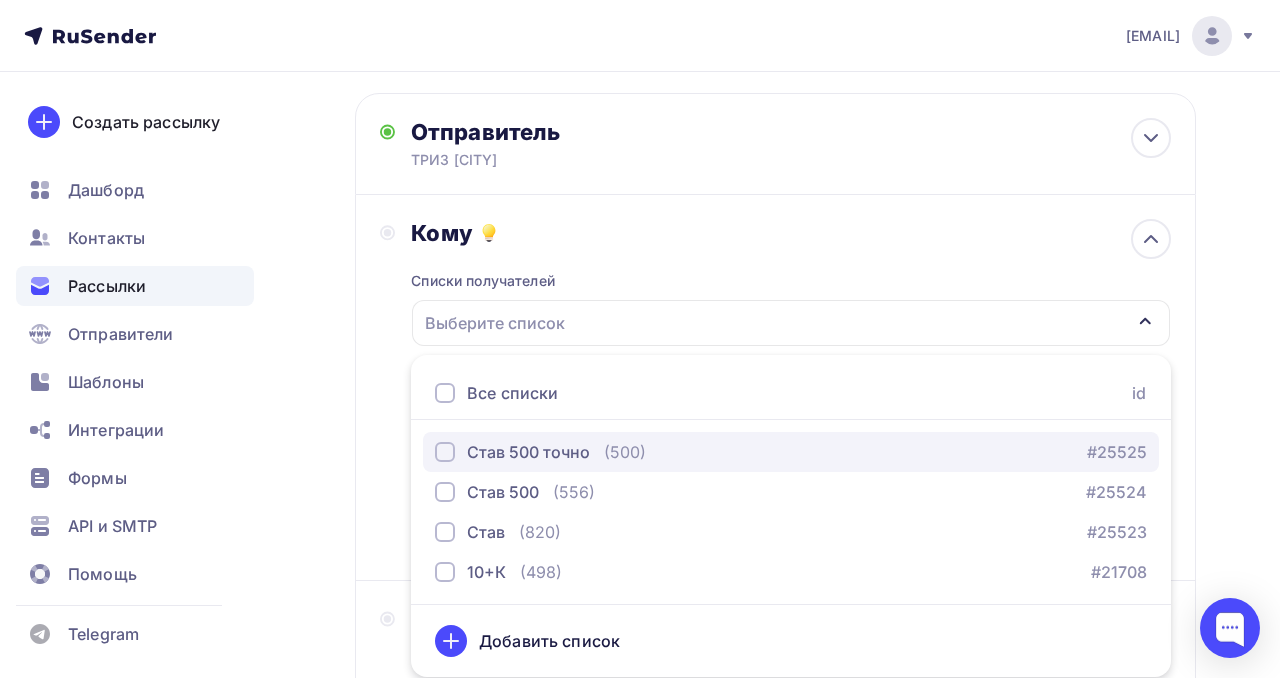 click on "Став 500 точно" at bounding box center [528, 452] 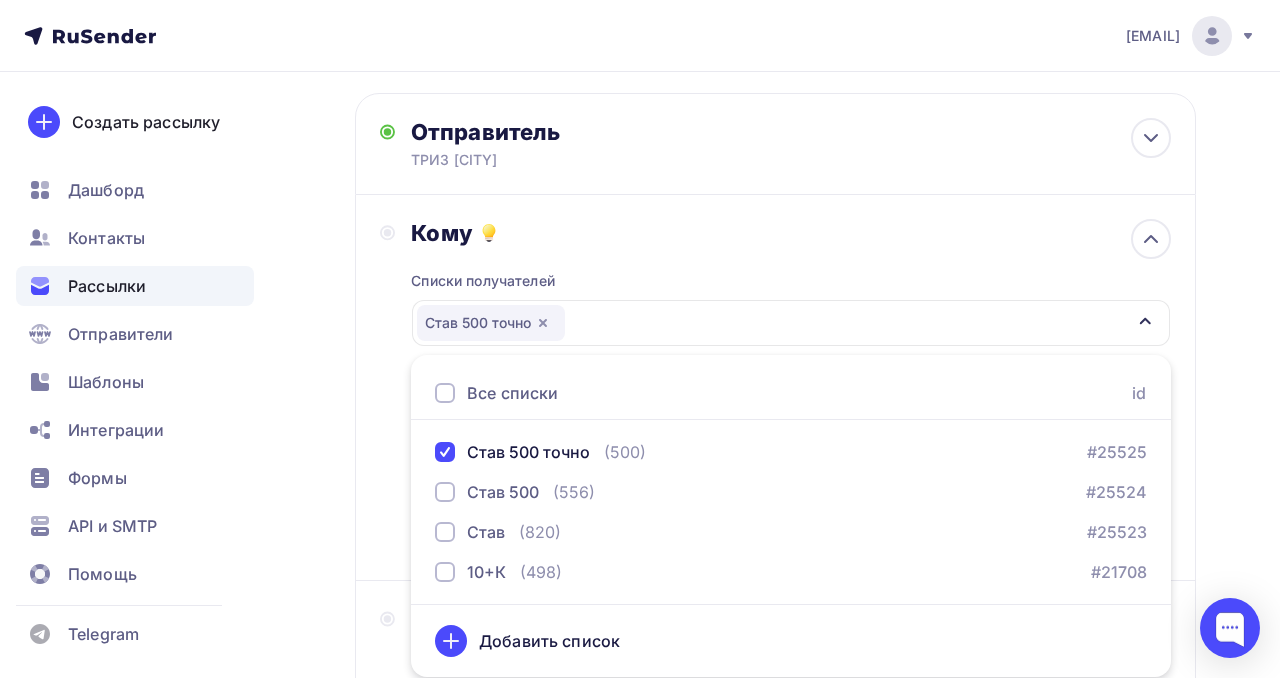click on "Кому
Списки получателей
Став 500 точно
Все списки
id
Став 500 точно
(500)
#25525
Став 500
(556)
#25524
Став
(820)
#25523
10+К
(498)
#21708
Добавить список
Добавить сегментацию
Получателей:
500
Сохранить" at bounding box center [775, 387] 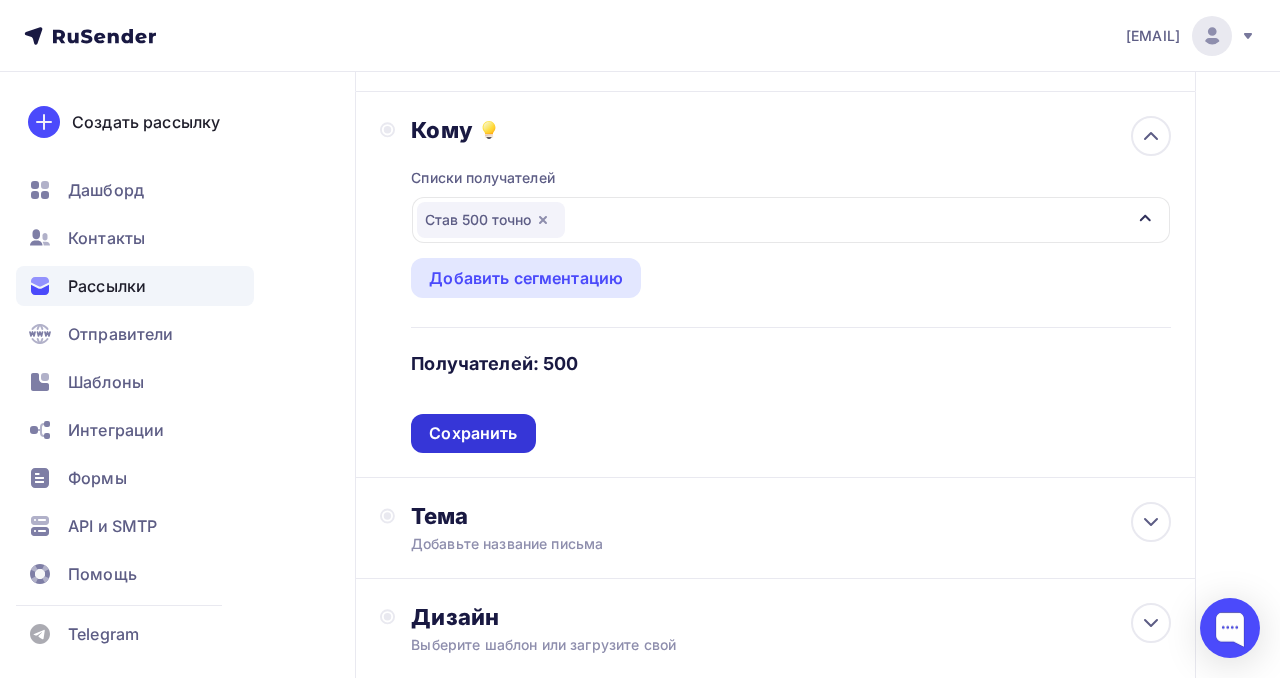 click on "Сохранить" at bounding box center [473, 433] 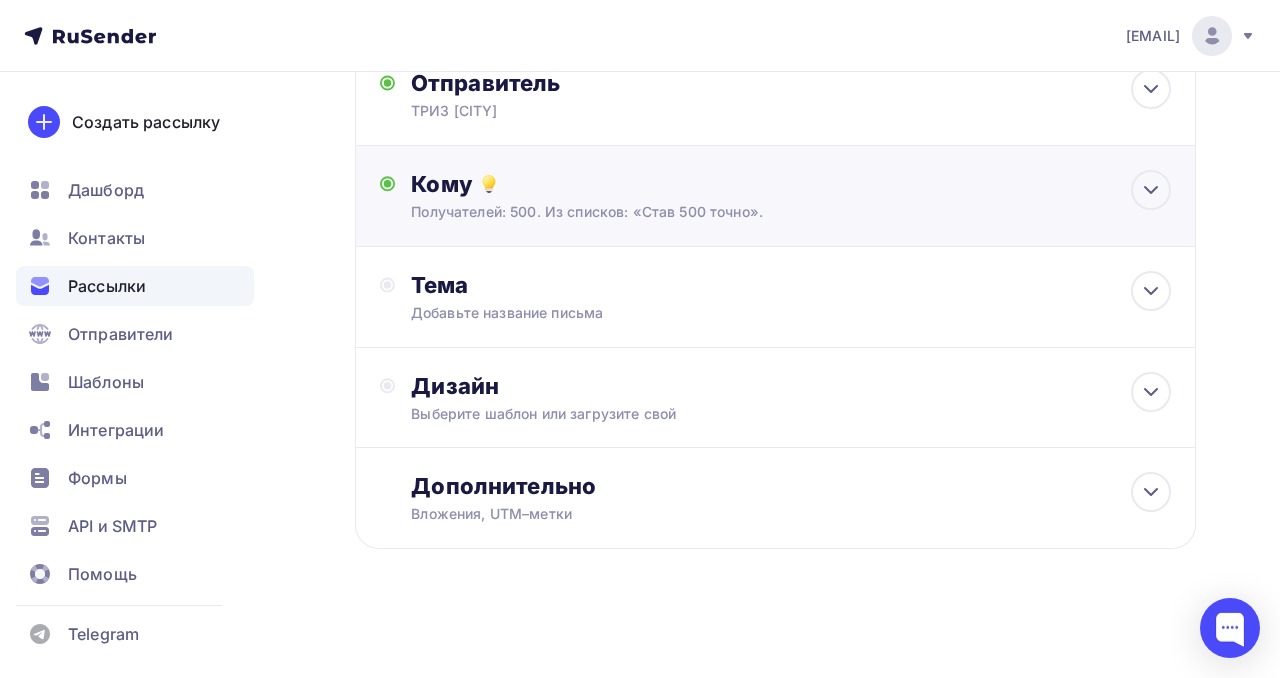 scroll, scrollTop: 142, scrollLeft: 0, axis: vertical 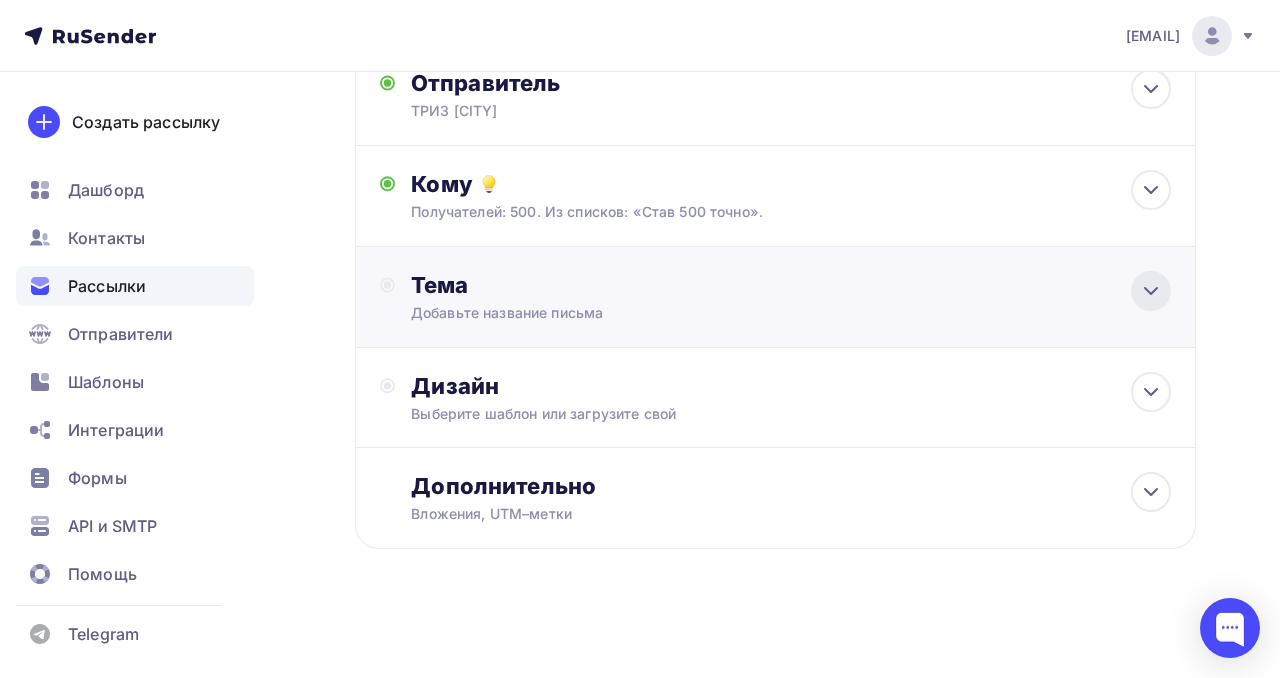 click 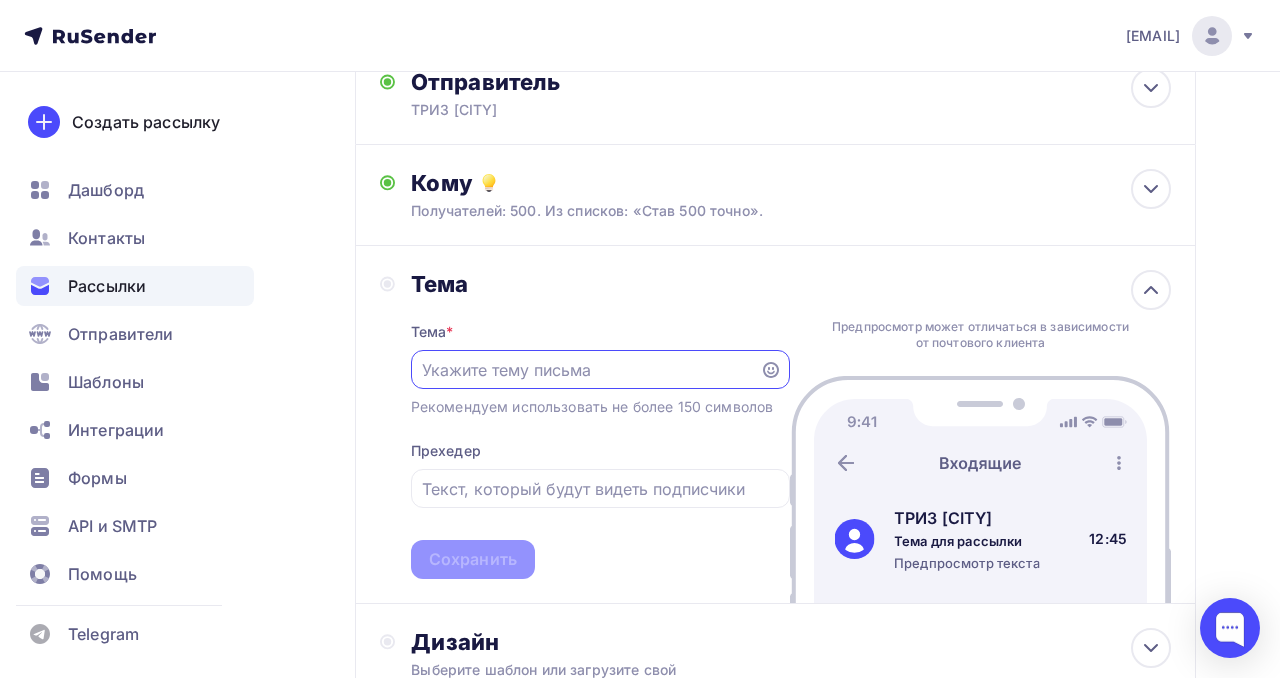scroll, scrollTop: 0, scrollLeft: 0, axis: both 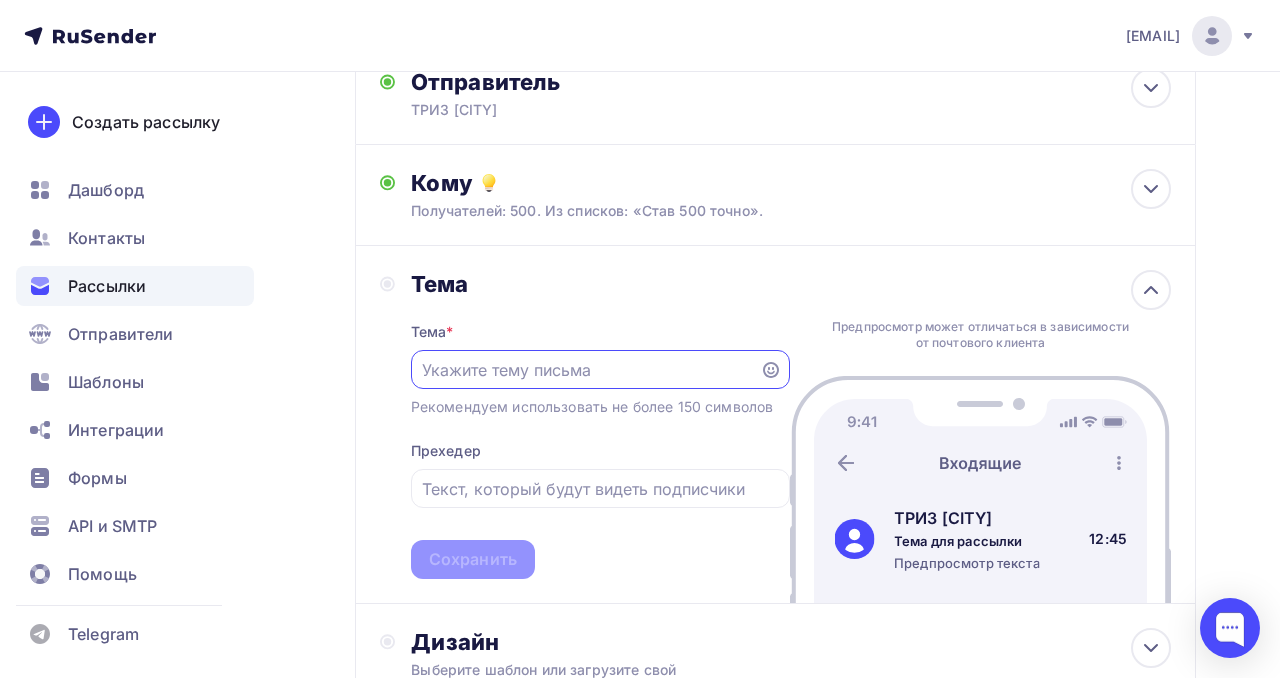 click at bounding box center [585, 370] 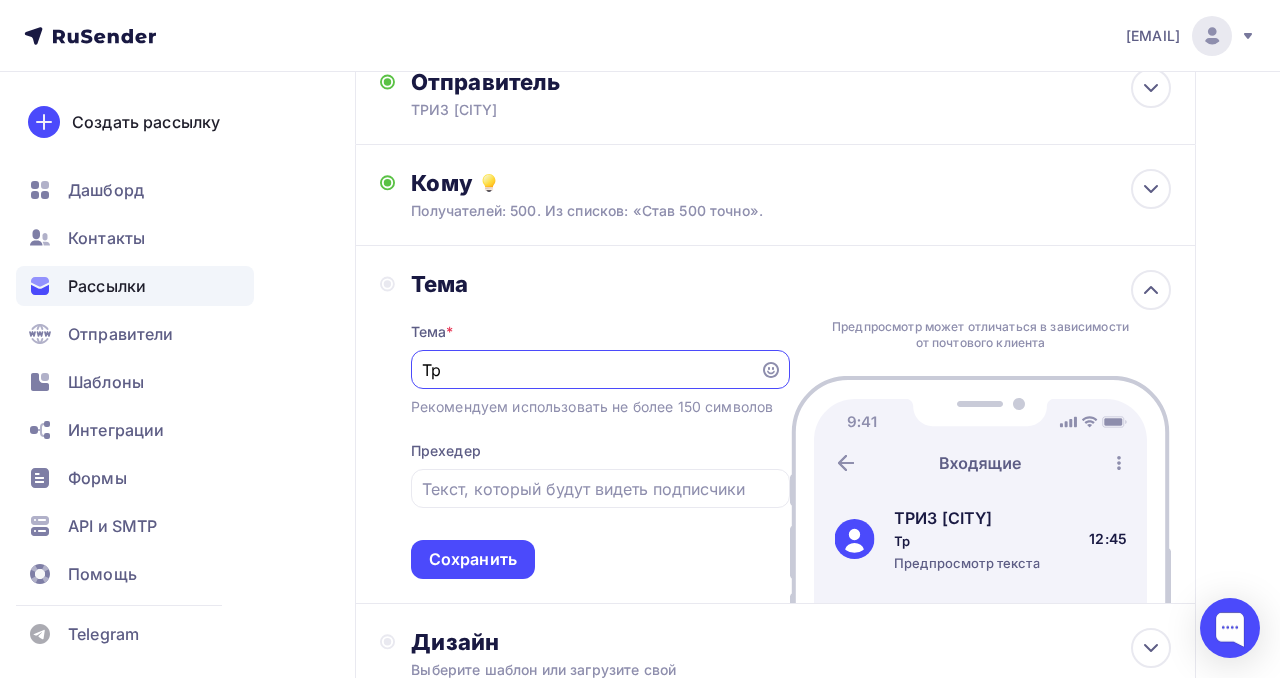 type on "Т" 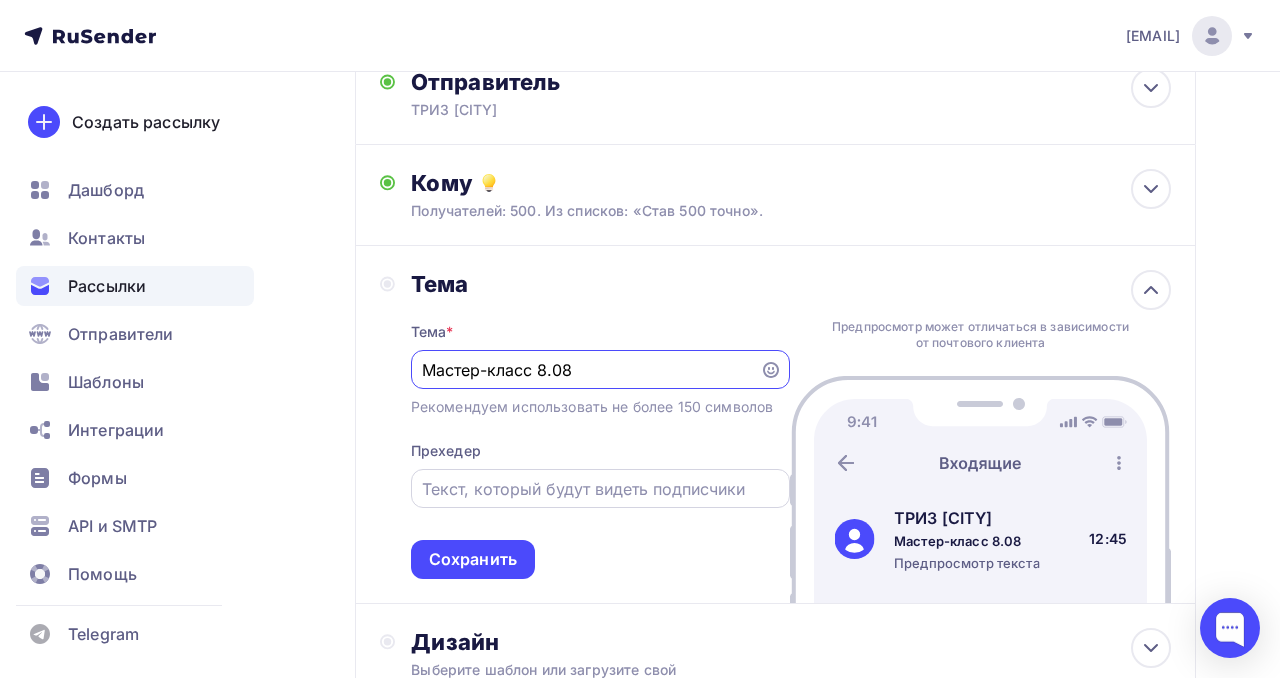 type on "Мастер-класс 8.08" 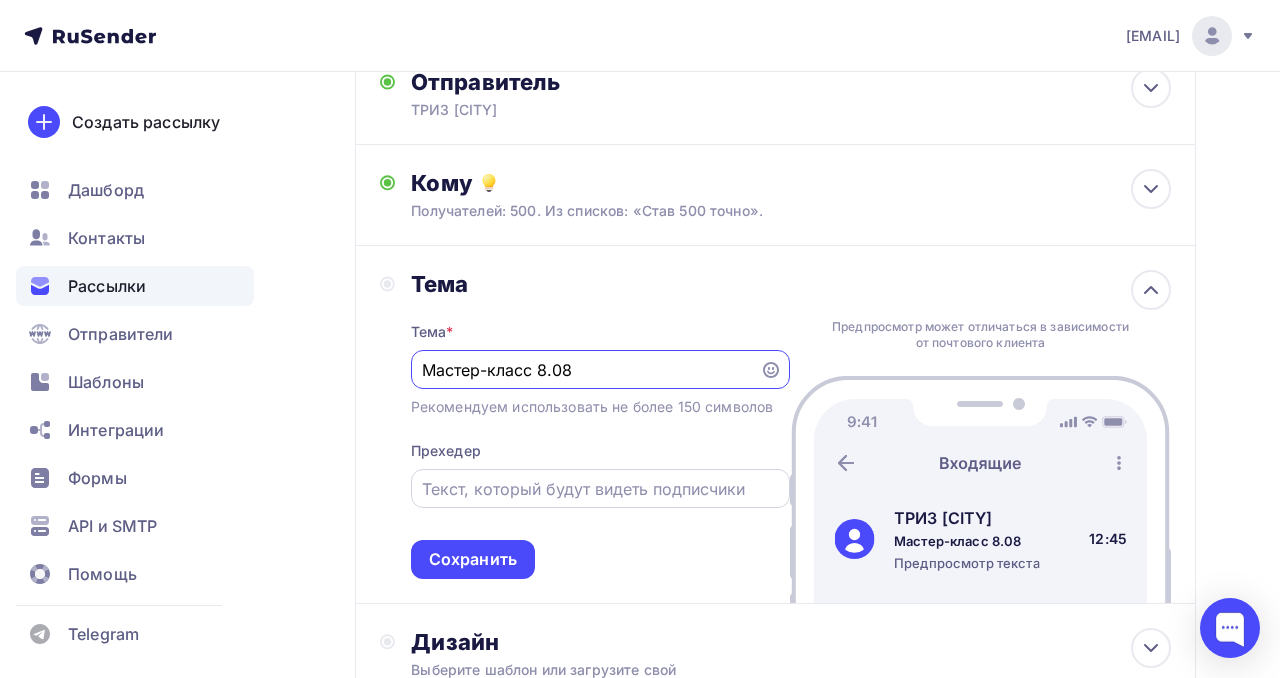 click at bounding box center (600, 489) 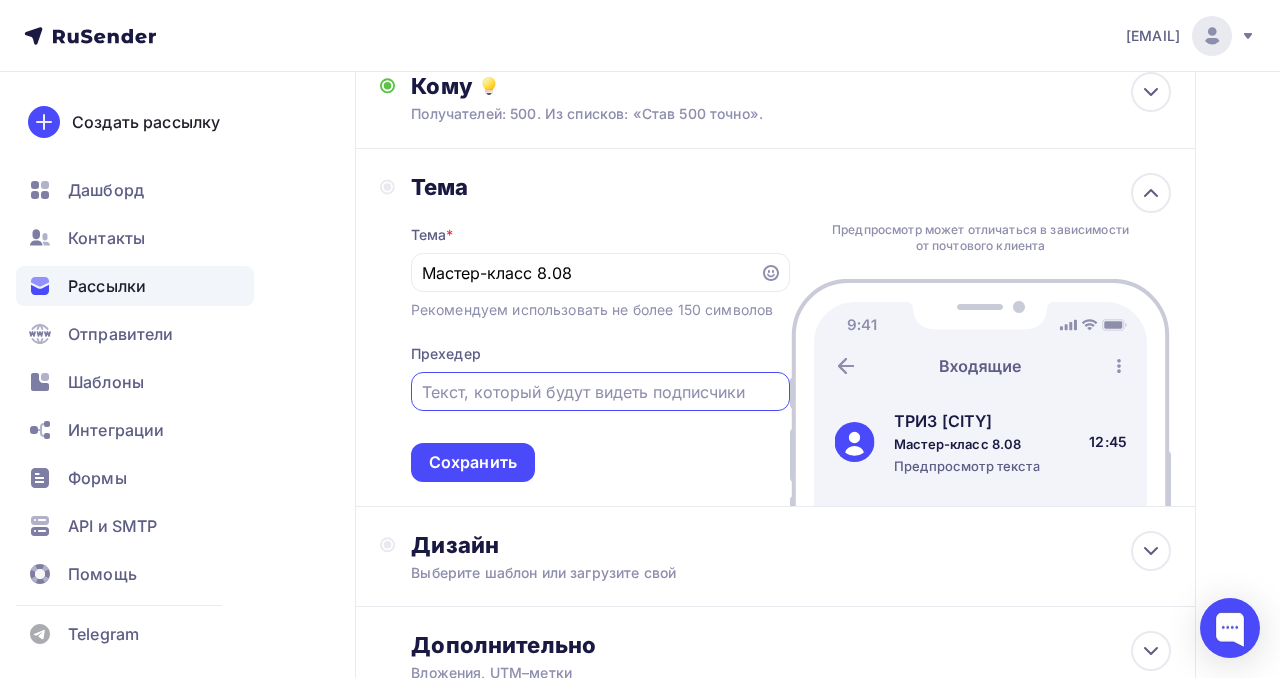 scroll, scrollTop: 234, scrollLeft: 0, axis: vertical 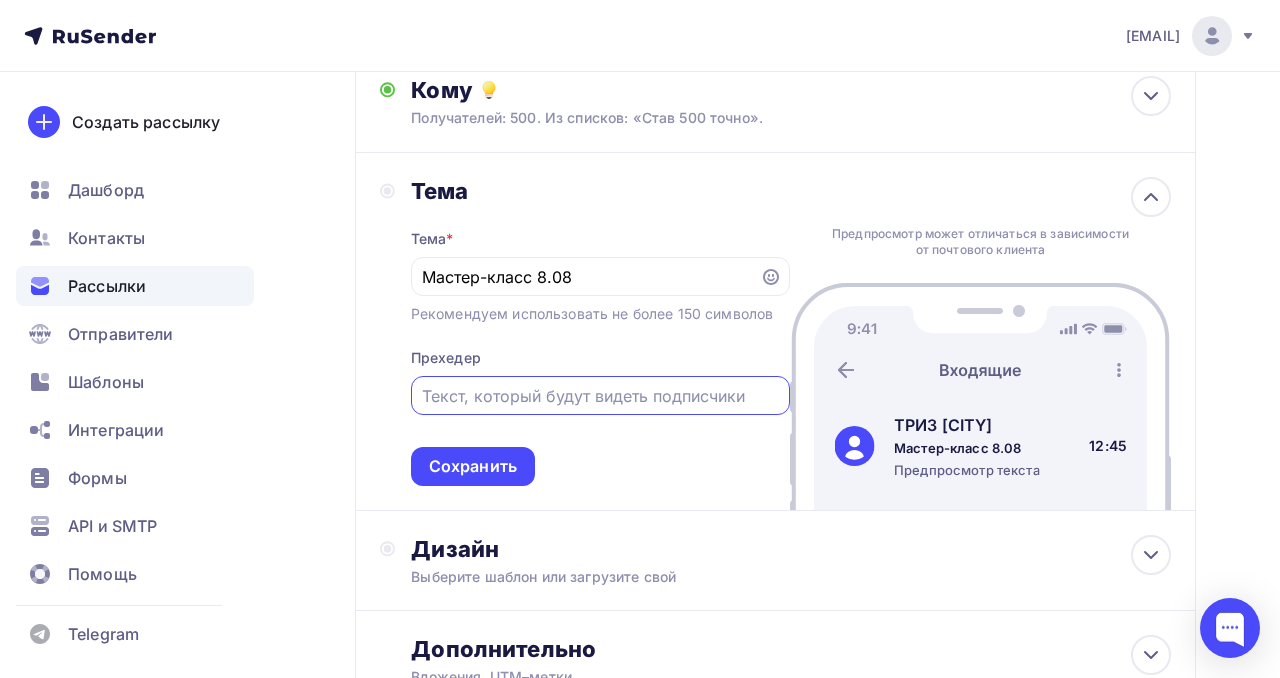 type on "С" 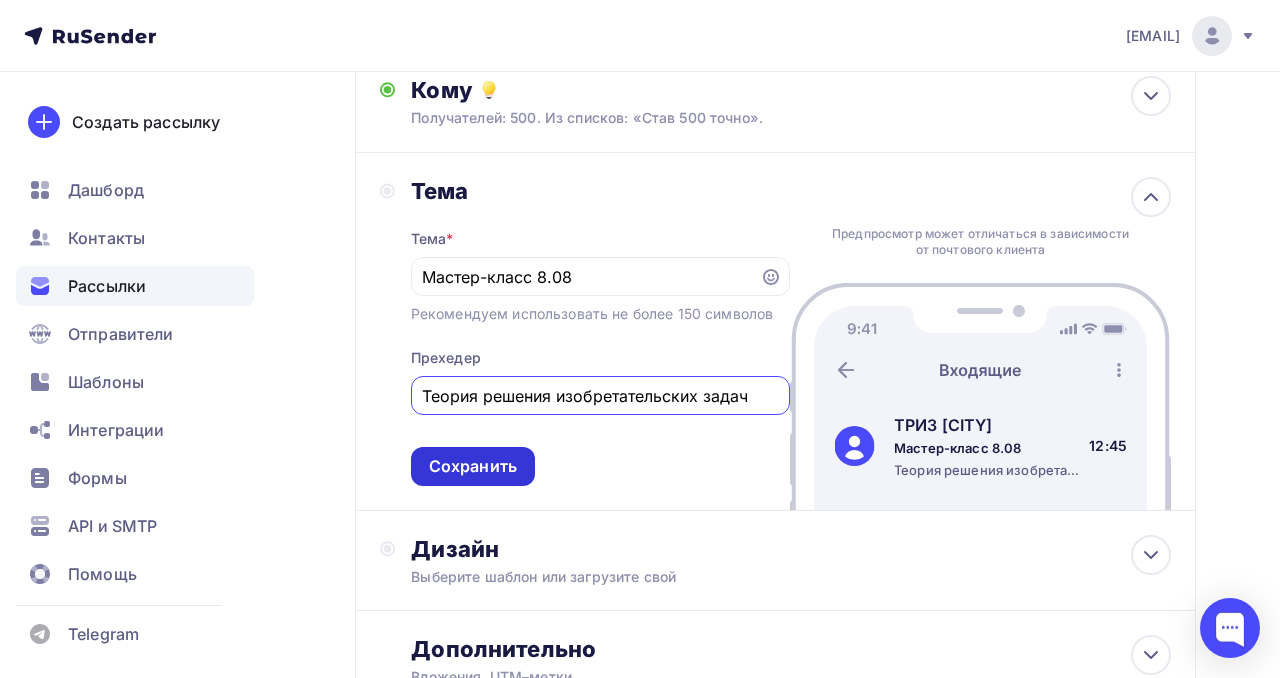 type on "Теория решения изобретательских задач" 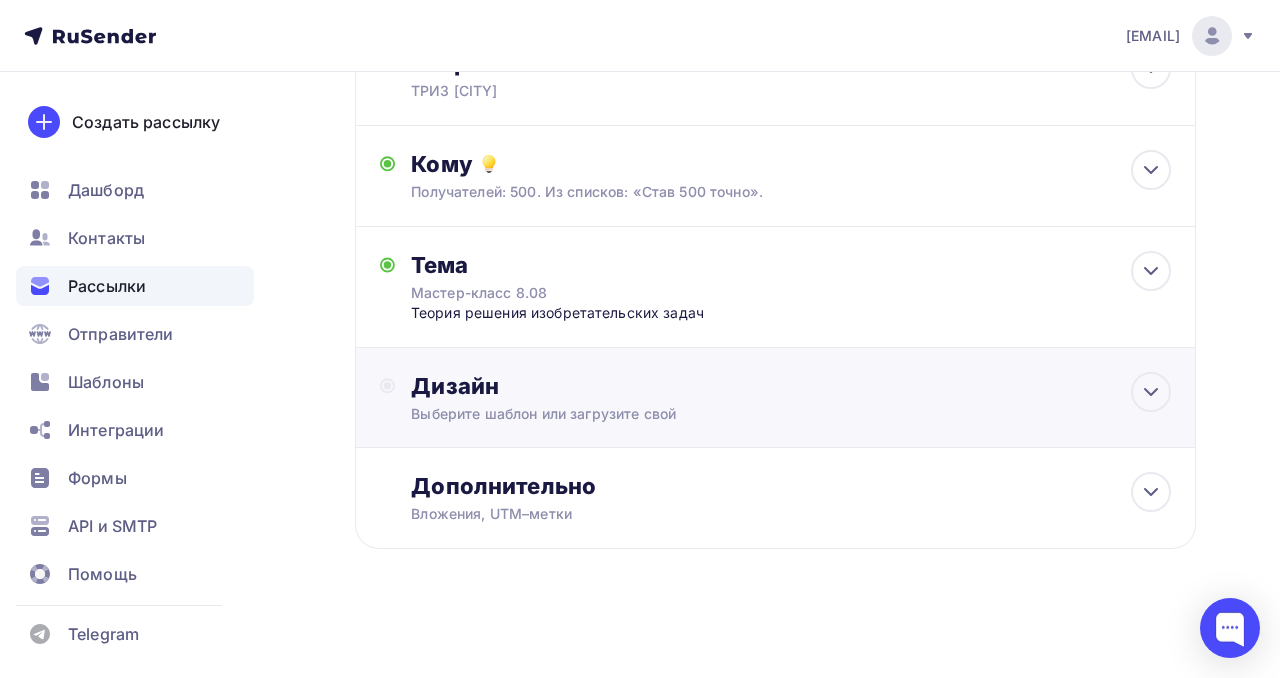 scroll, scrollTop: 163, scrollLeft: 0, axis: vertical 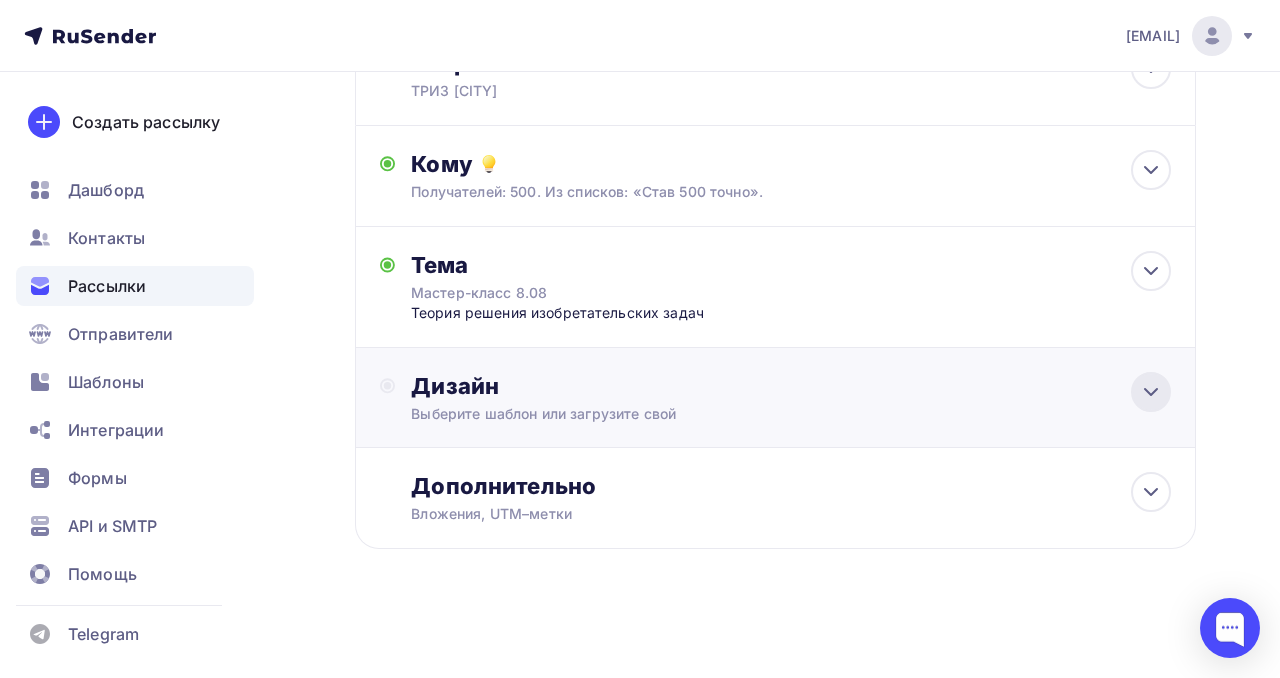 click at bounding box center (1151, 392) 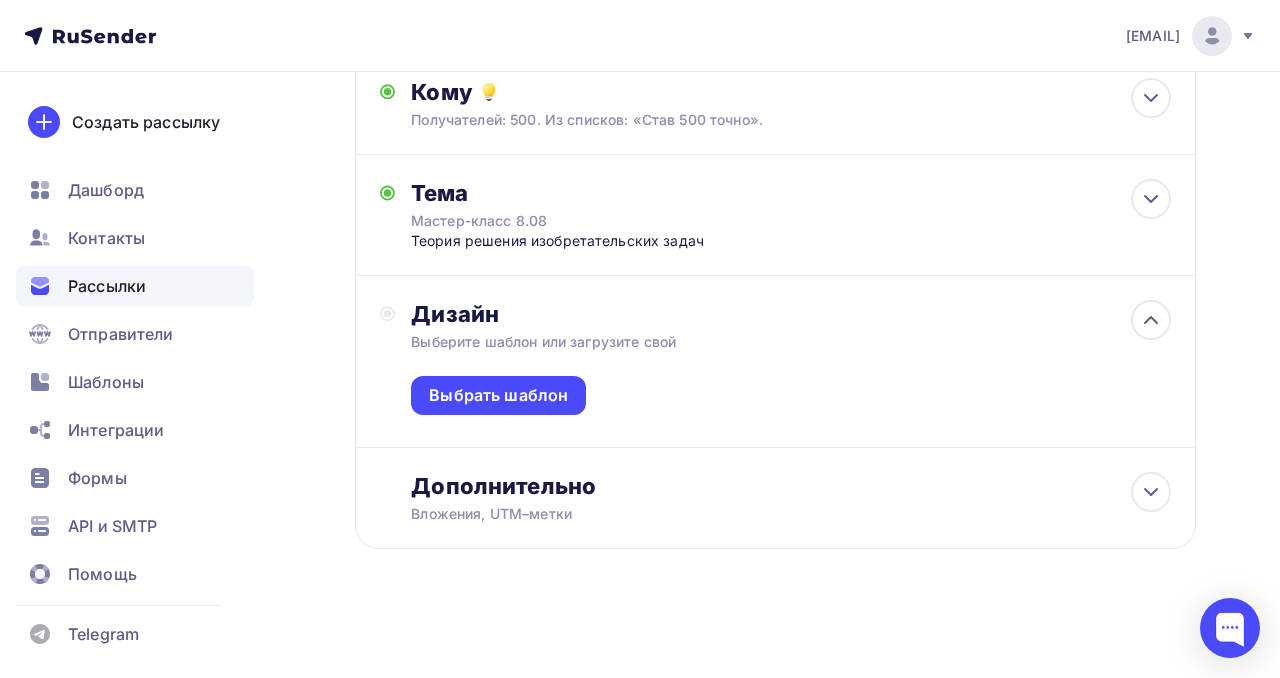 scroll, scrollTop: 234, scrollLeft: 0, axis: vertical 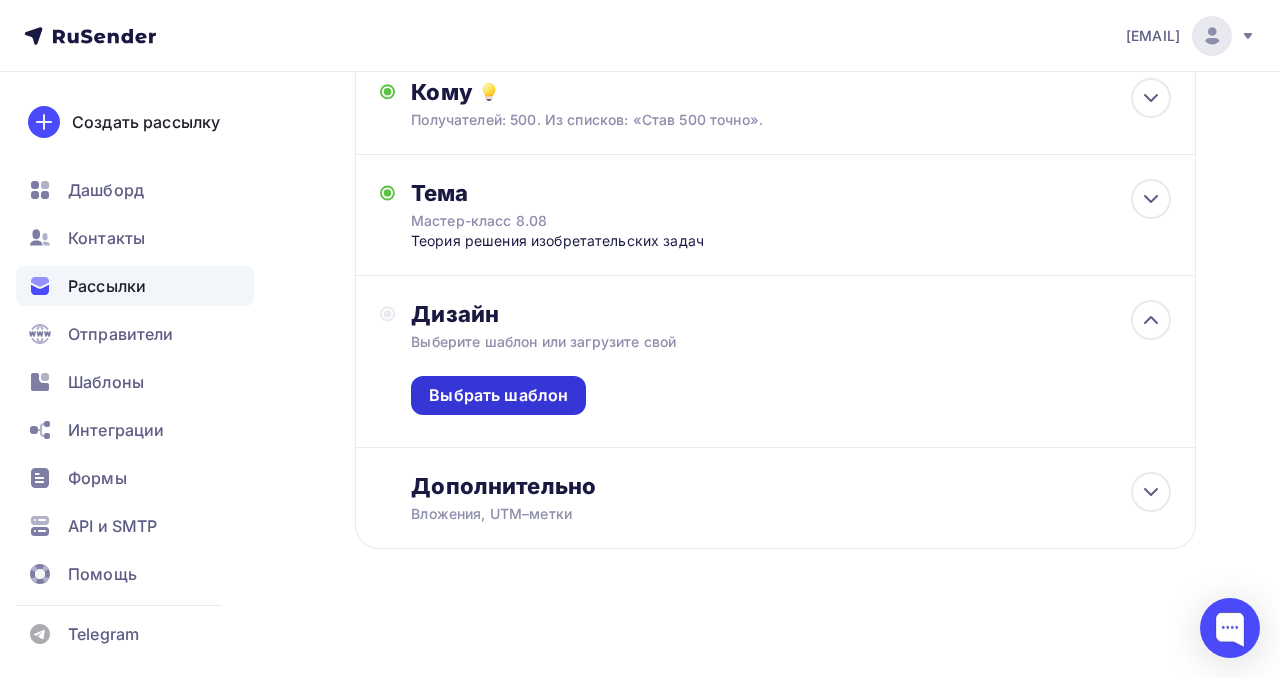 click on "Выбрать шаблон" at bounding box center [498, 395] 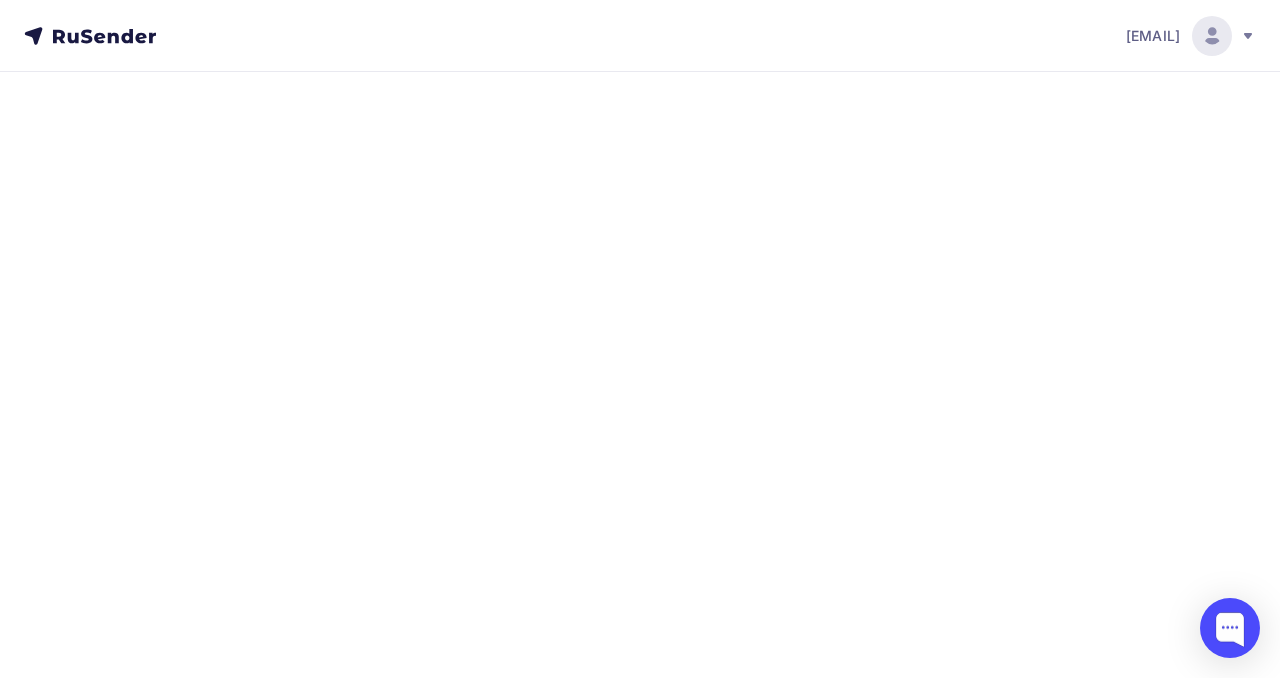 scroll, scrollTop: 0, scrollLeft: 0, axis: both 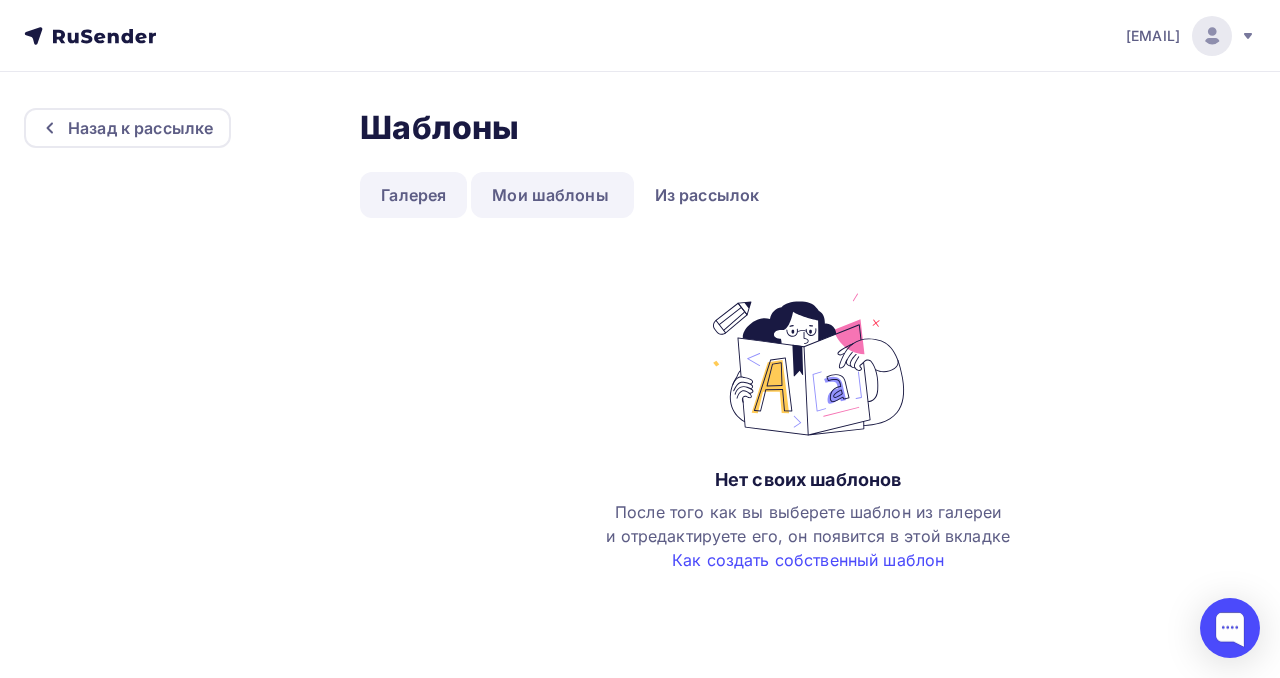 click on "Галерея" at bounding box center (413, 195) 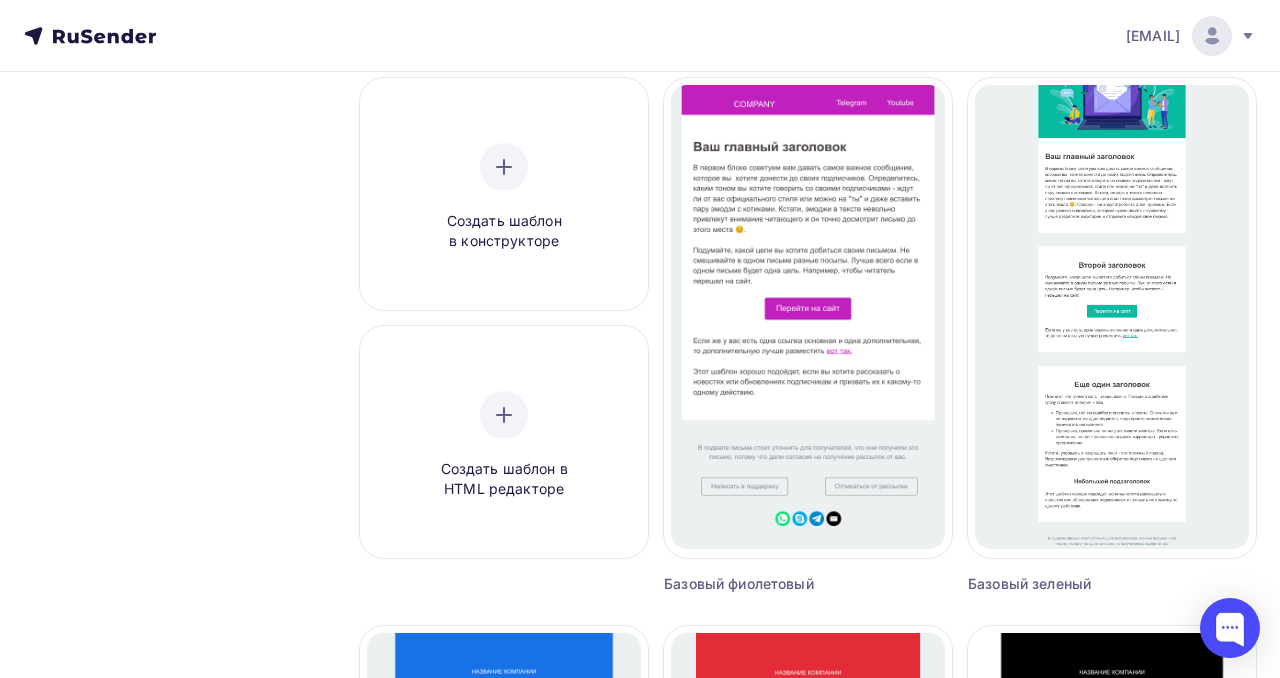 scroll, scrollTop: 181, scrollLeft: 0, axis: vertical 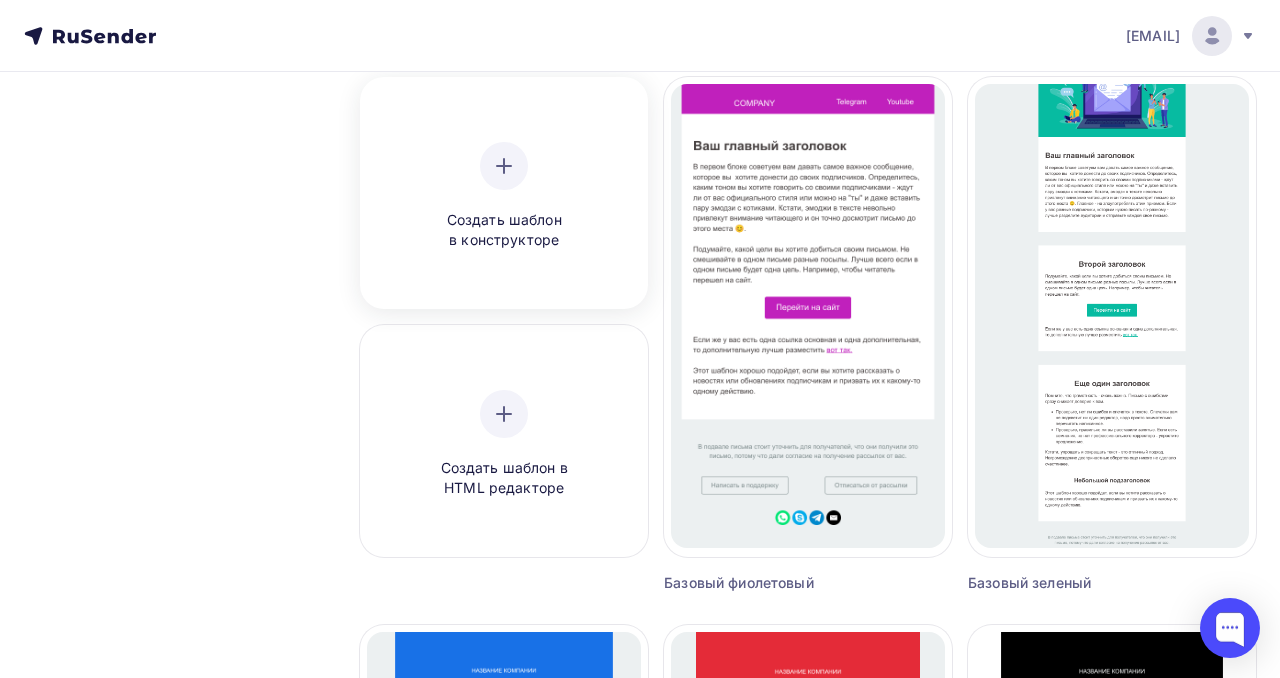 click 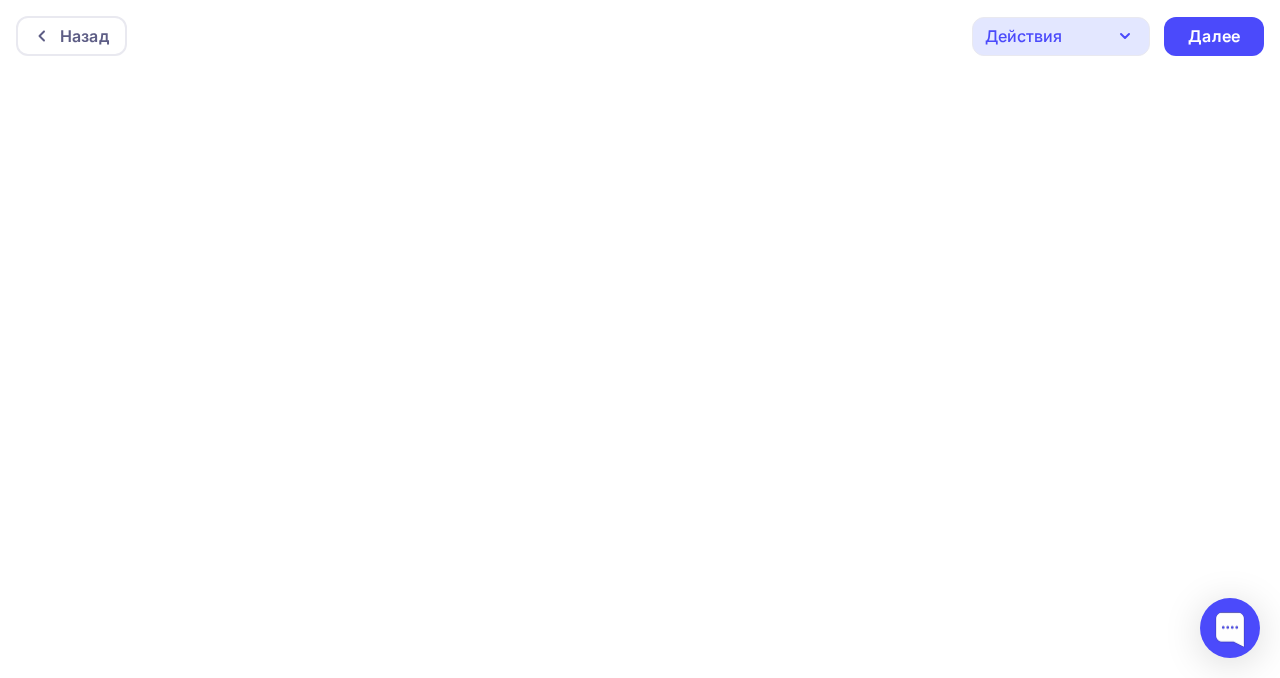 scroll, scrollTop: 5, scrollLeft: 0, axis: vertical 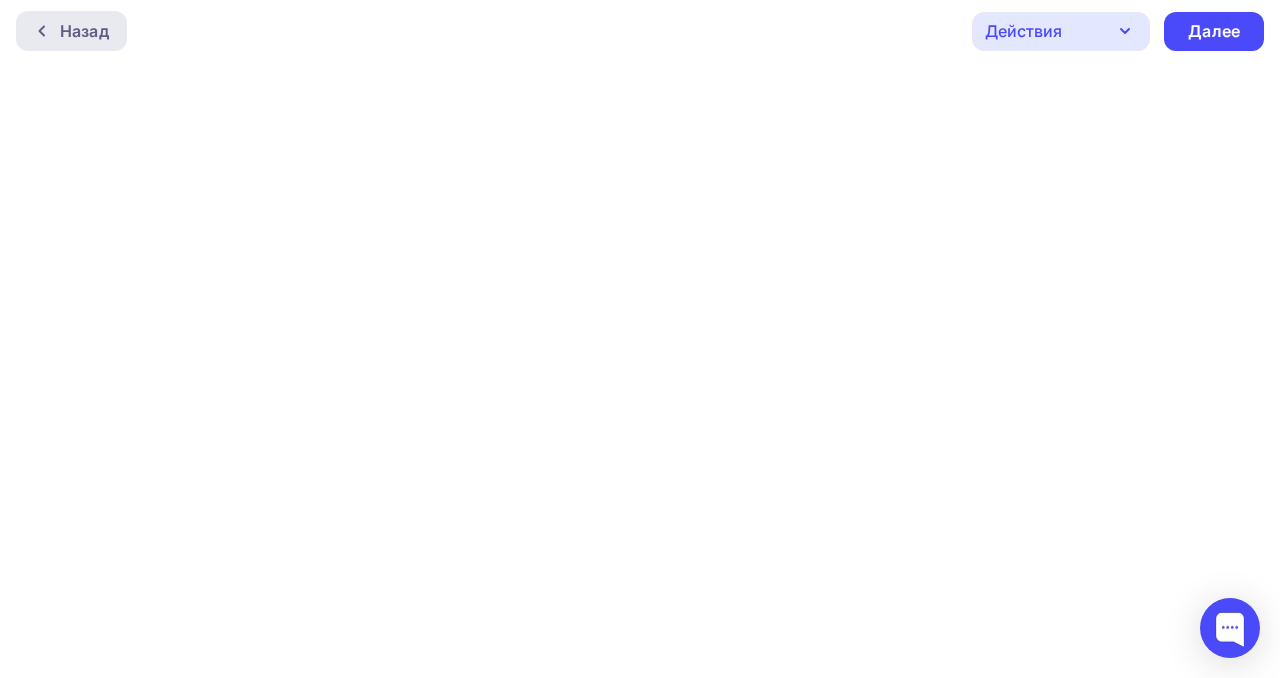 click on "Назад" at bounding box center (84, 31) 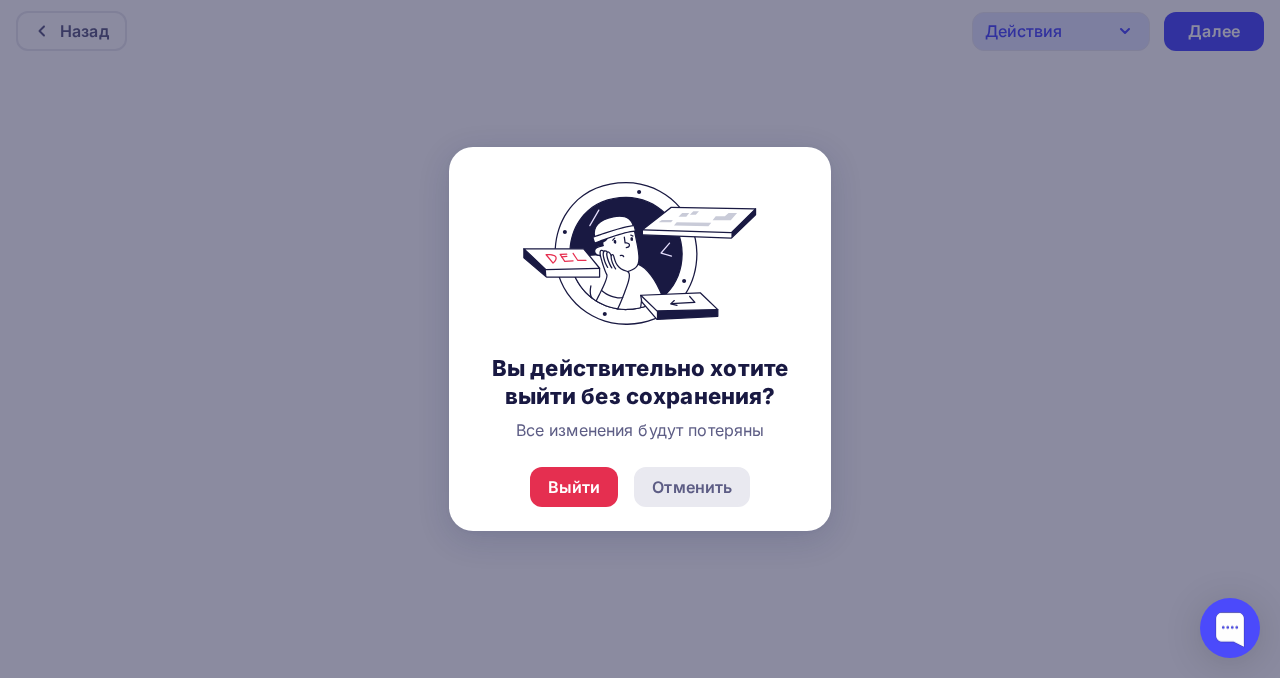 click on "Отменить" at bounding box center [692, 487] 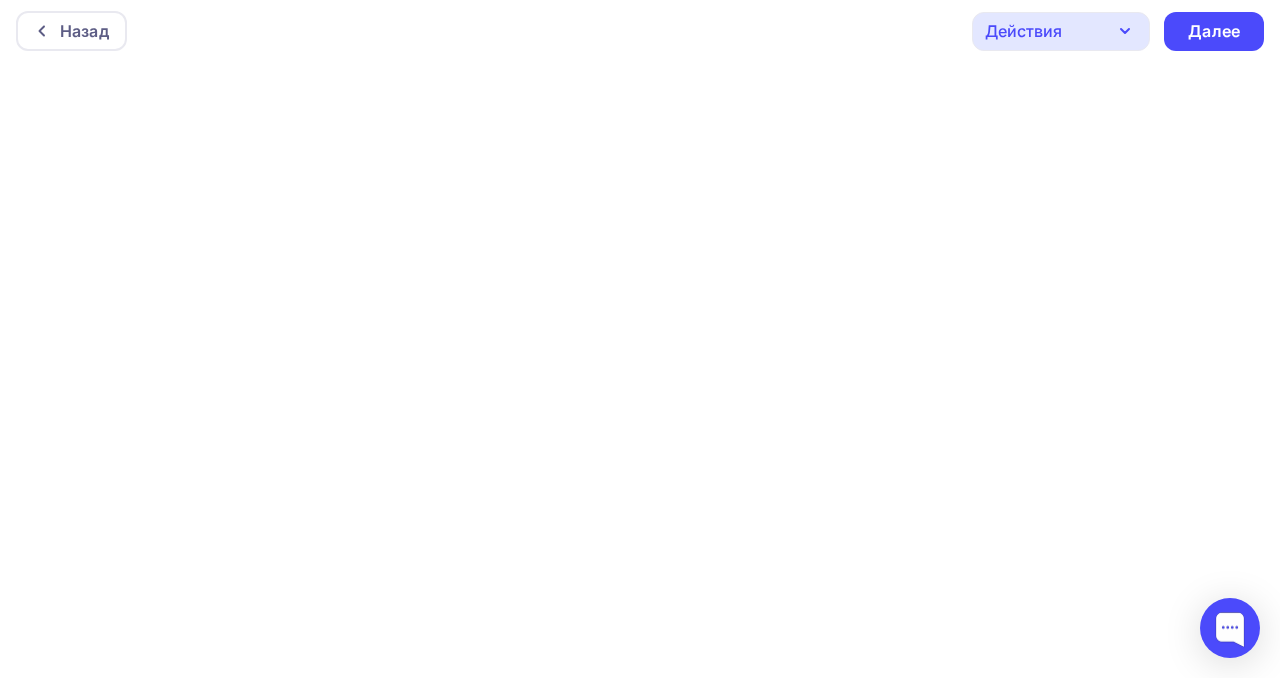 click 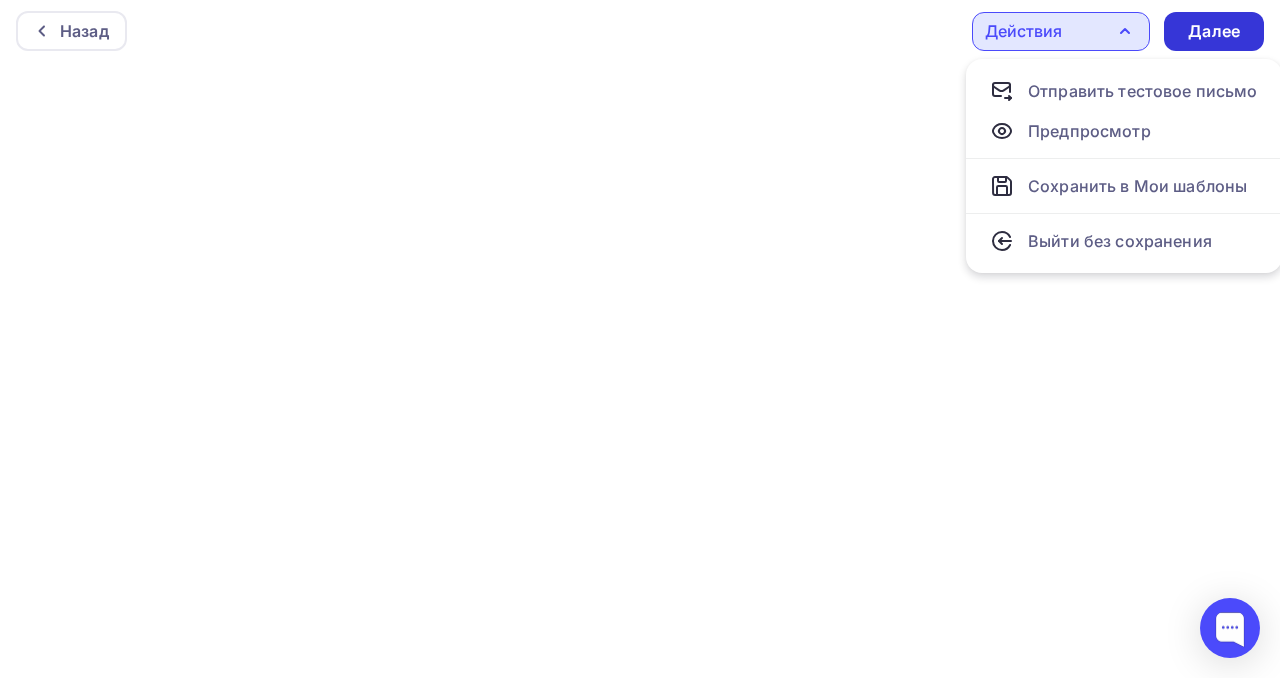 click on "Далее" at bounding box center (1214, 31) 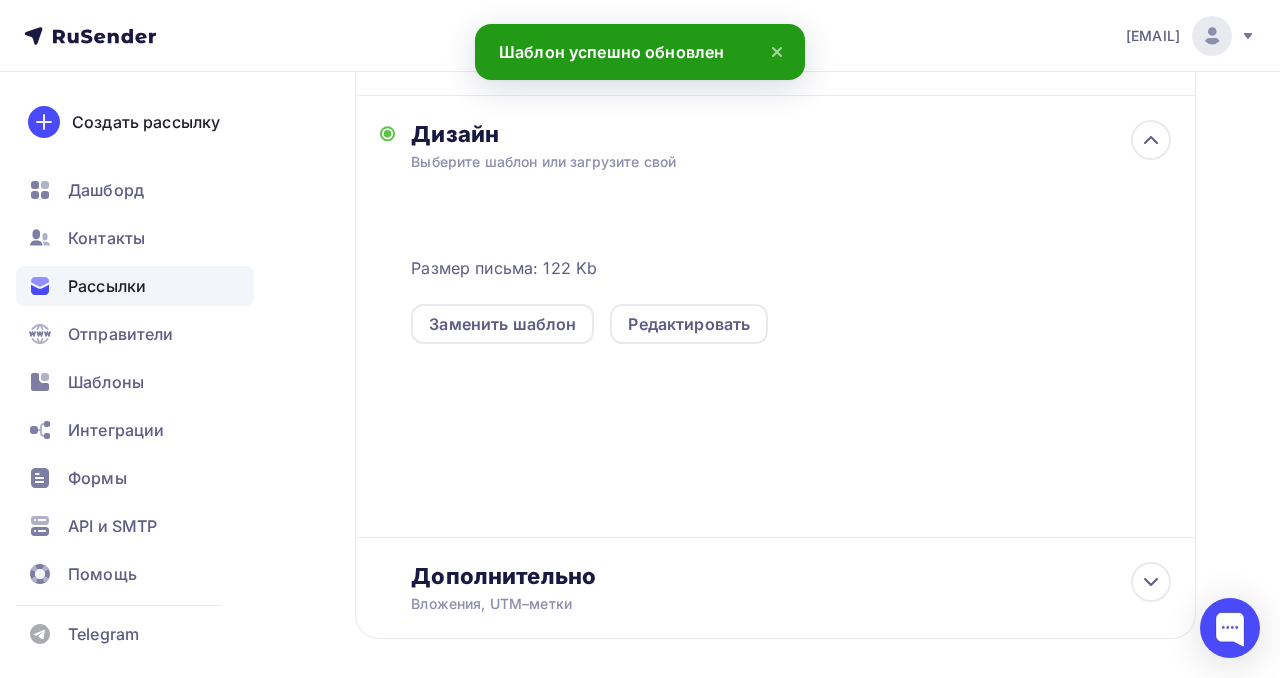 scroll, scrollTop: 423, scrollLeft: 0, axis: vertical 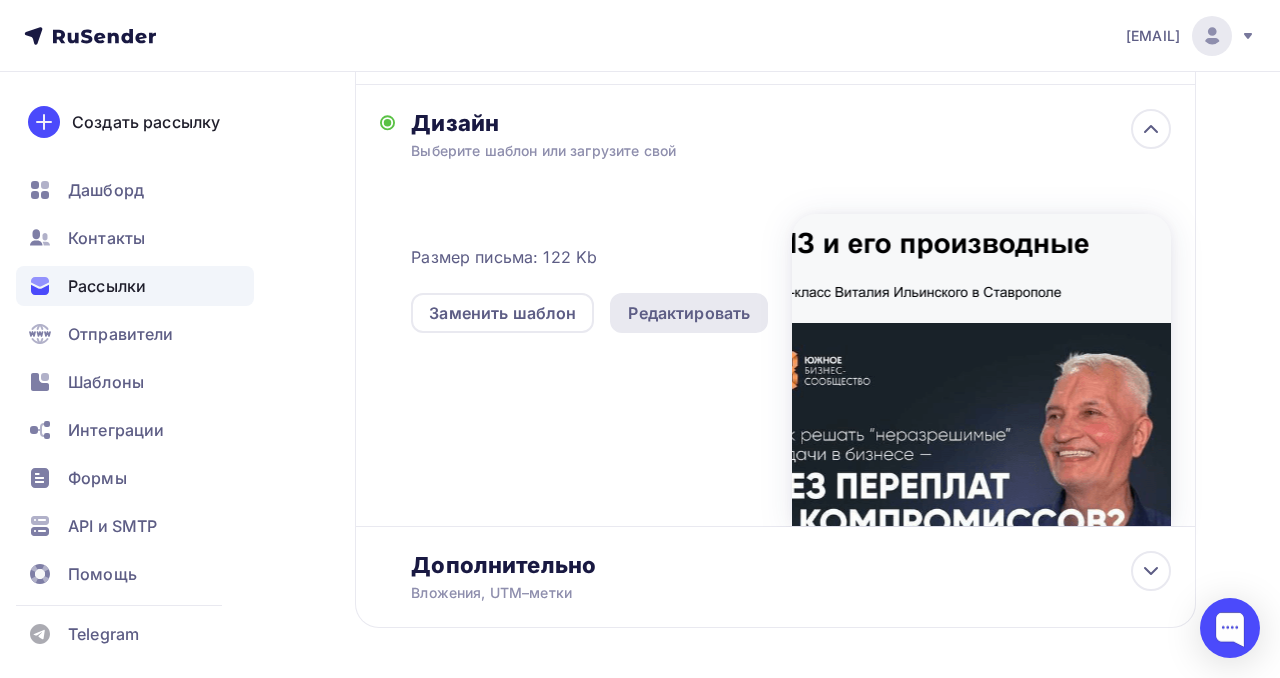 click on "Редактировать" at bounding box center (689, 313) 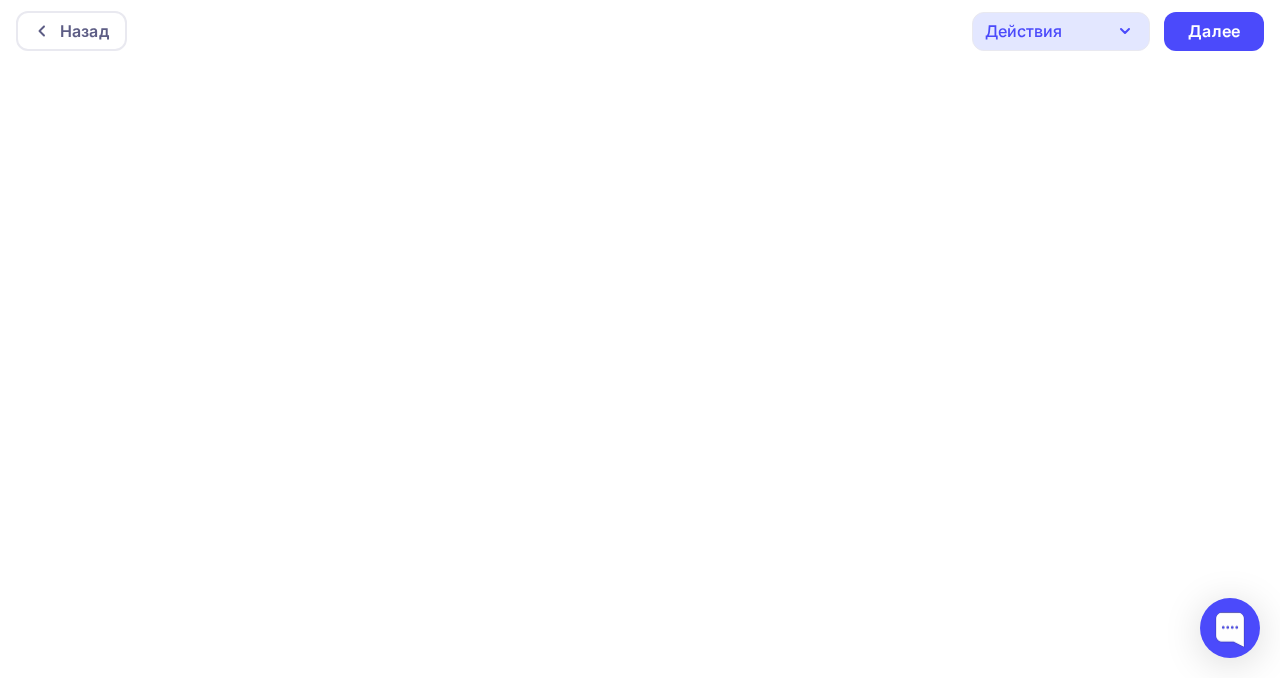 scroll, scrollTop: 0, scrollLeft: 0, axis: both 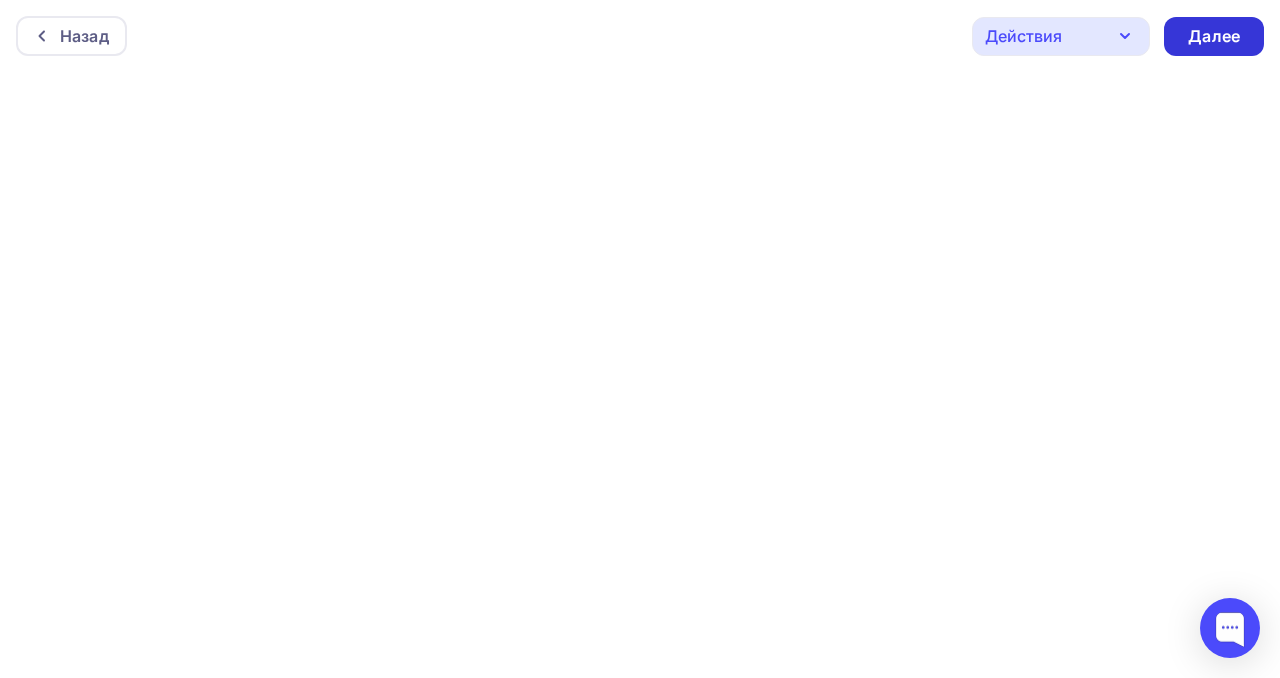 click on "Далее" at bounding box center (1214, 36) 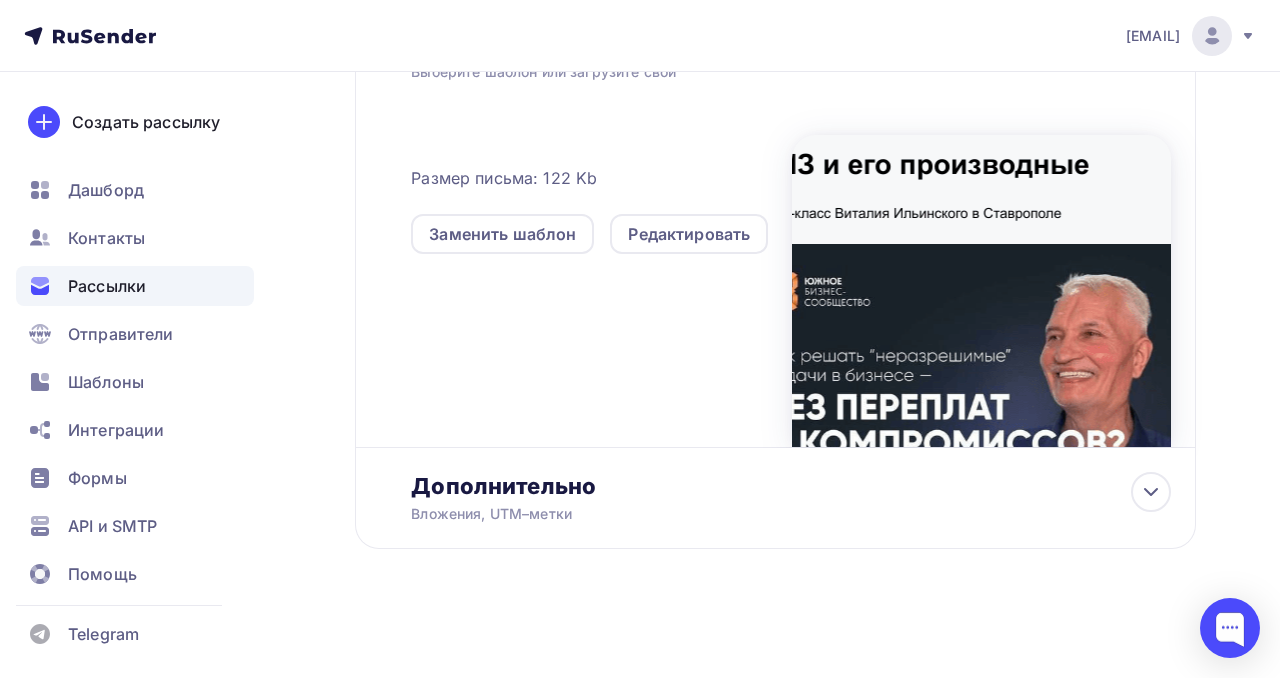 scroll, scrollTop: 0, scrollLeft: 0, axis: both 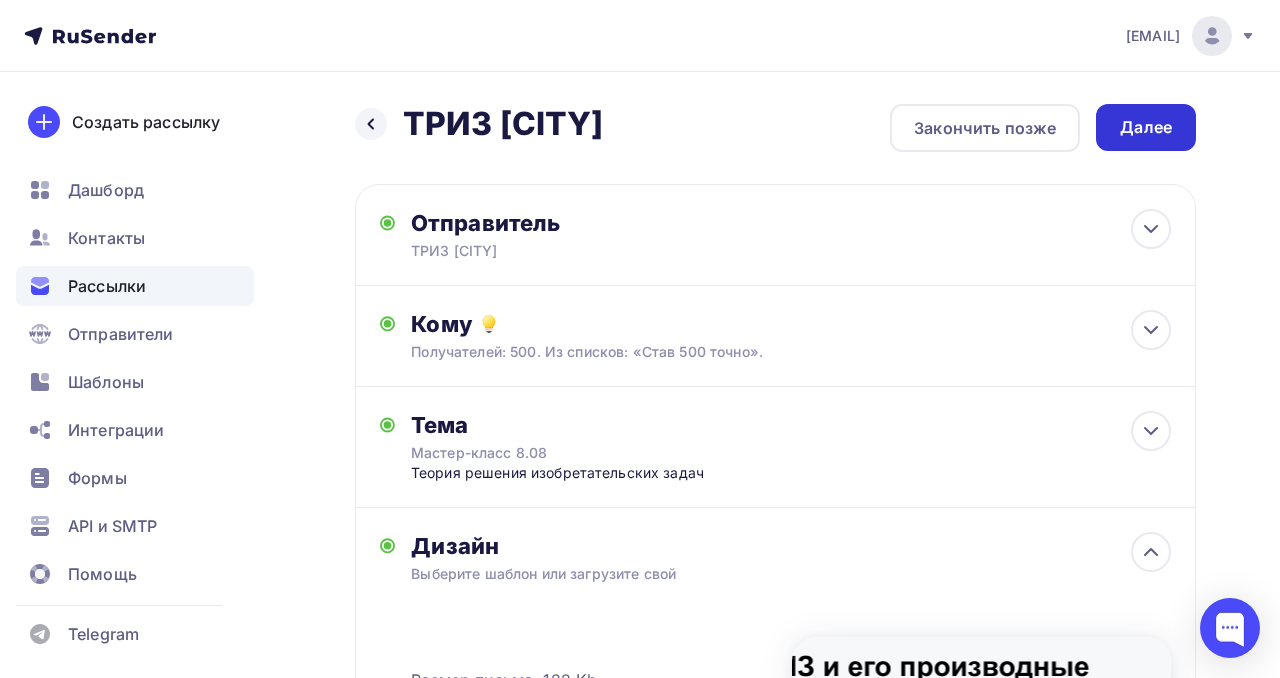 click on "Далее" at bounding box center [1146, 127] 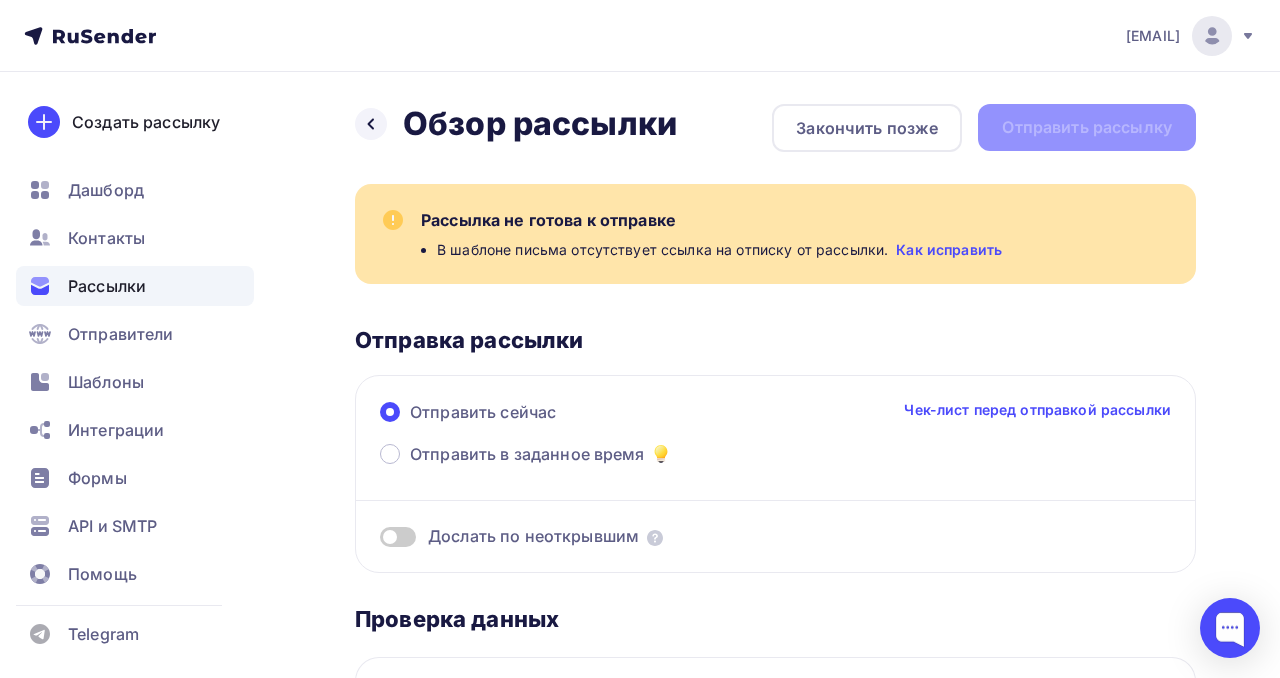 scroll, scrollTop: 0, scrollLeft: 0, axis: both 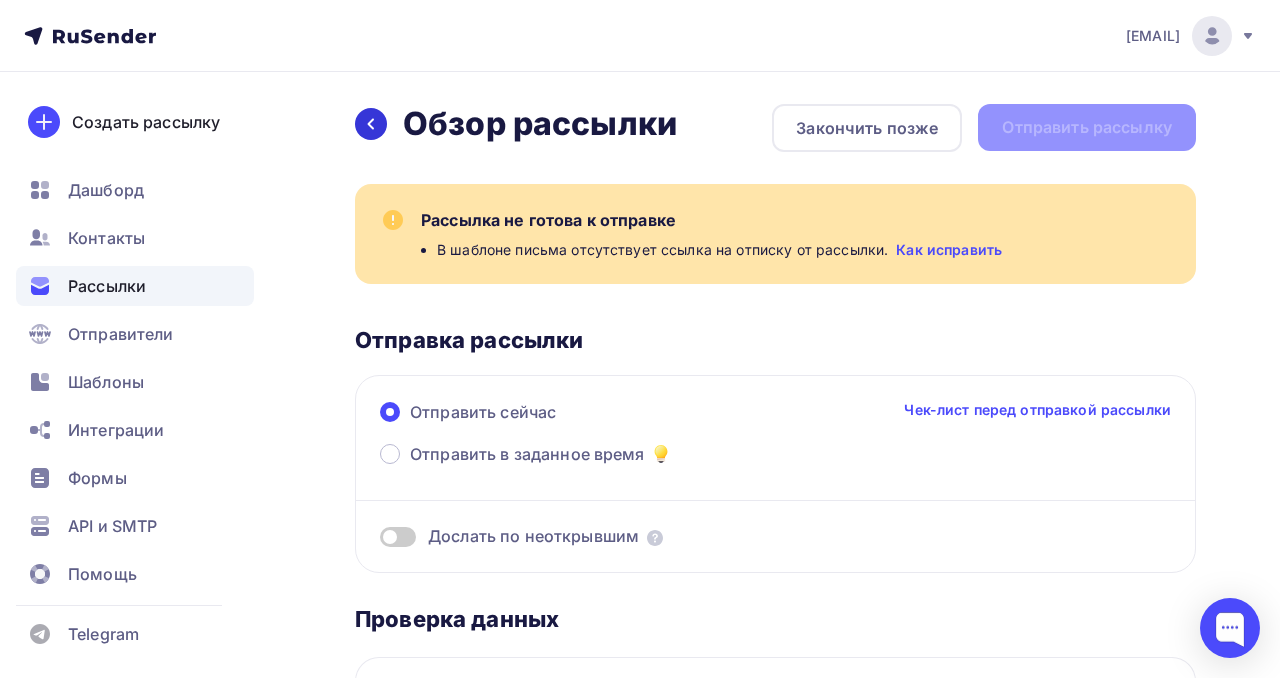 click 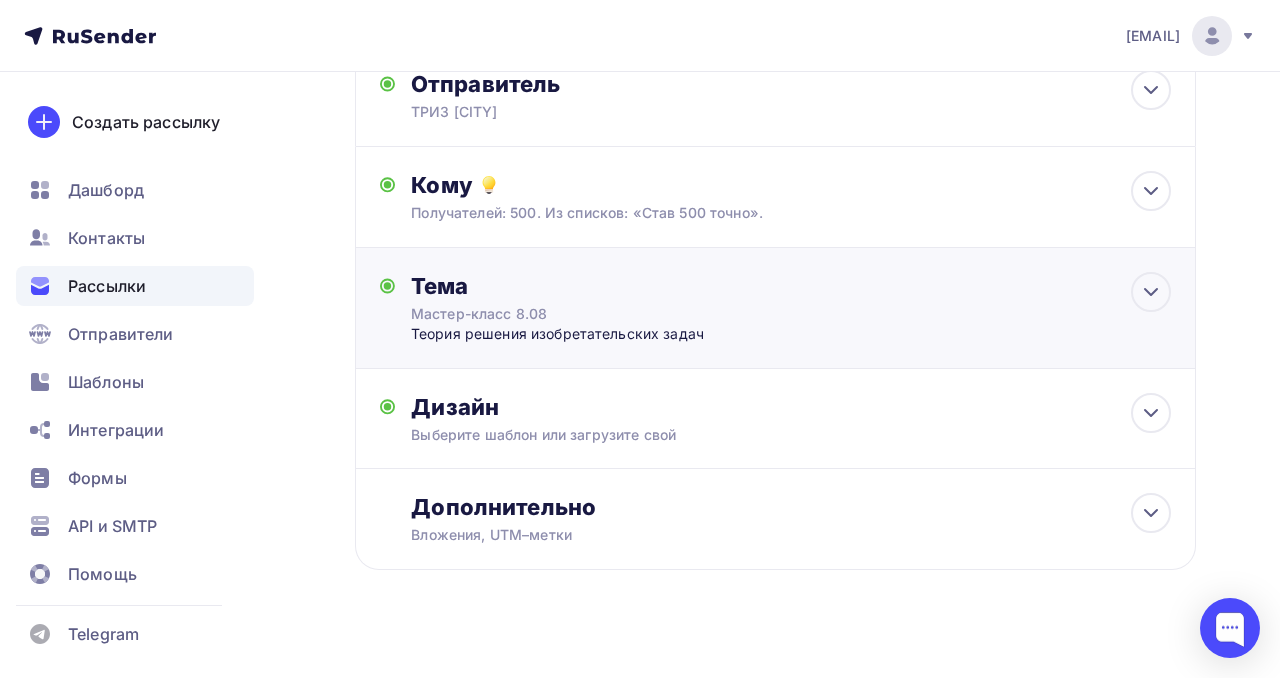 scroll, scrollTop: 162, scrollLeft: 0, axis: vertical 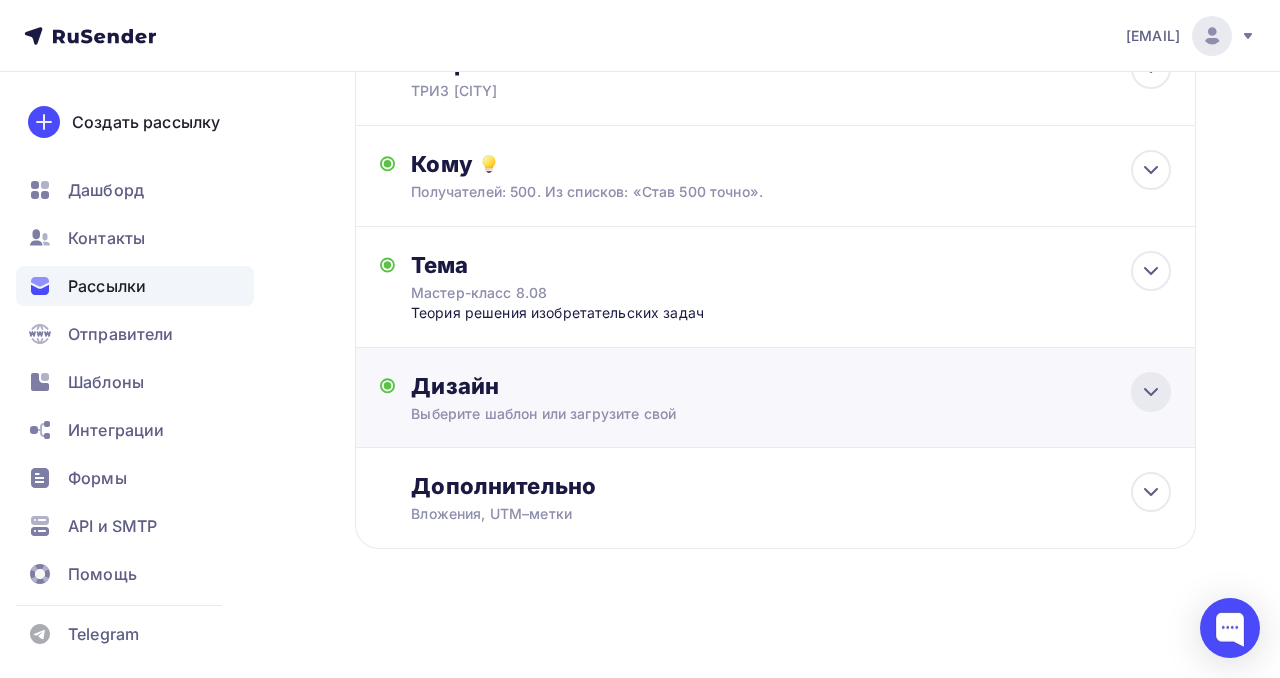 click 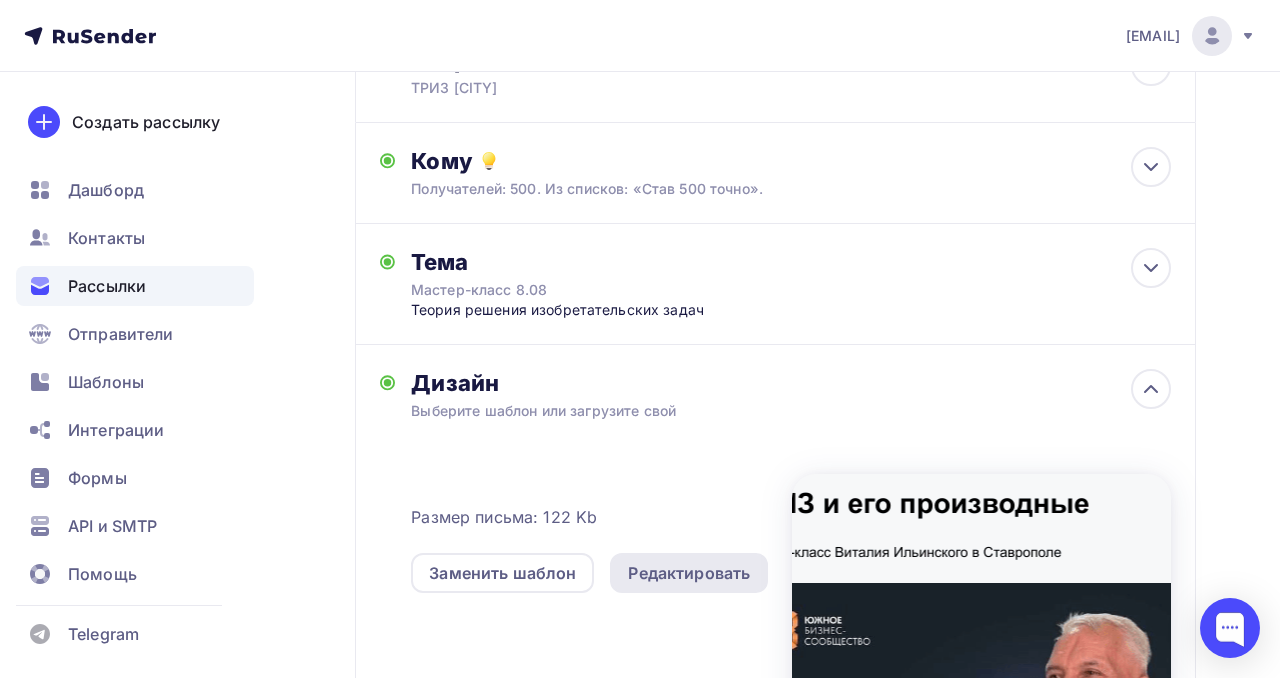 click on "Редактировать" at bounding box center [689, 573] 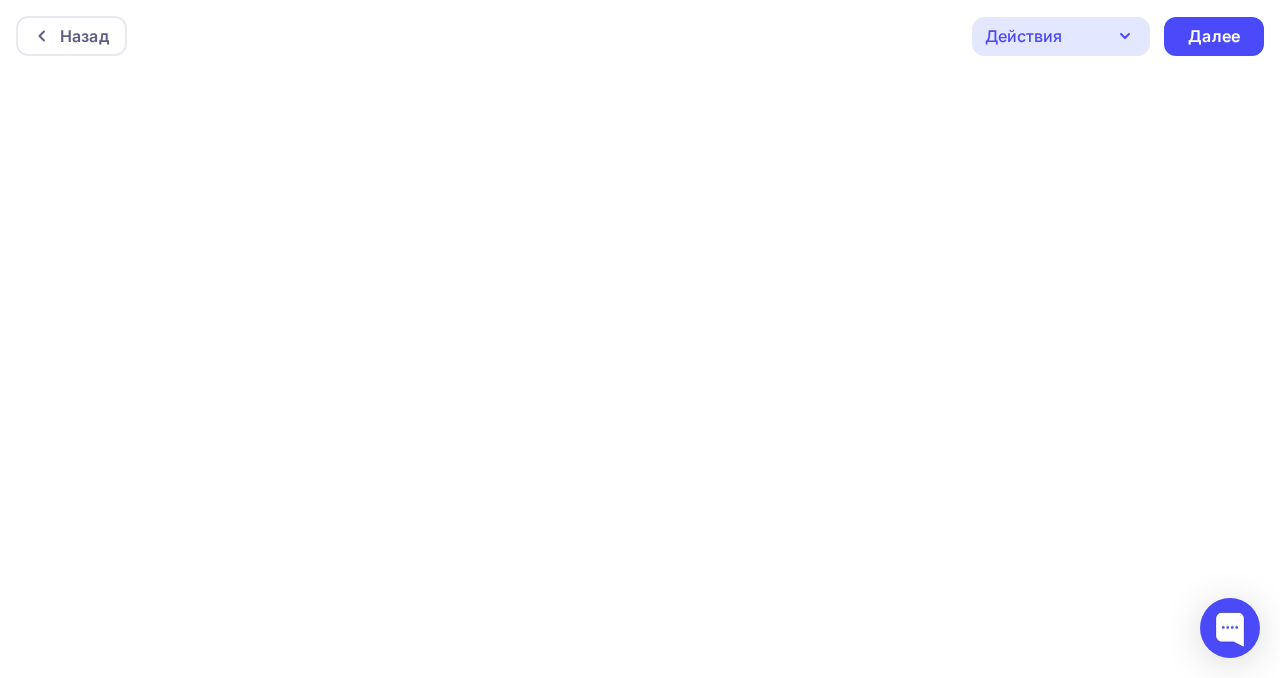 scroll, scrollTop: 5, scrollLeft: 0, axis: vertical 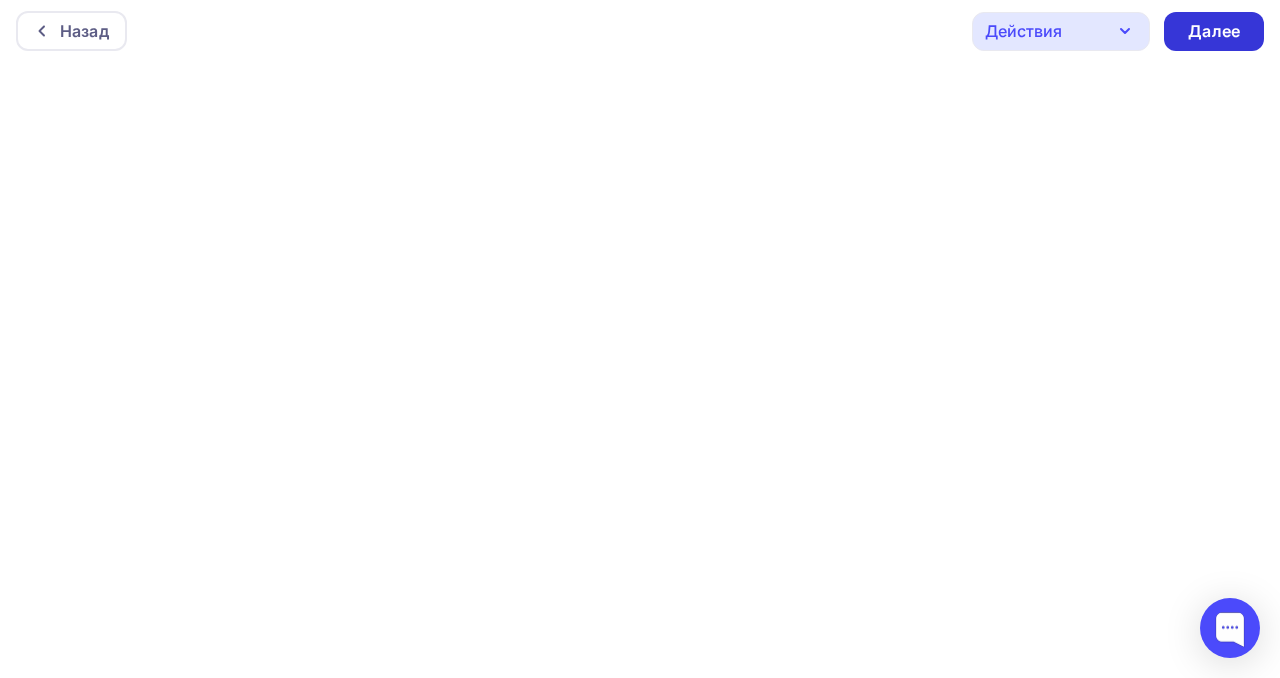 click on "Далее" at bounding box center [1214, 31] 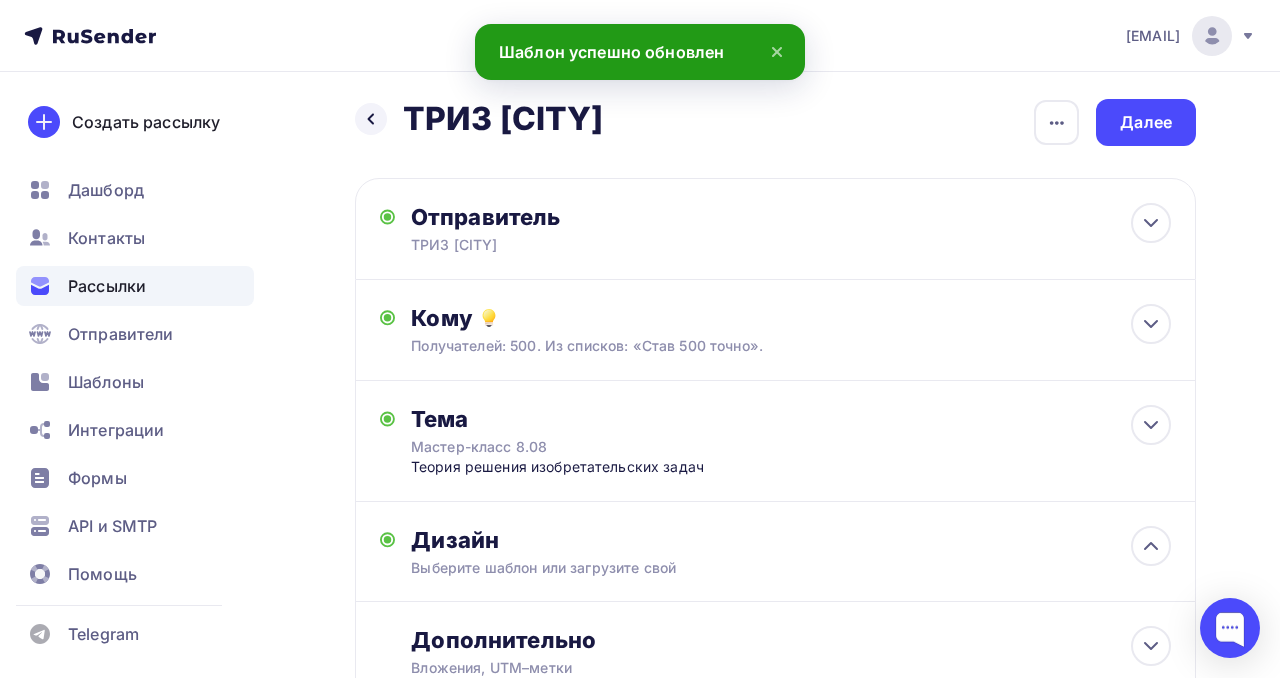 scroll, scrollTop: 0, scrollLeft: 0, axis: both 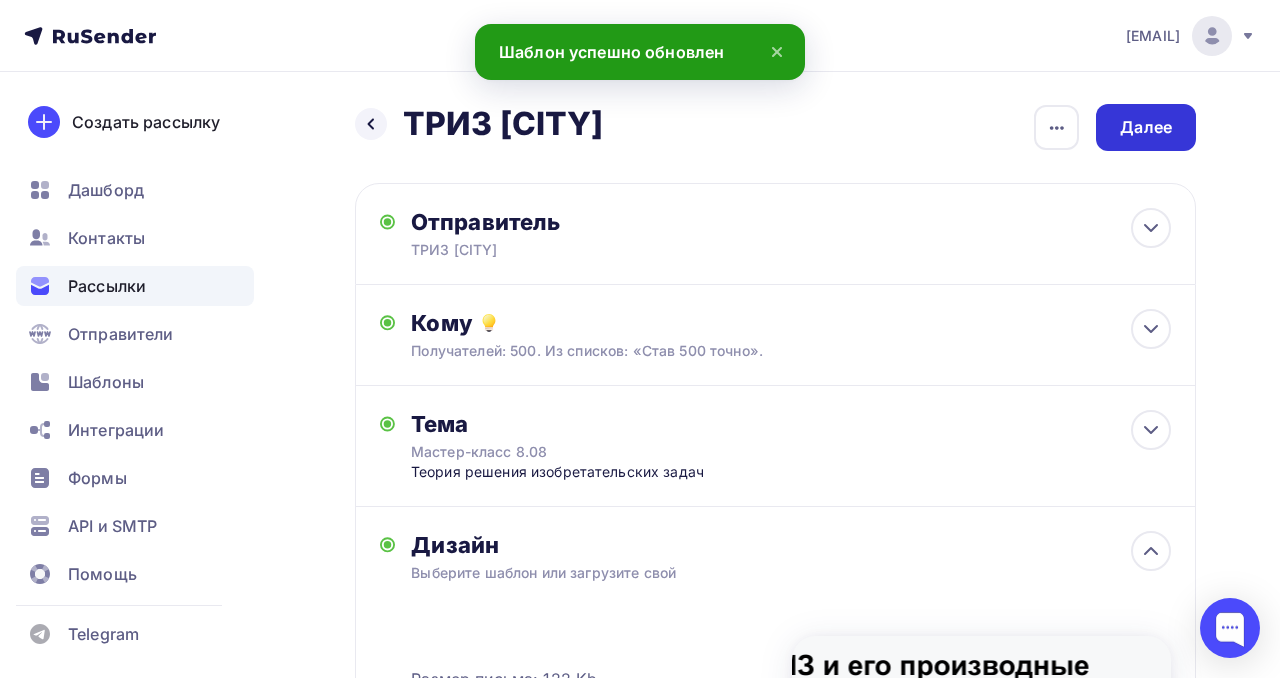 click on "Далее" at bounding box center (1146, 127) 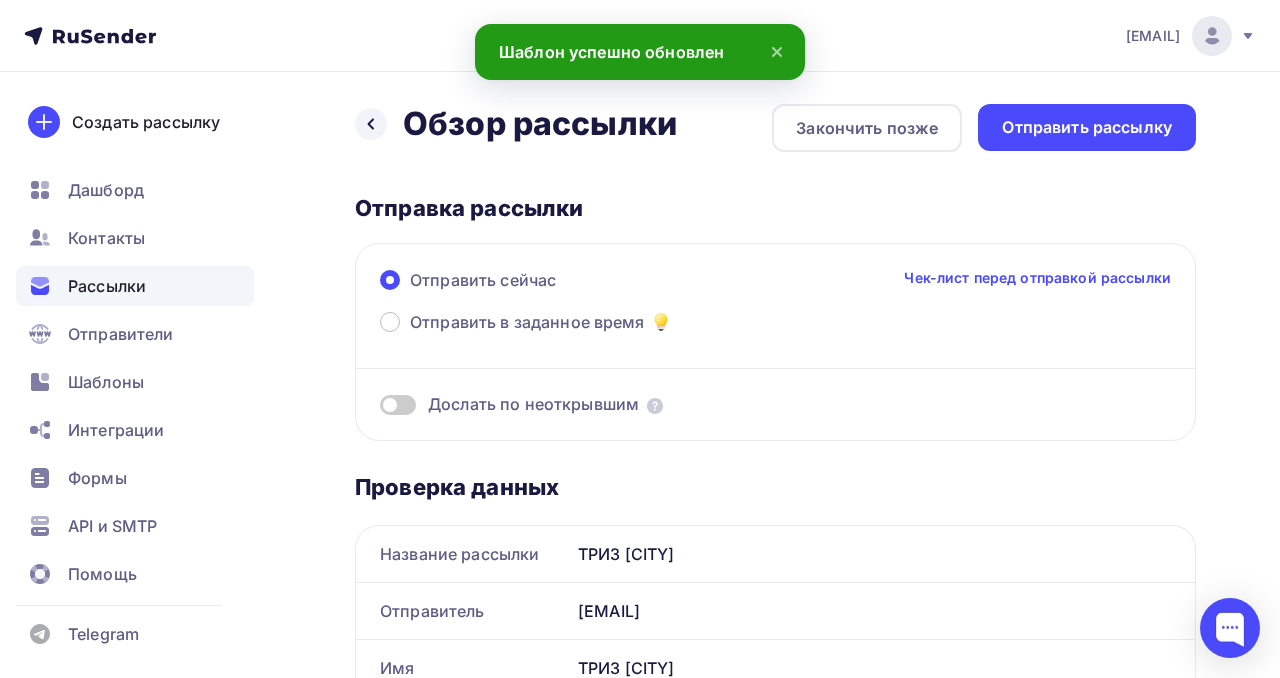 scroll, scrollTop: 0, scrollLeft: 0, axis: both 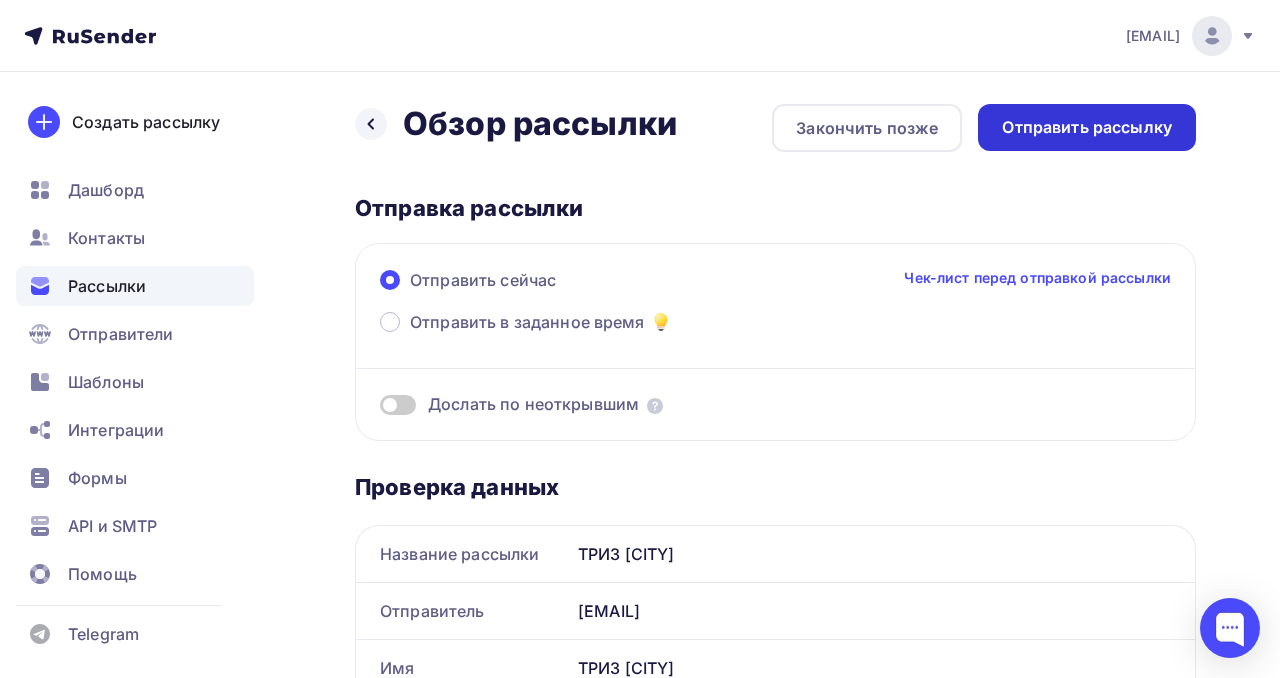 click on "Отправить рассылку" at bounding box center (1087, 127) 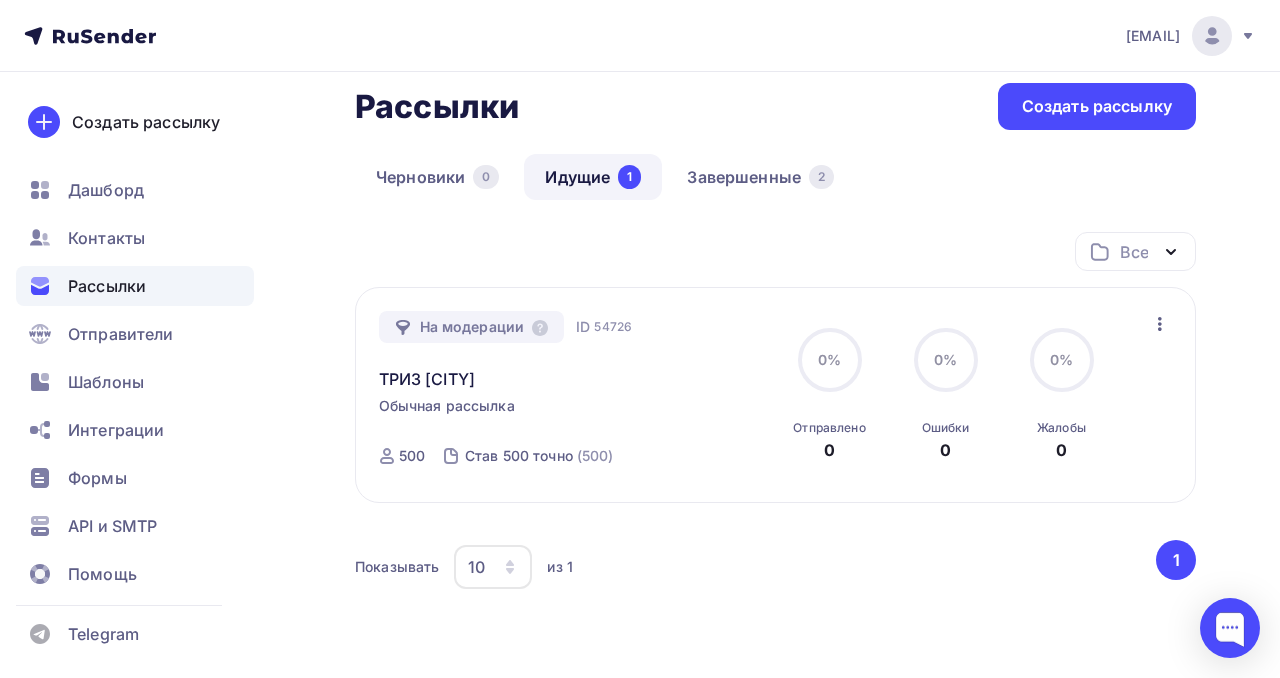 scroll, scrollTop: 138, scrollLeft: 0, axis: vertical 